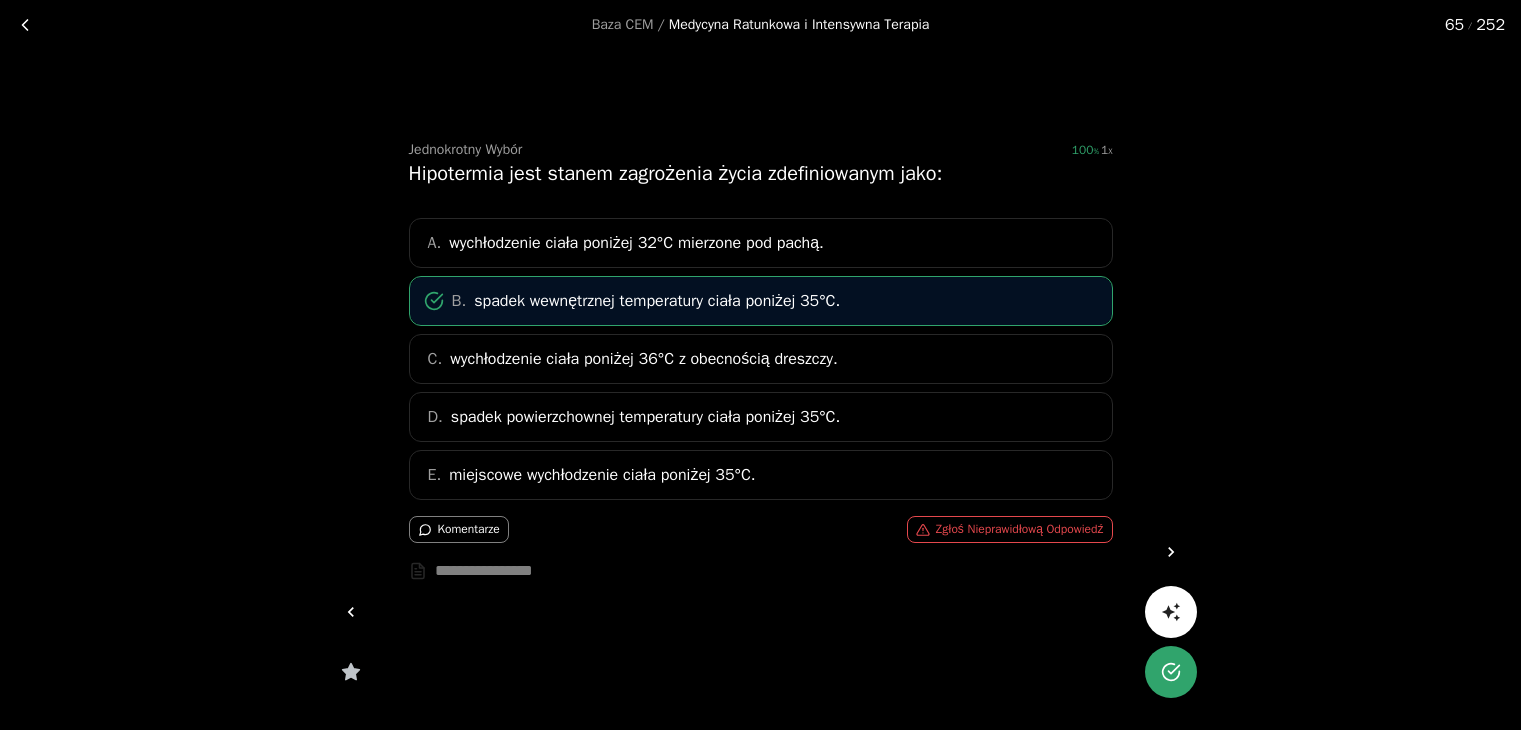 scroll, scrollTop: 0, scrollLeft: 0, axis: both 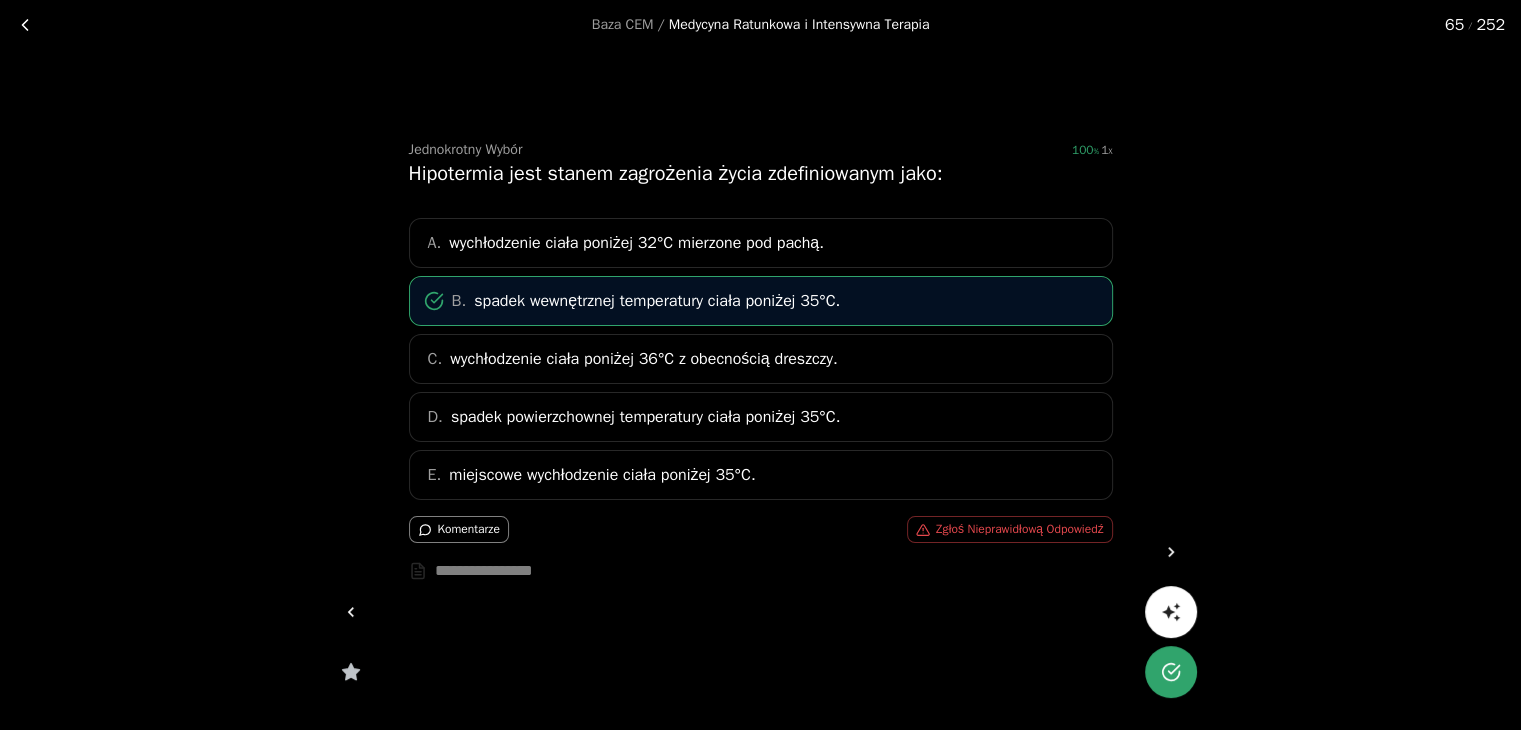 click 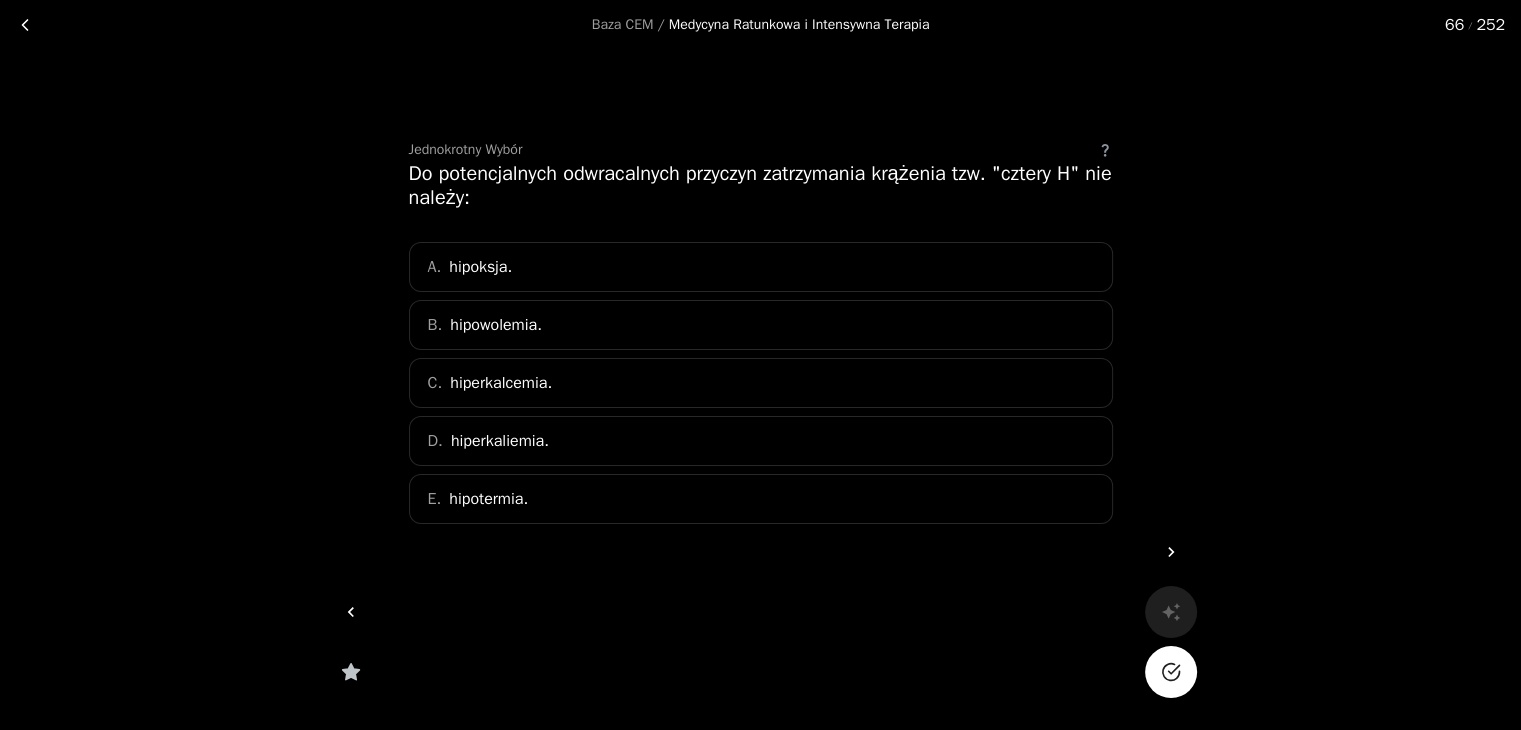 click on "A.   hipoksja." at bounding box center [761, 267] 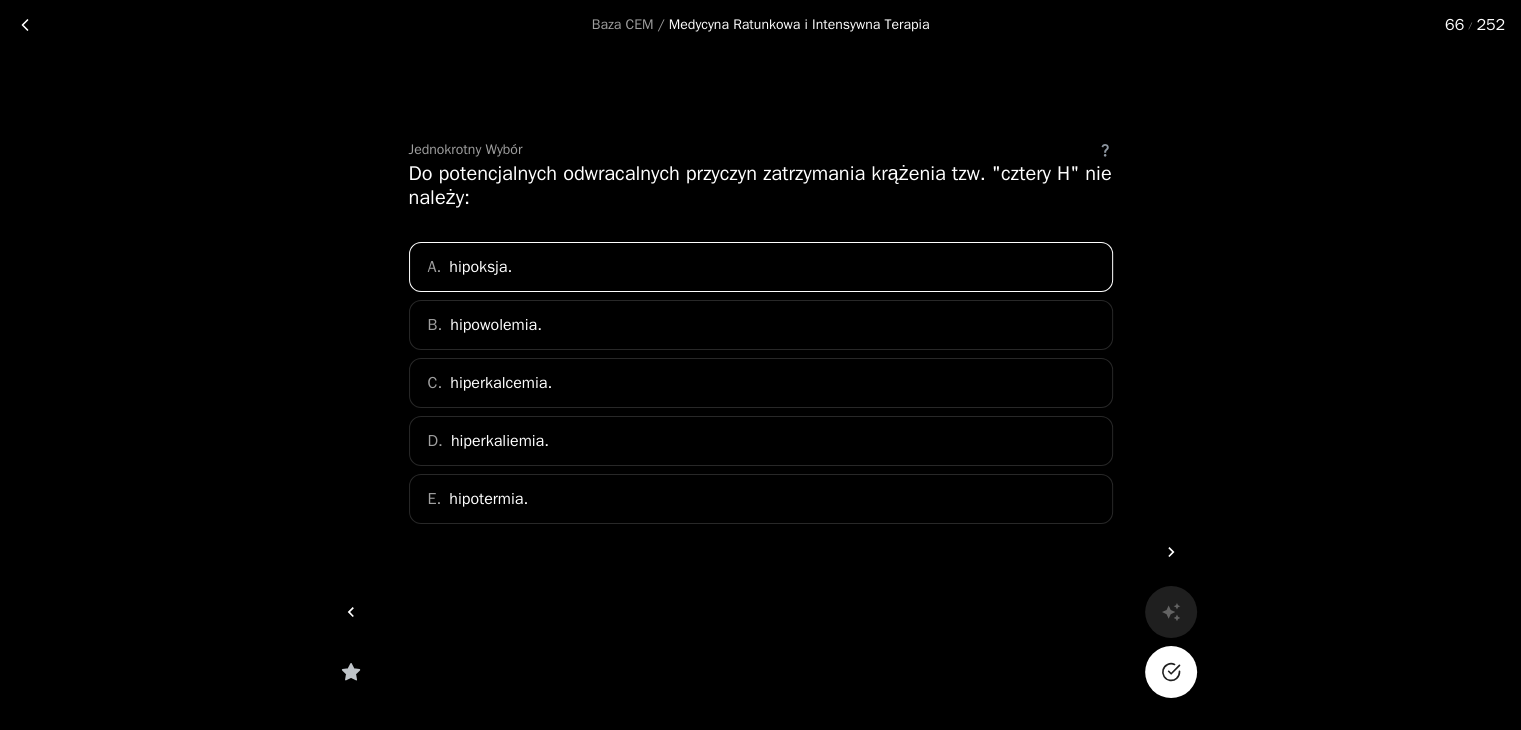 click at bounding box center [1171, 672] 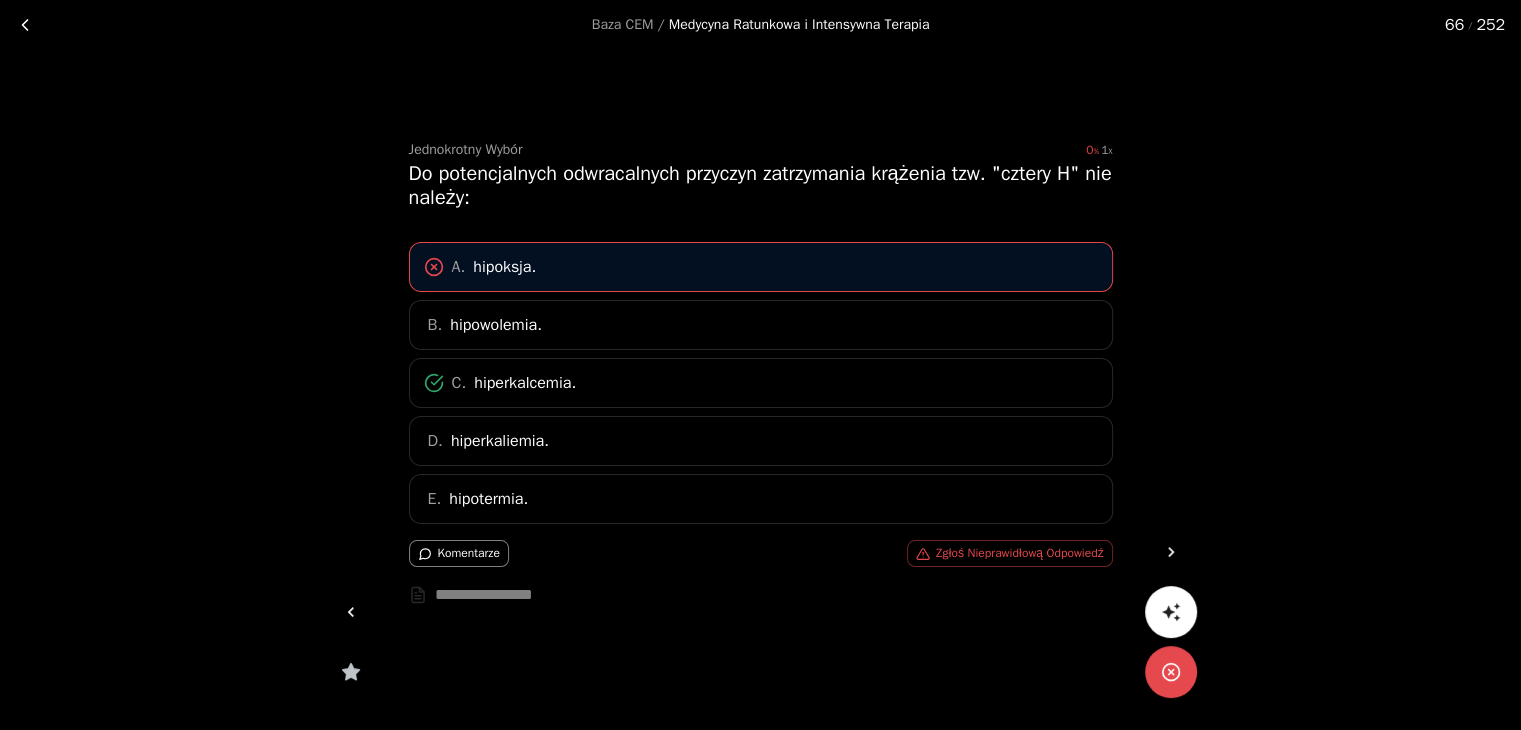 click 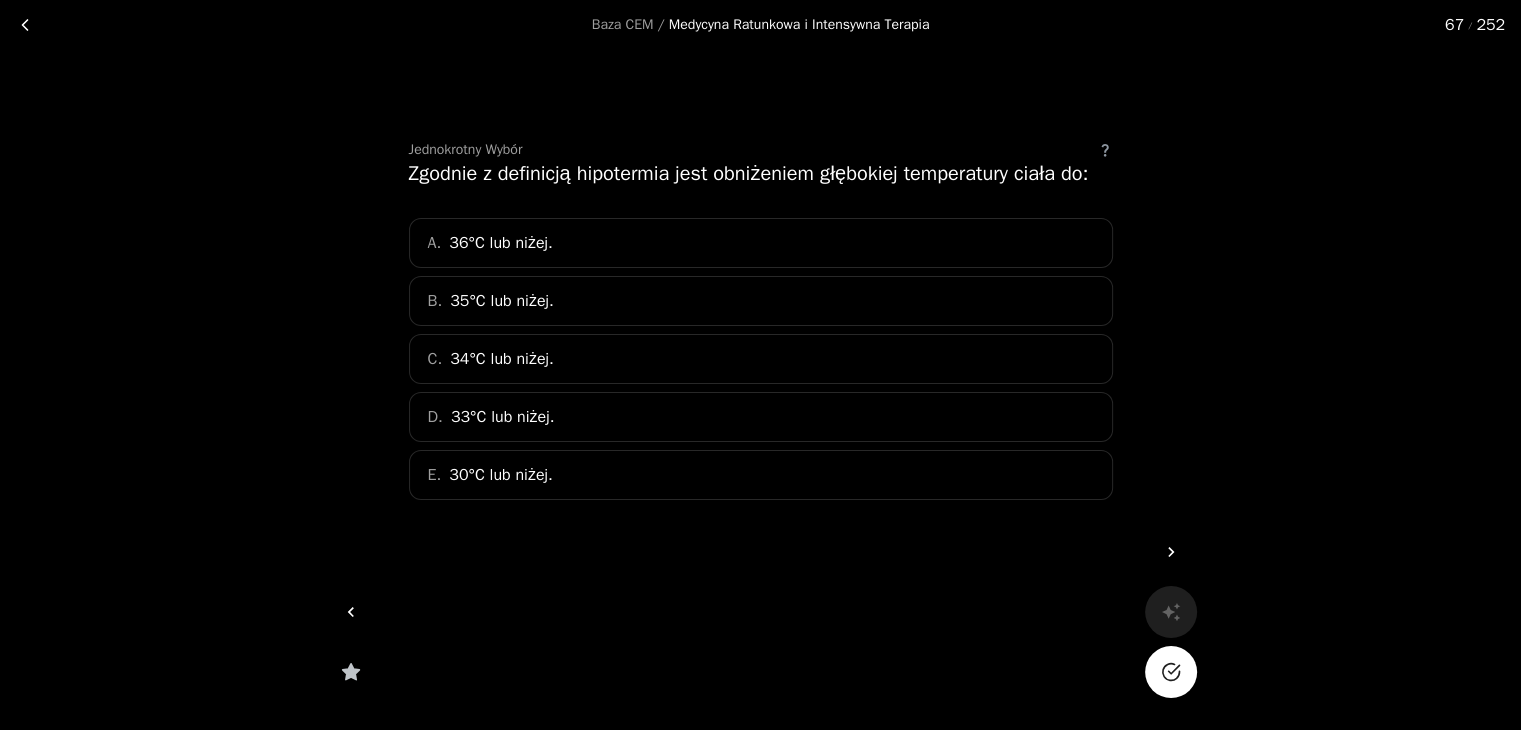 click on "B.   35°C lub niżej." at bounding box center [761, 301] 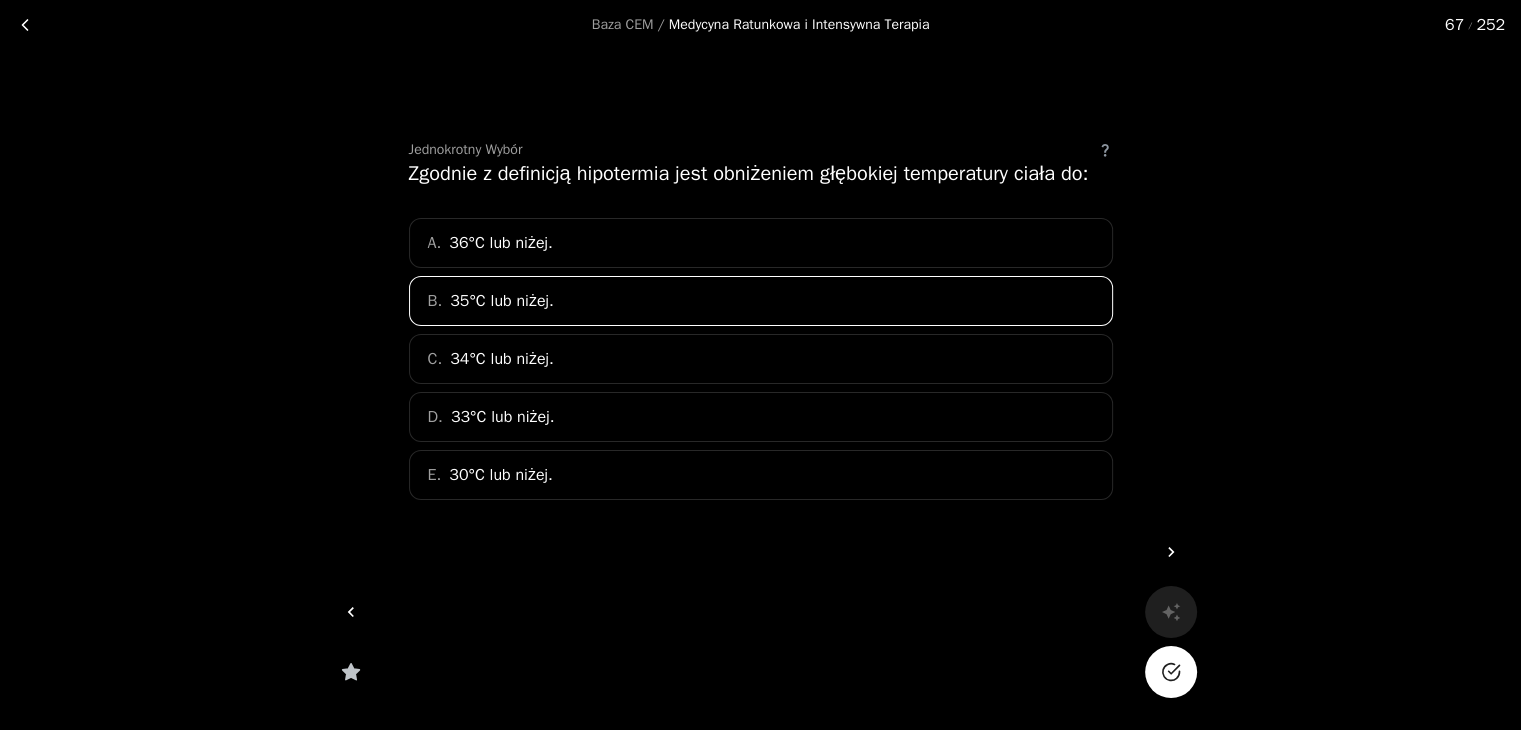 click 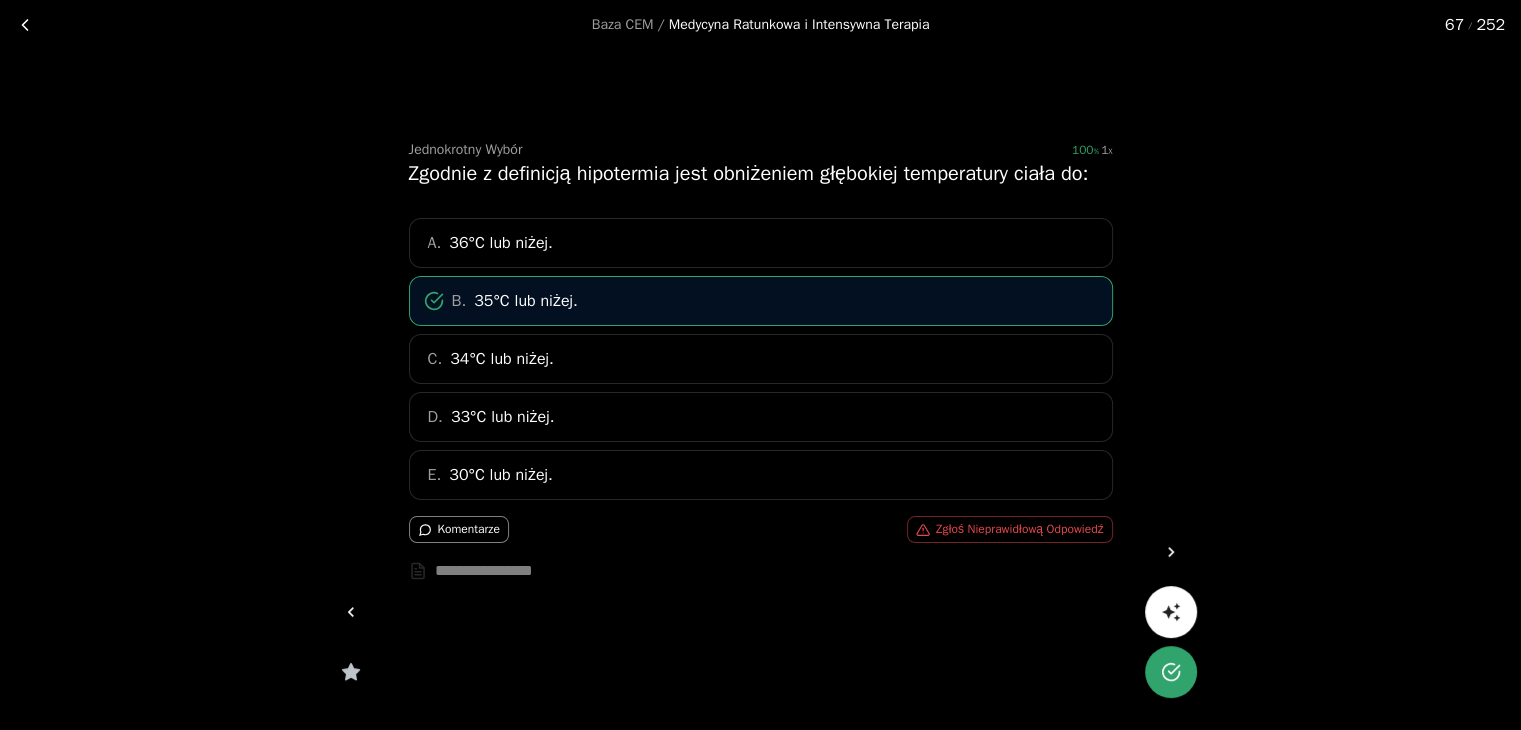click 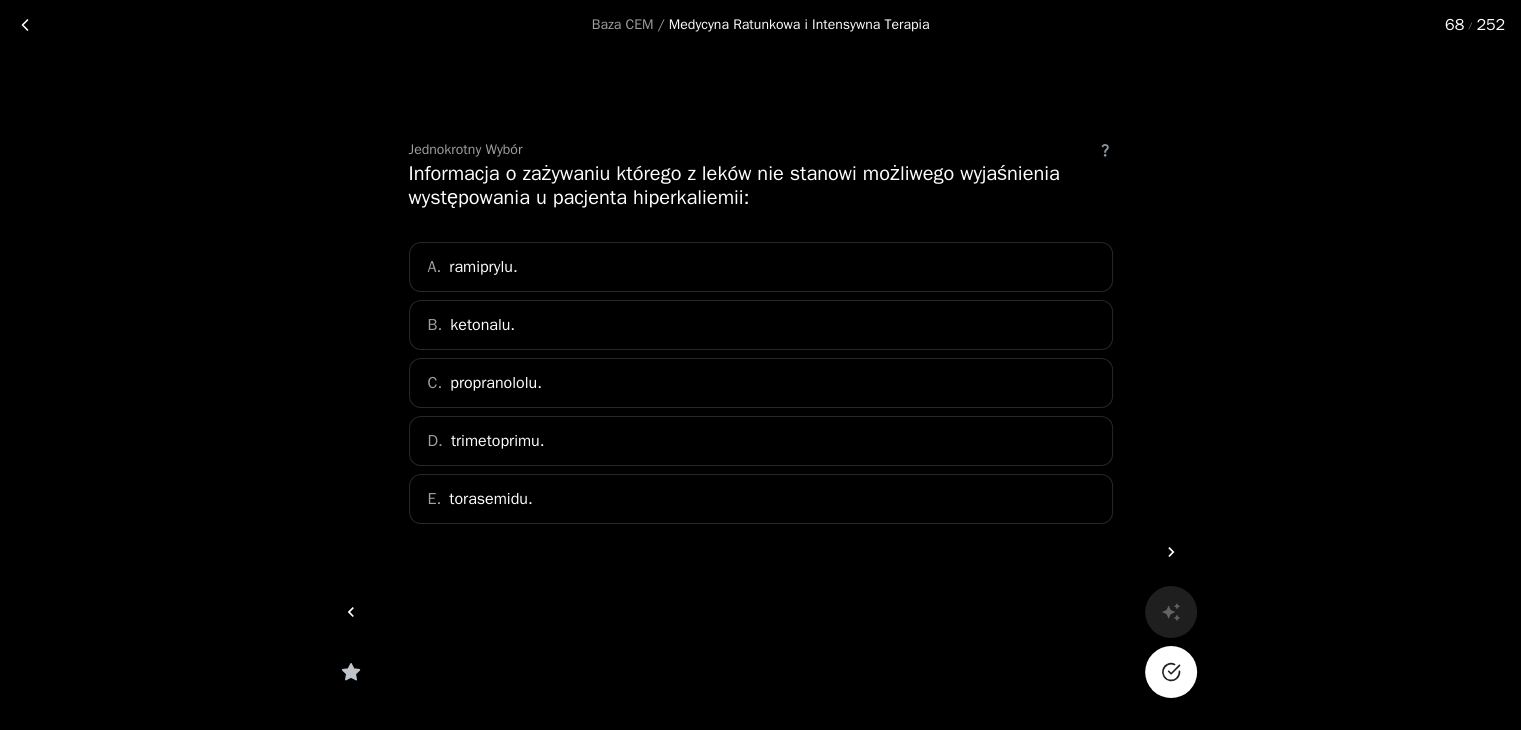 click at bounding box center (1171, 672) 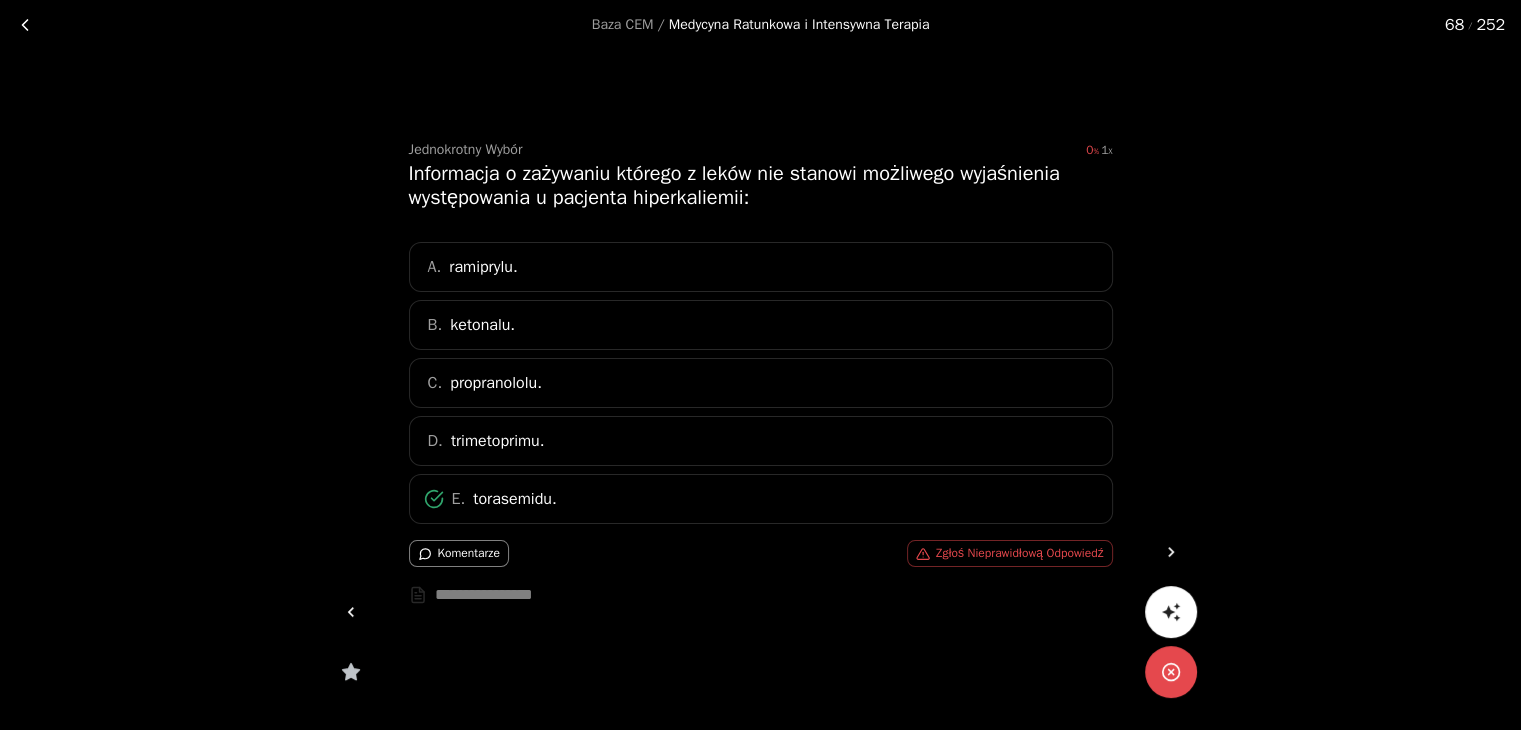click 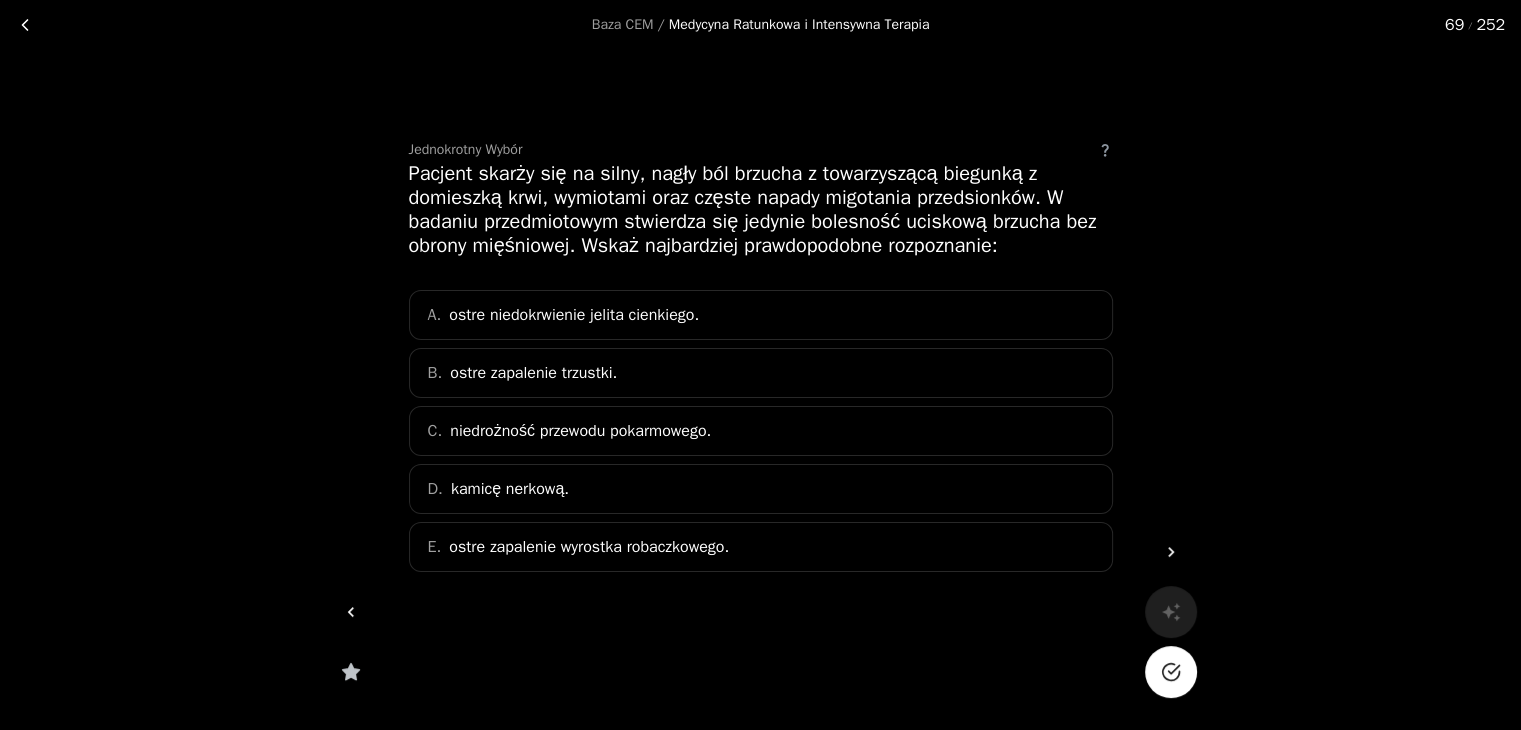 click on "niedrożność przewodu pokarmowego." at bounding box center (580, 431) 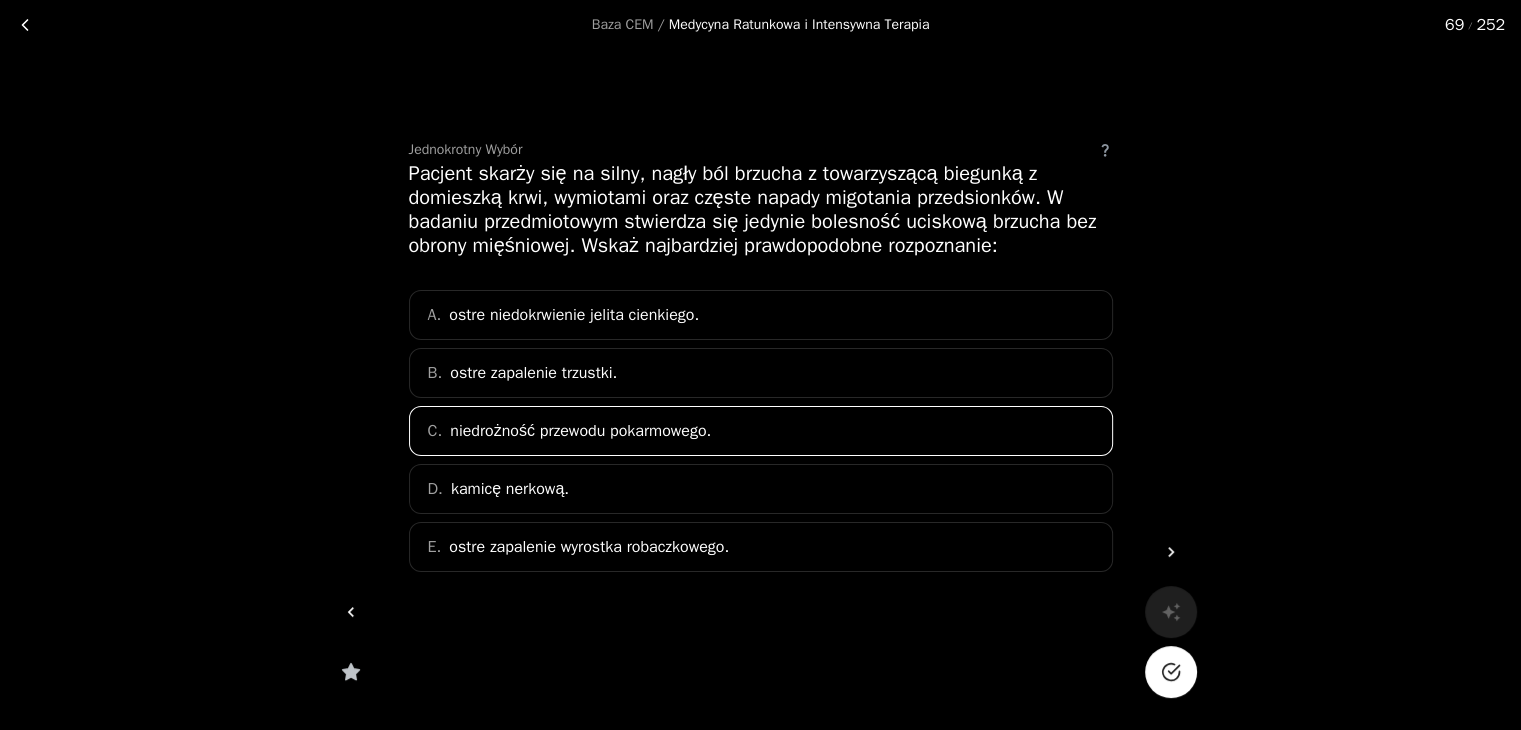 click 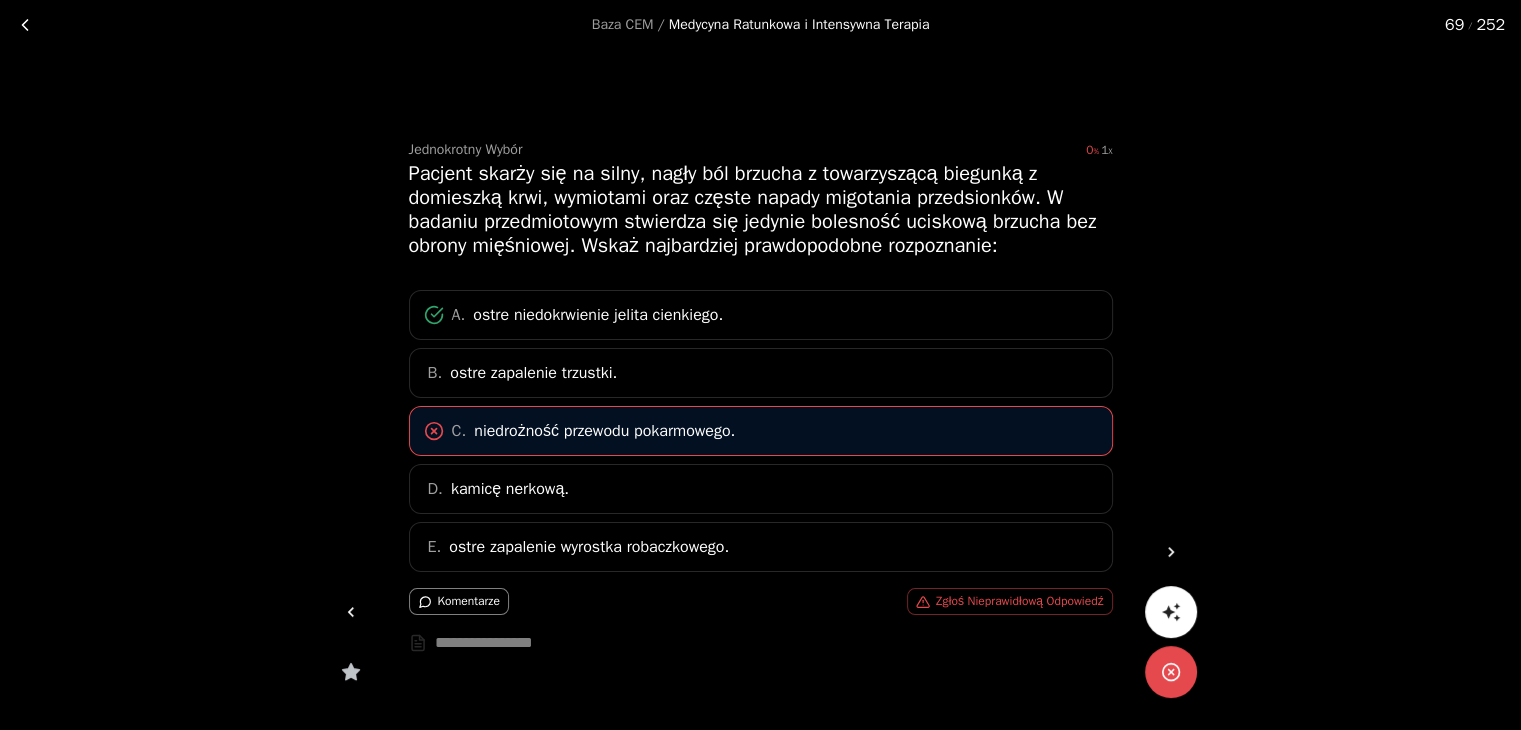 click 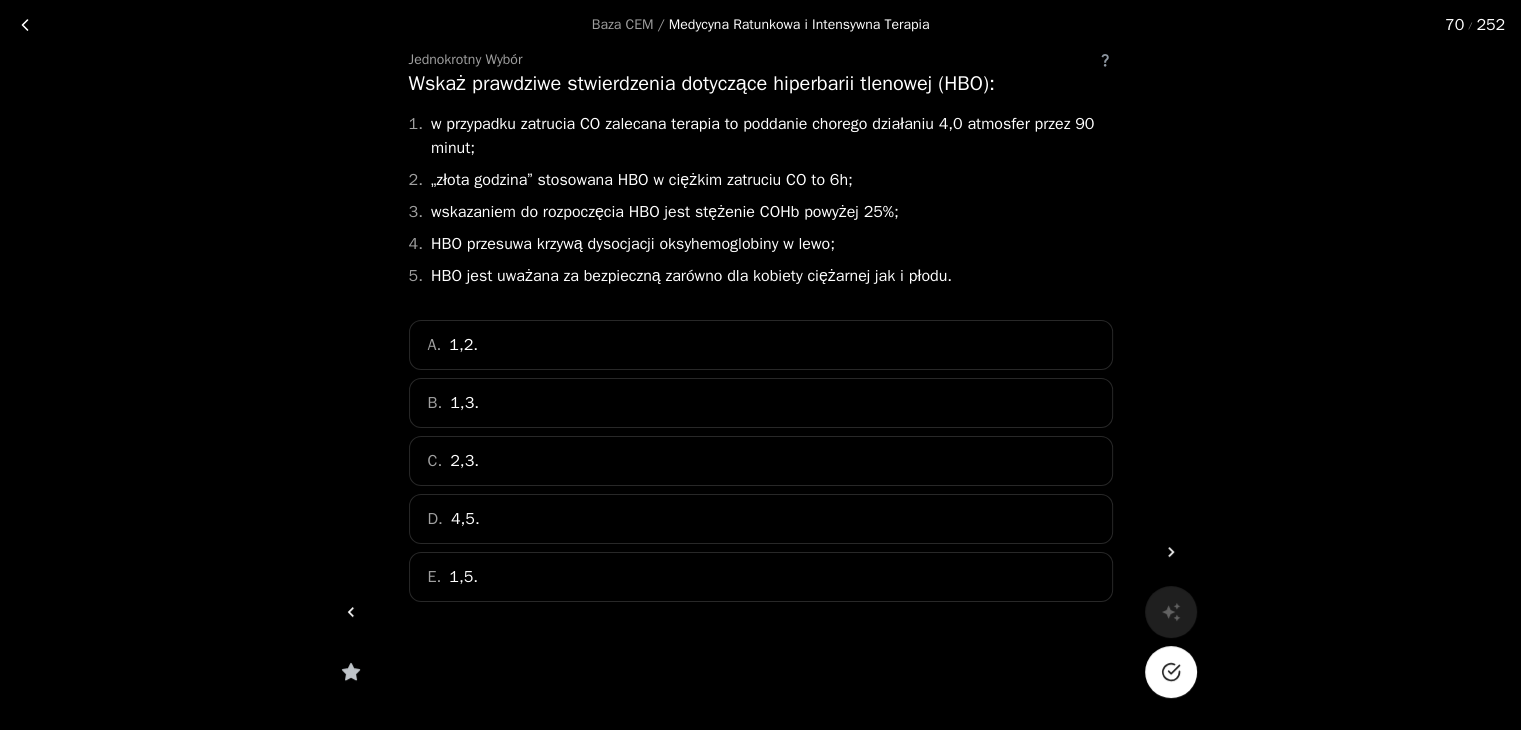 scroll, scrollTop: 88, scrollLeft: 0, axis: vertical 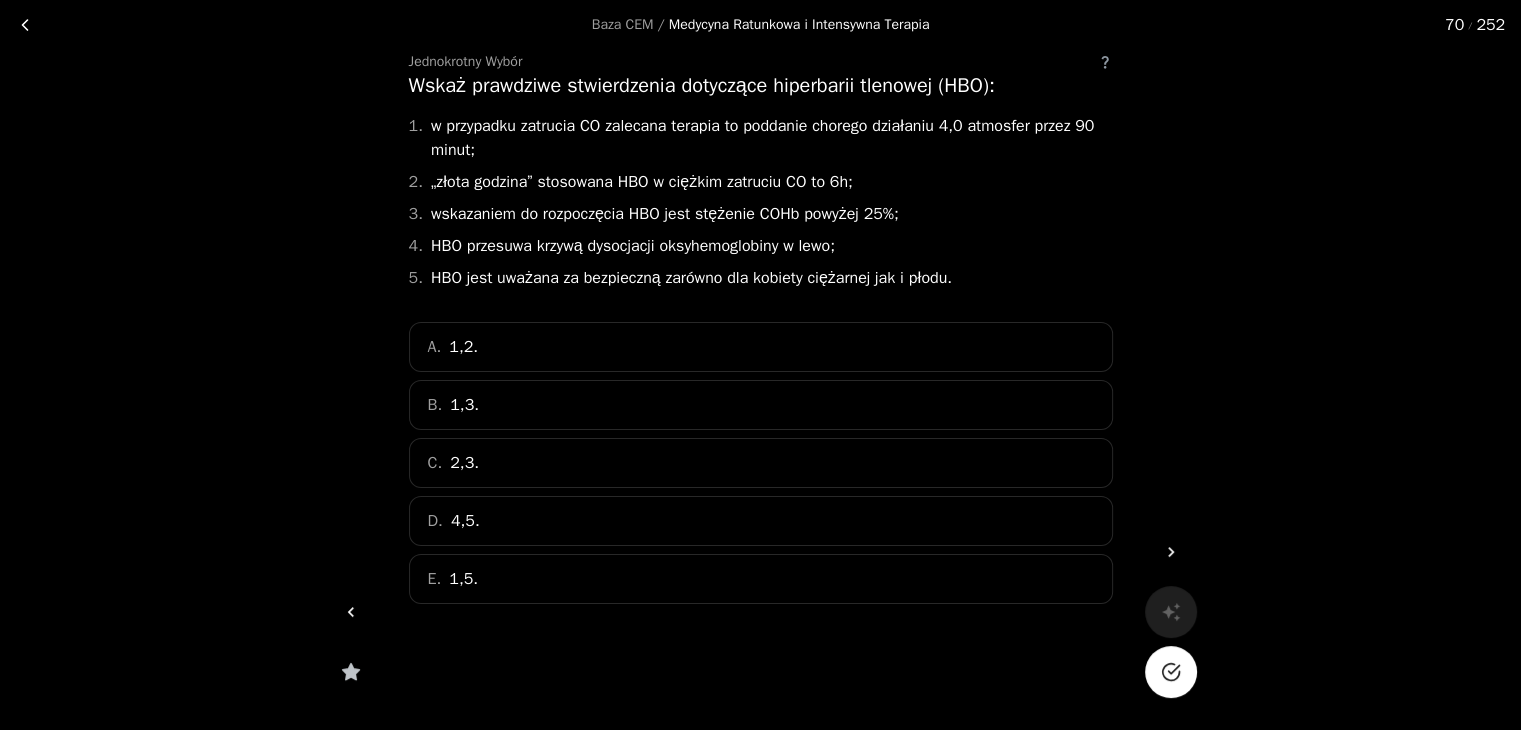 click 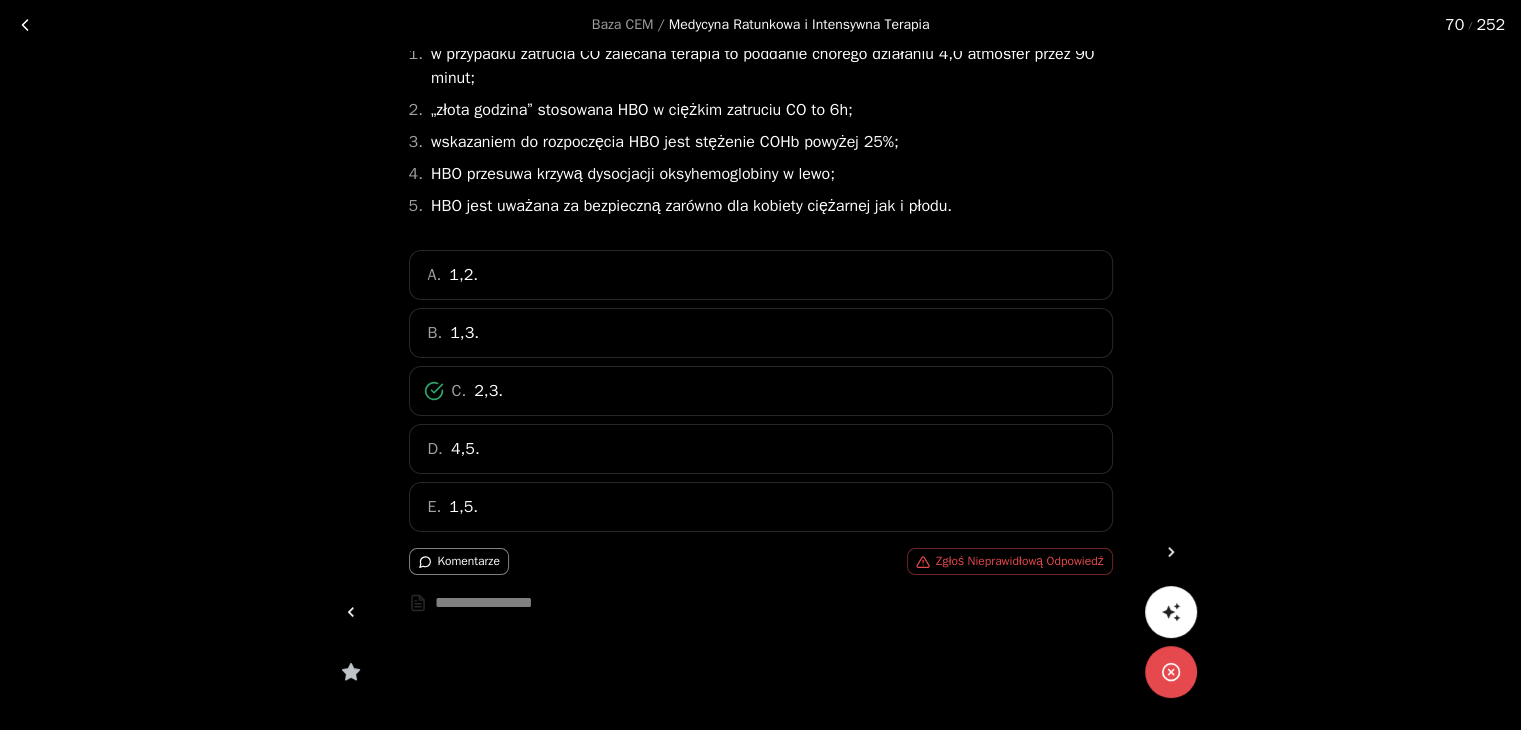 scroll, scrollTop: 168, scrollLeft: 0, axis: vertical 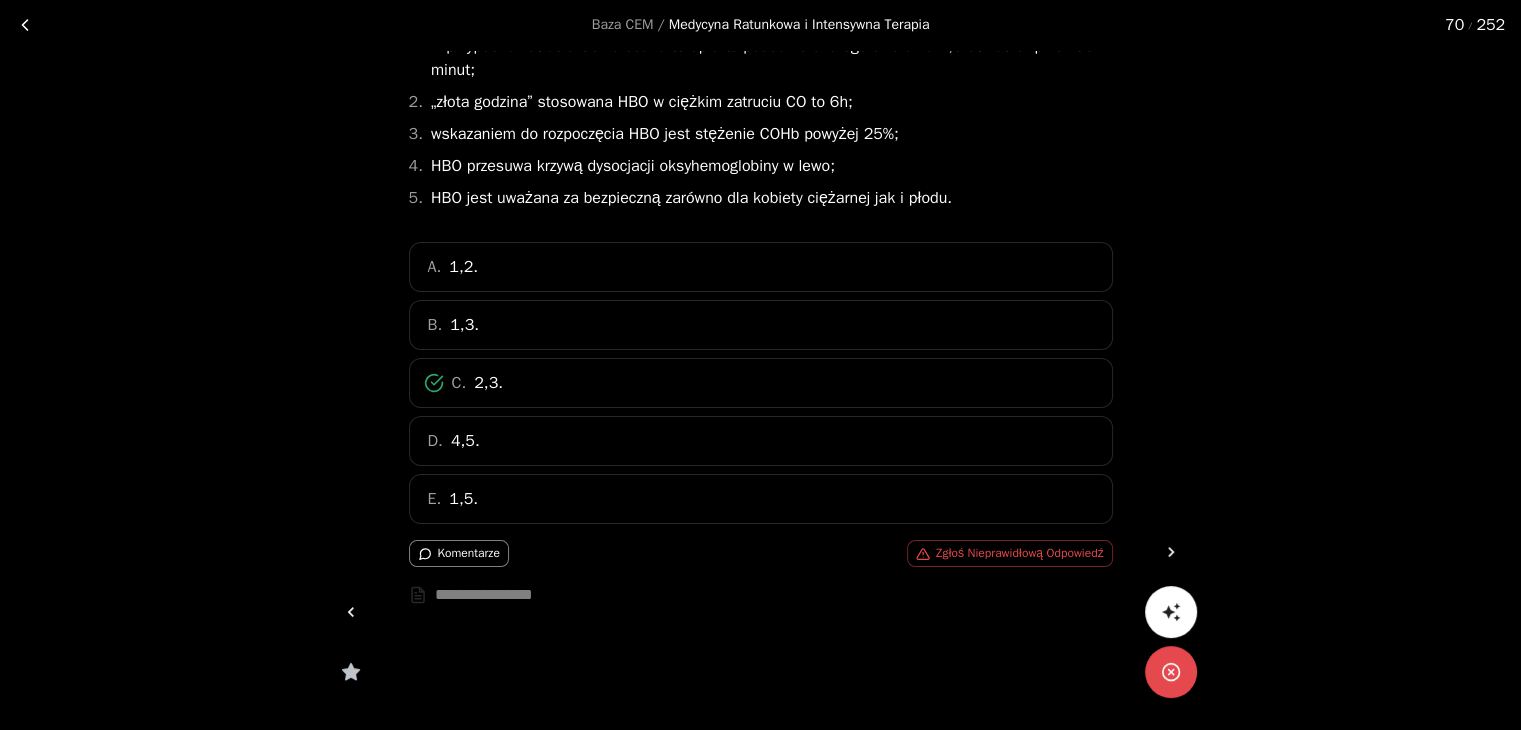 click 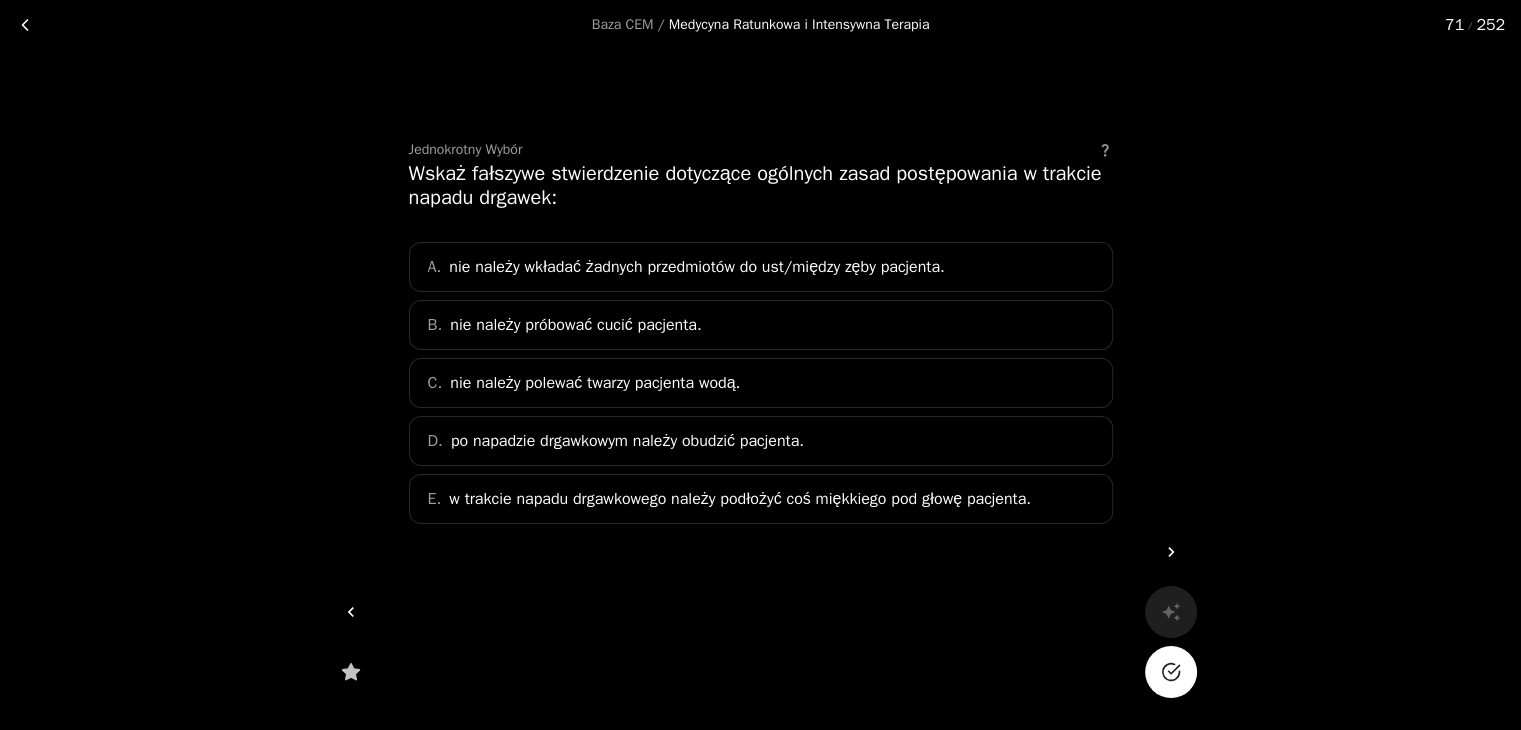 click on "po napadzie drgawkowym należy obudzić pacjenta." at bounding box center (627, 441) 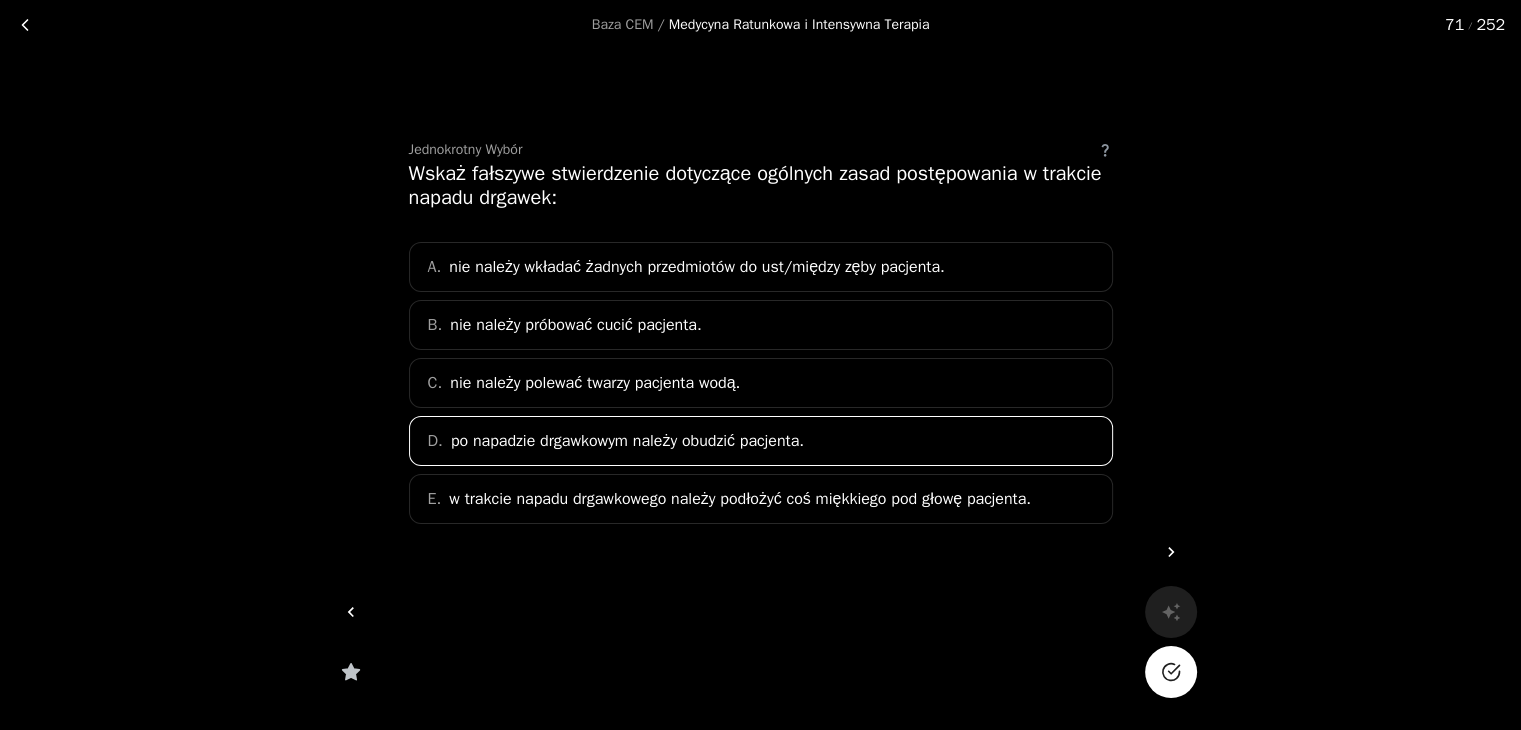 click on "po napadzie drgawkowym należy obudzić pacjenta." at bounding box center [627, 441] 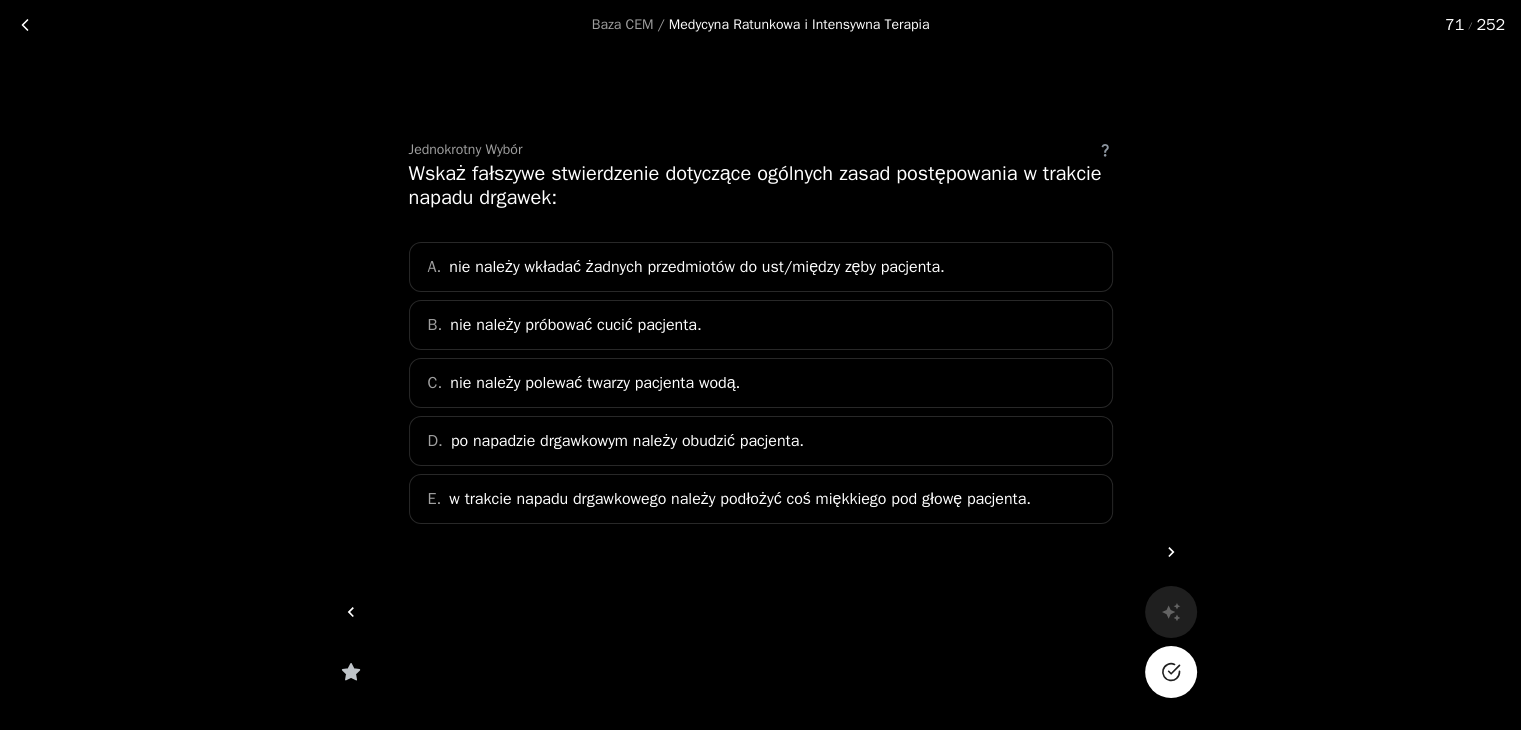 click on "po napadzie drgawkowym należy obudzić pacjenta." at bounding box center [627, 441] 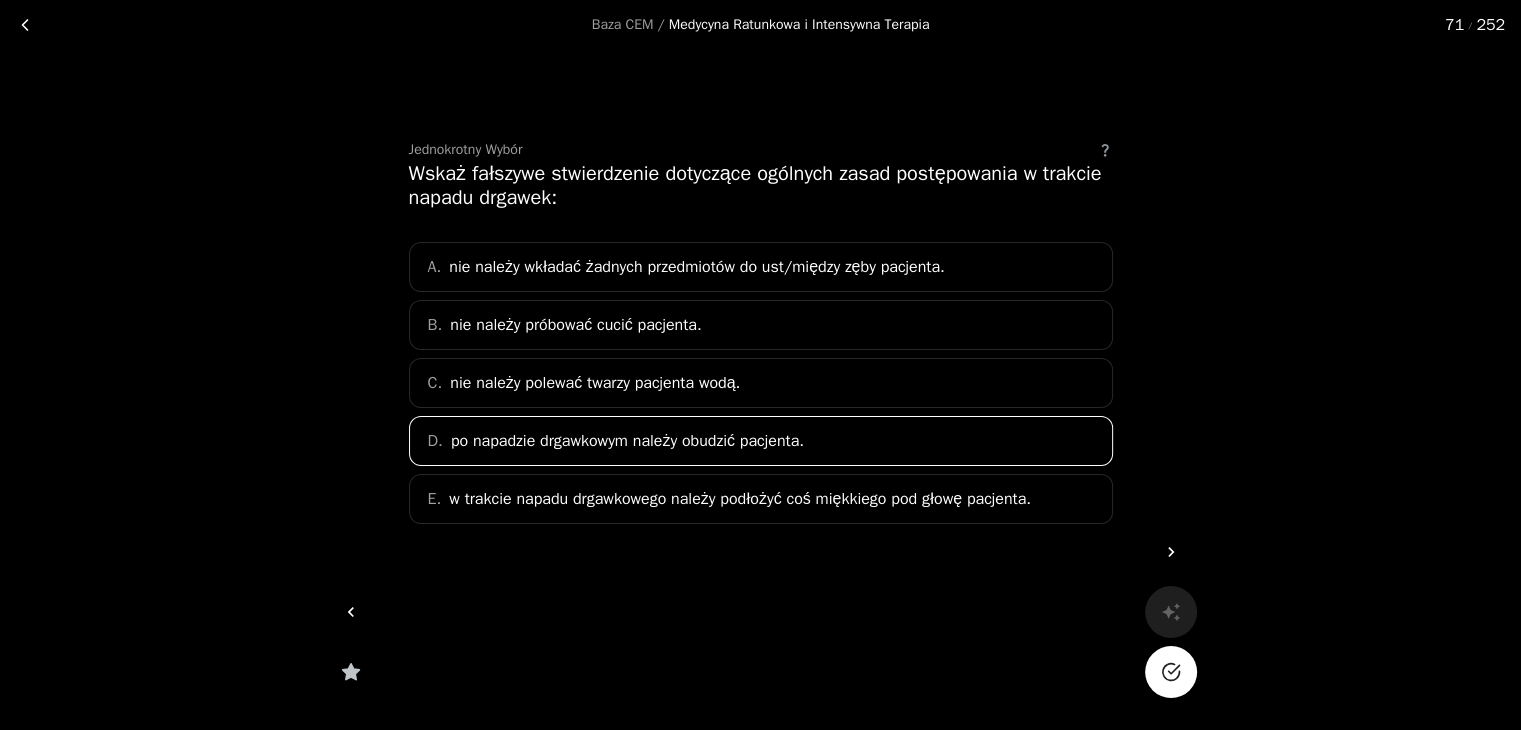 click at bounding box center [1171, 672] 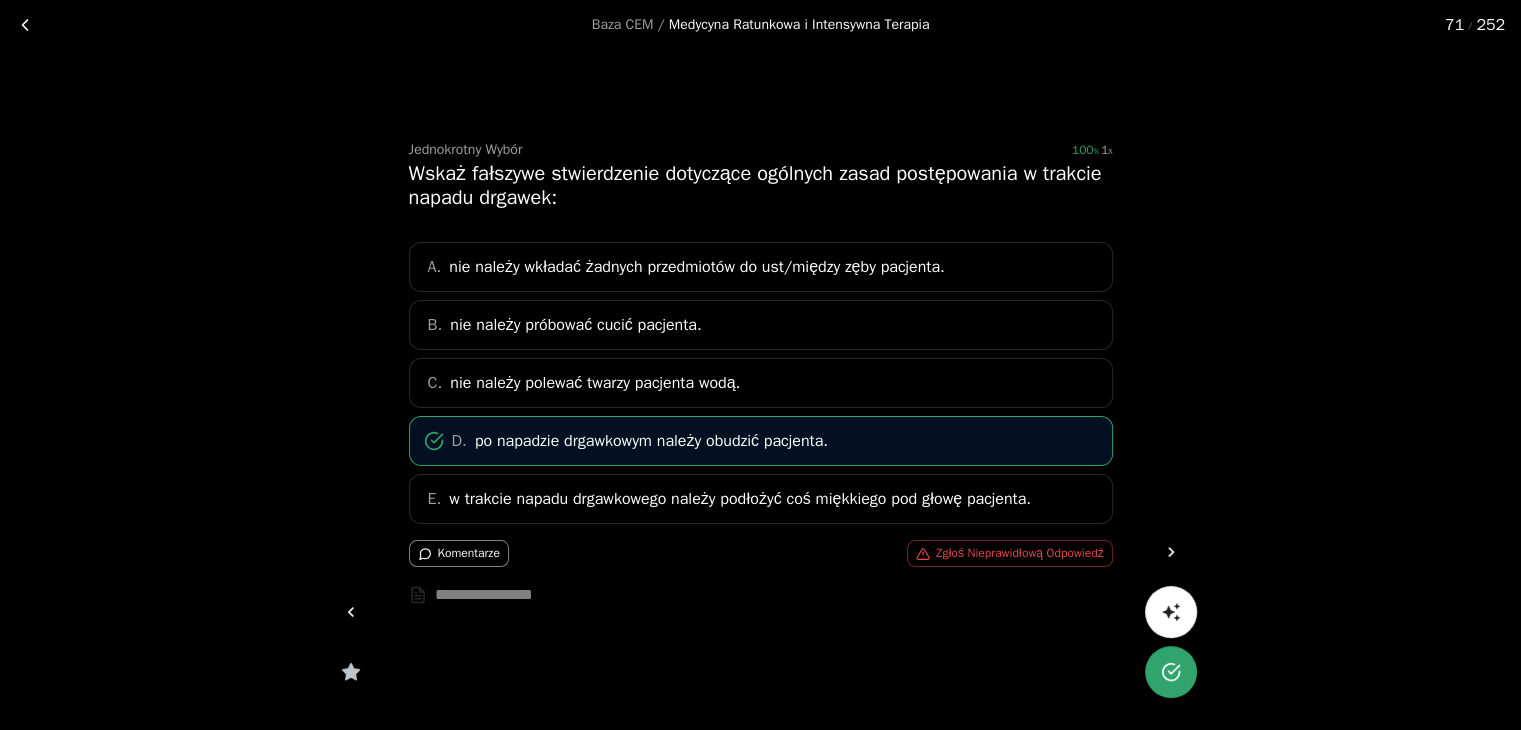 click 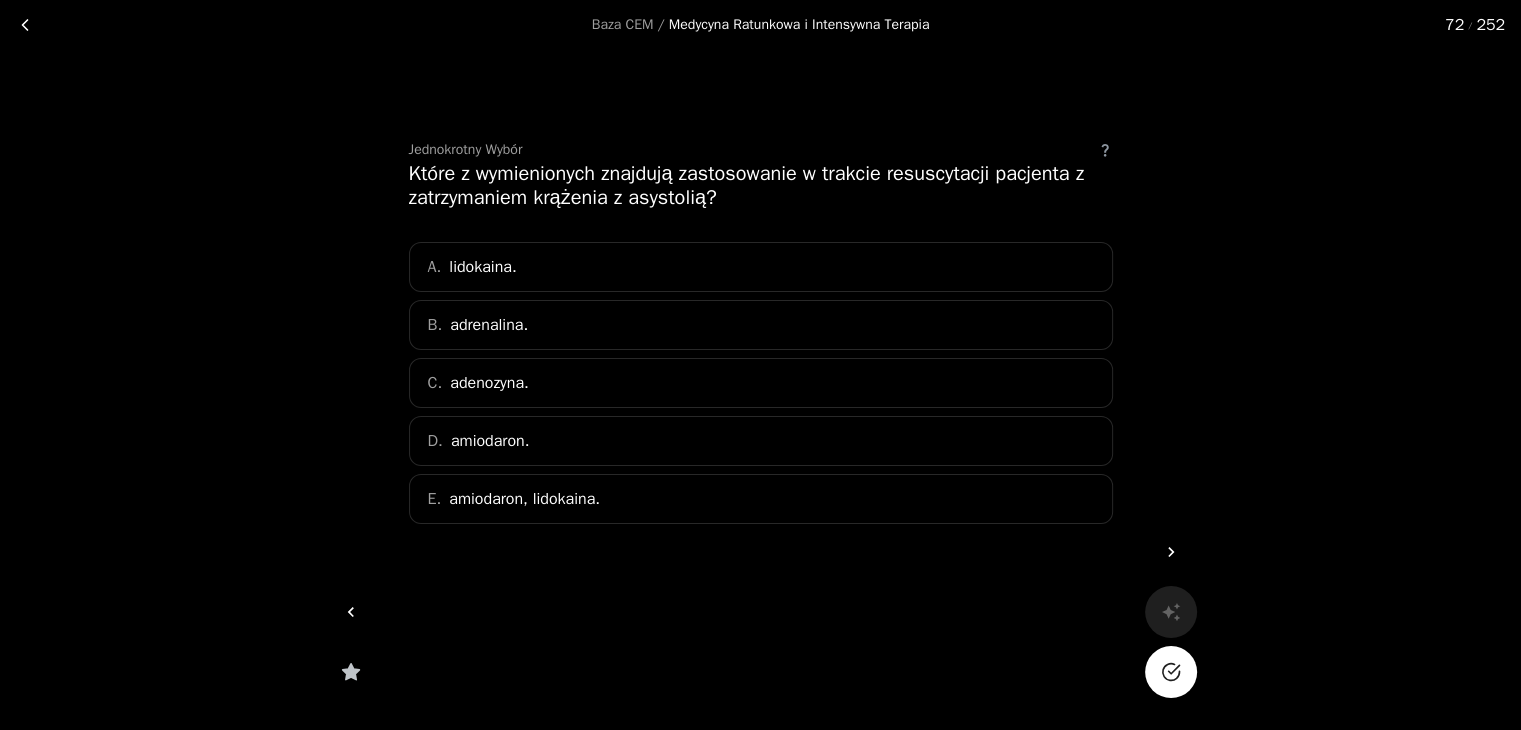click on "B.   adrenalina." at bounding box center [761, 325] 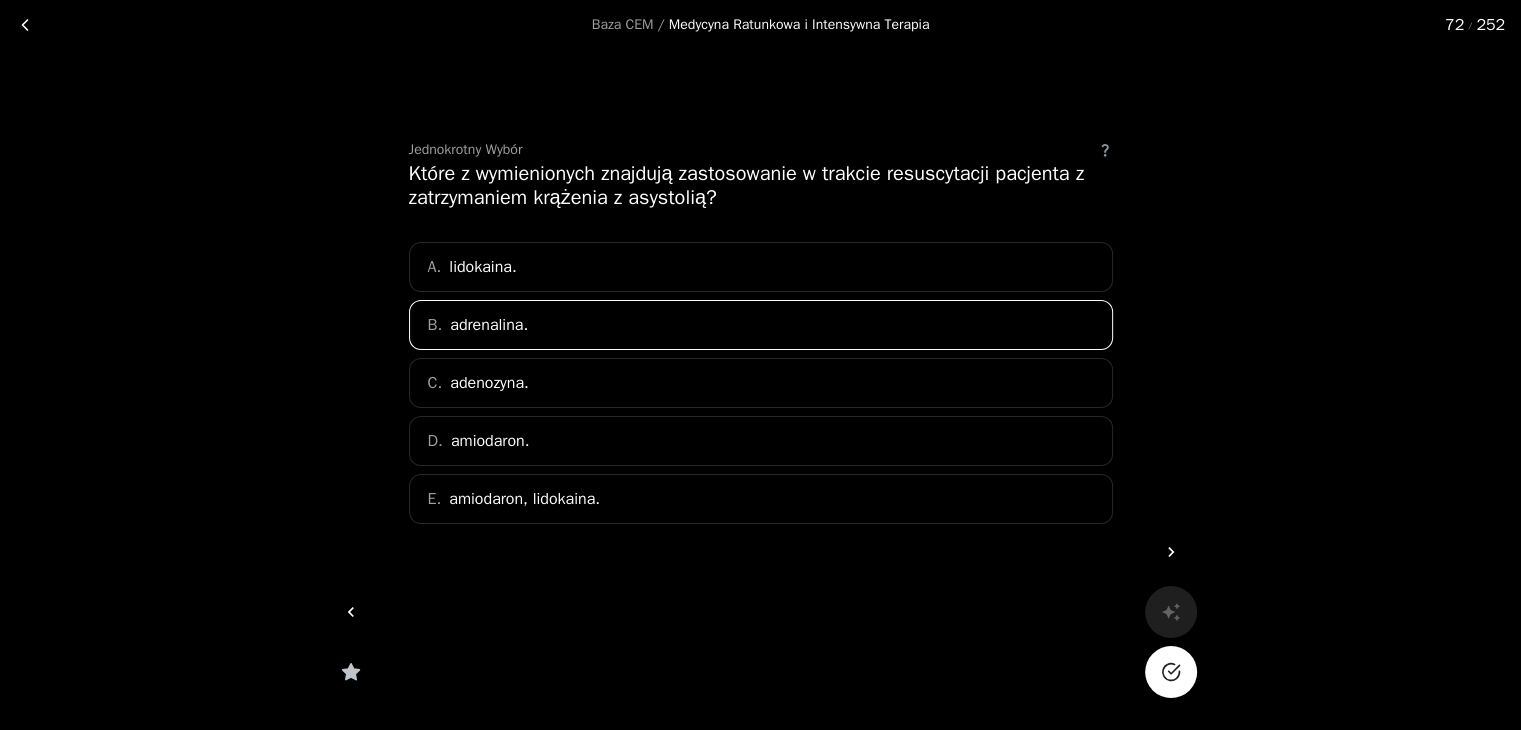 click 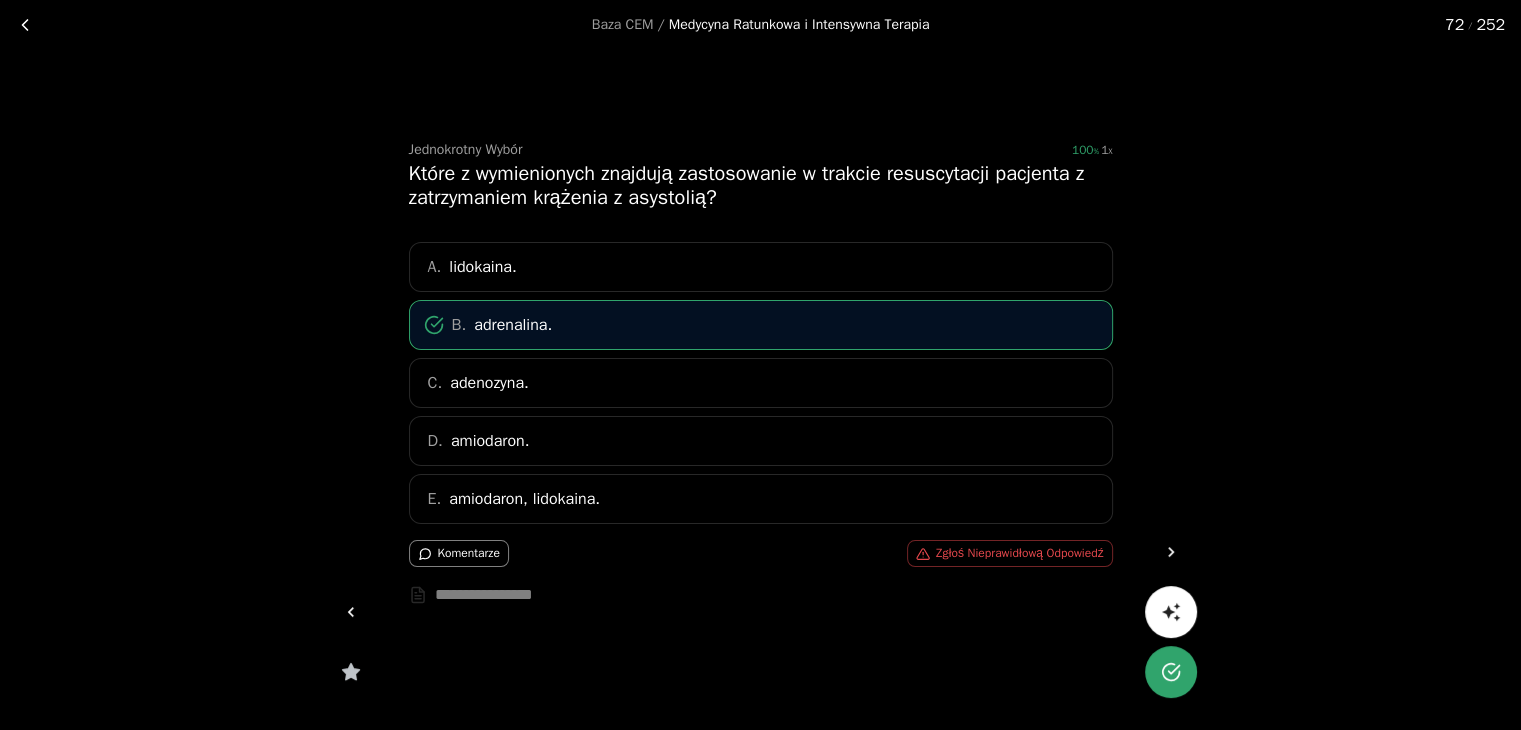 click 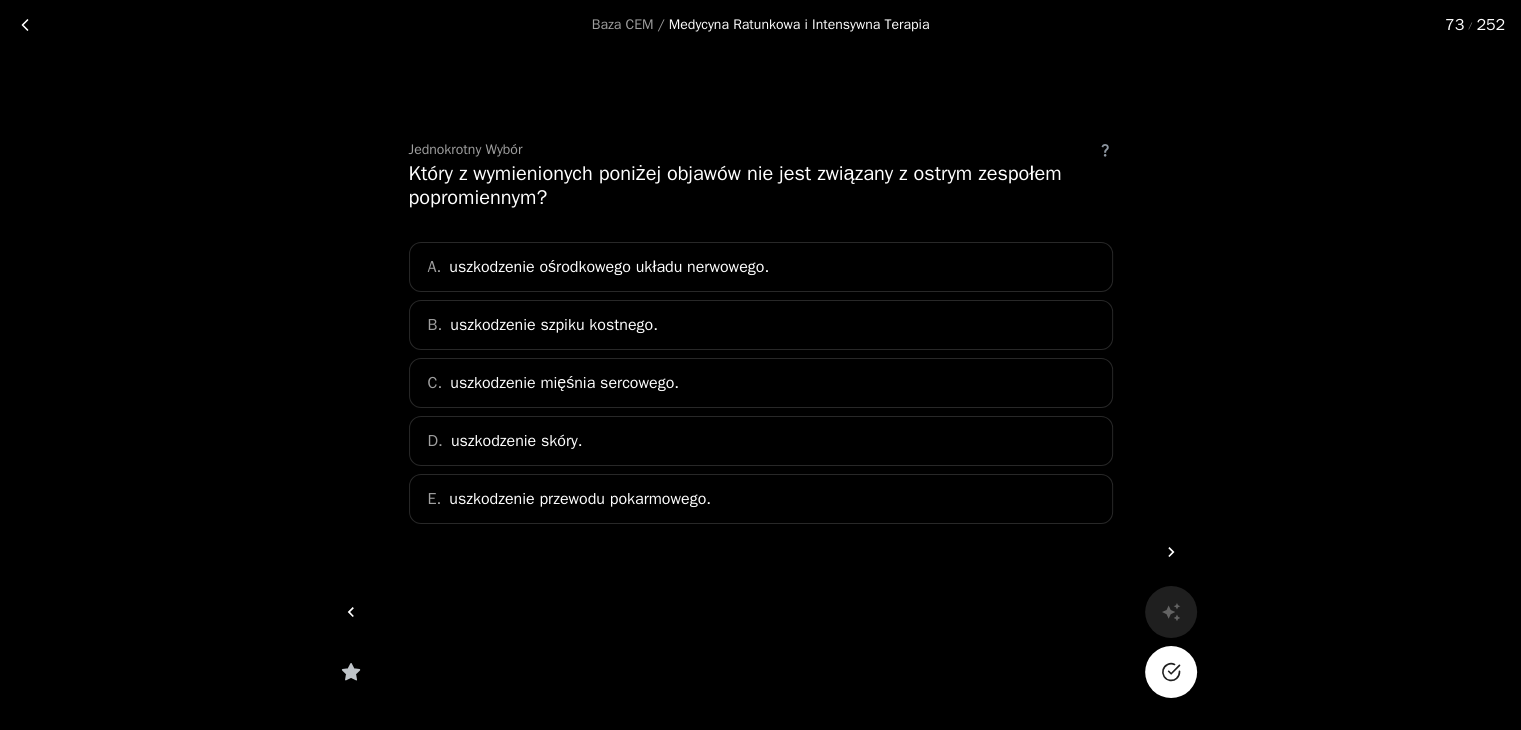 click at bounding box center (1171, 672) 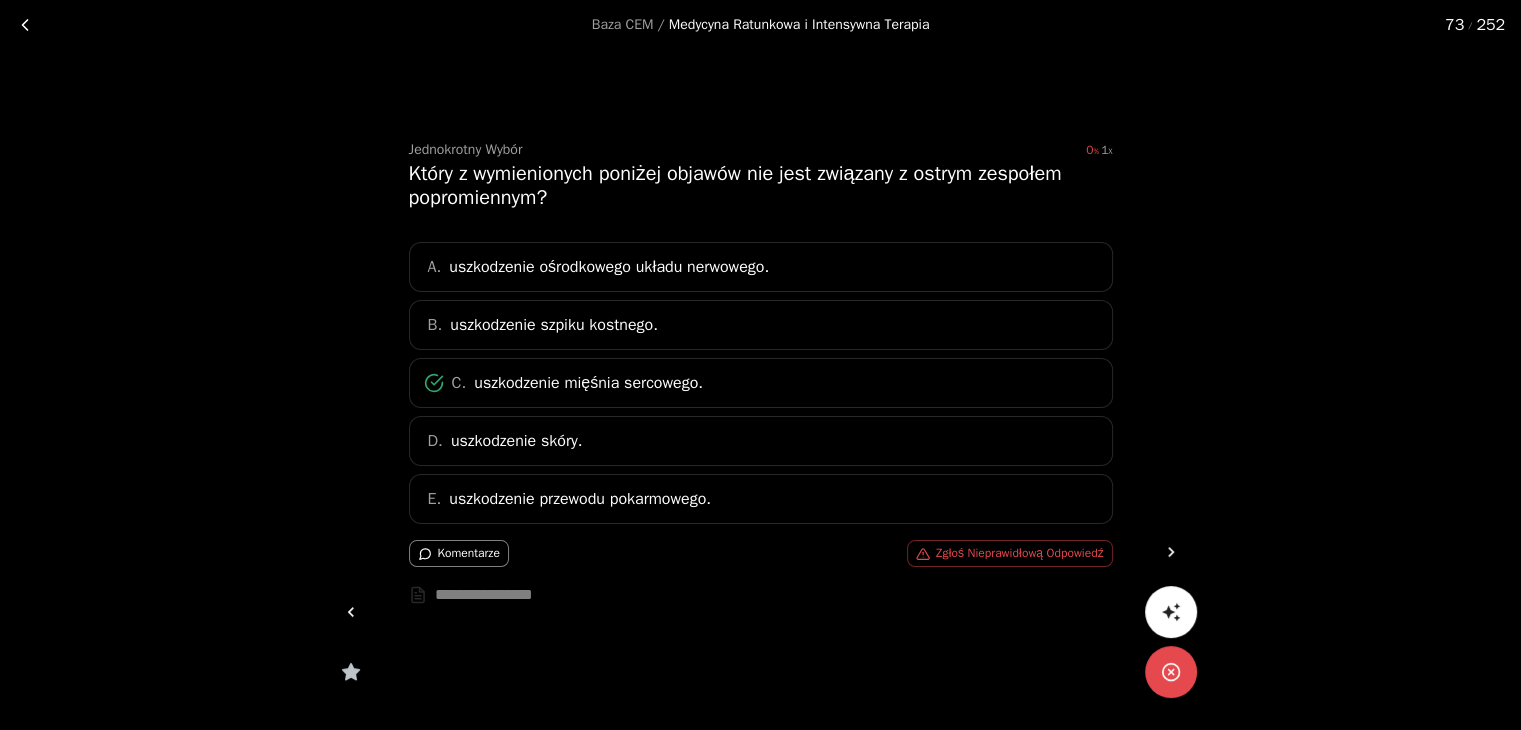 click at bounding box center (1171, 552) 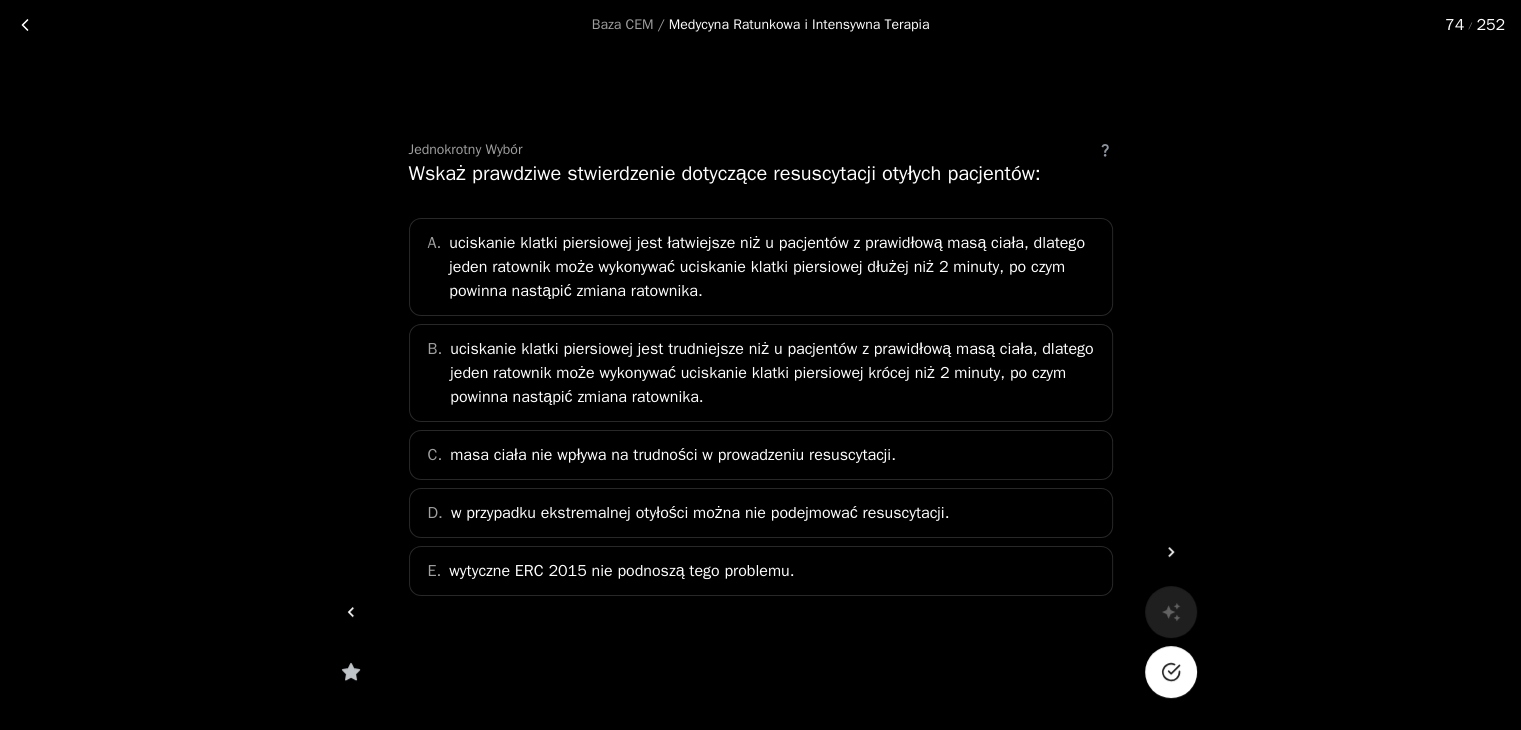click 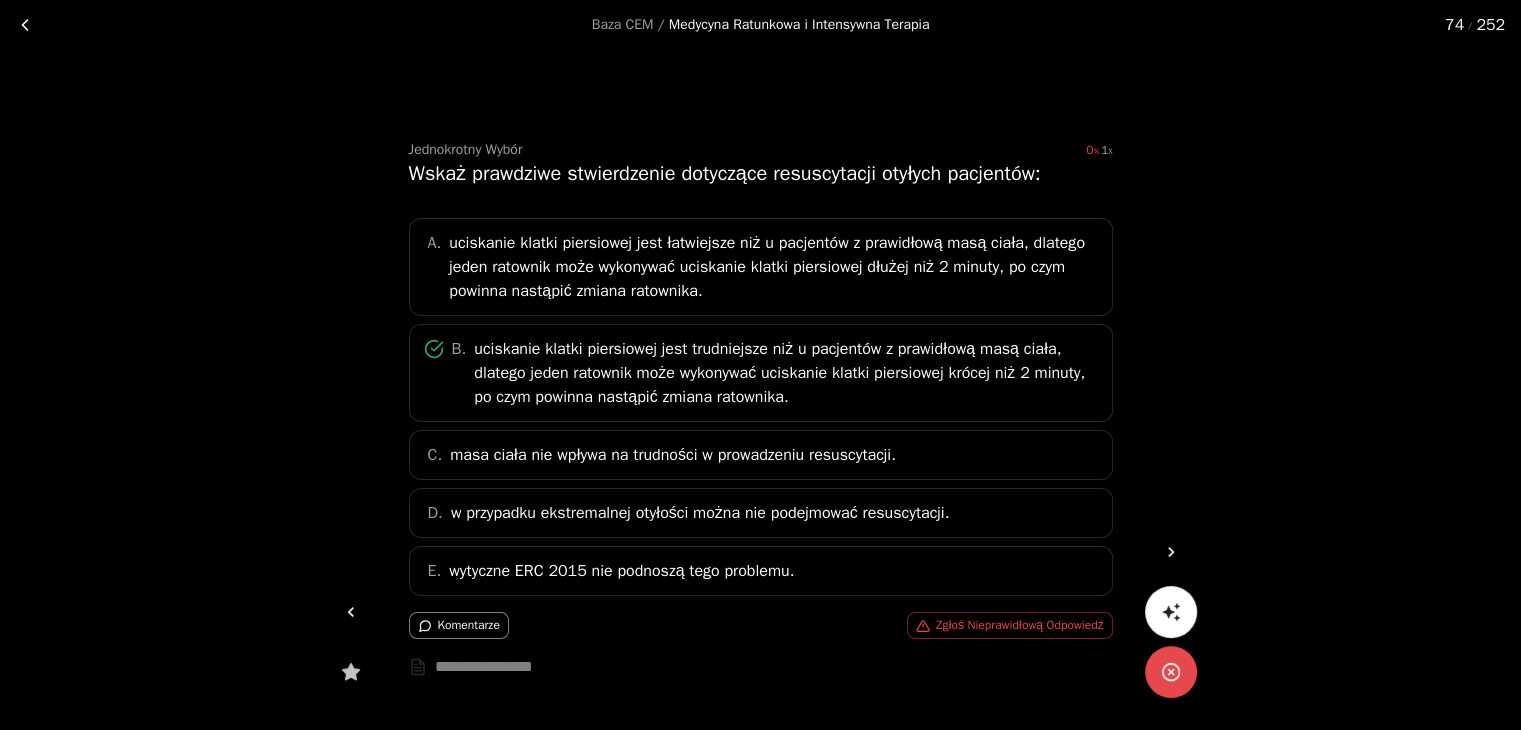 click 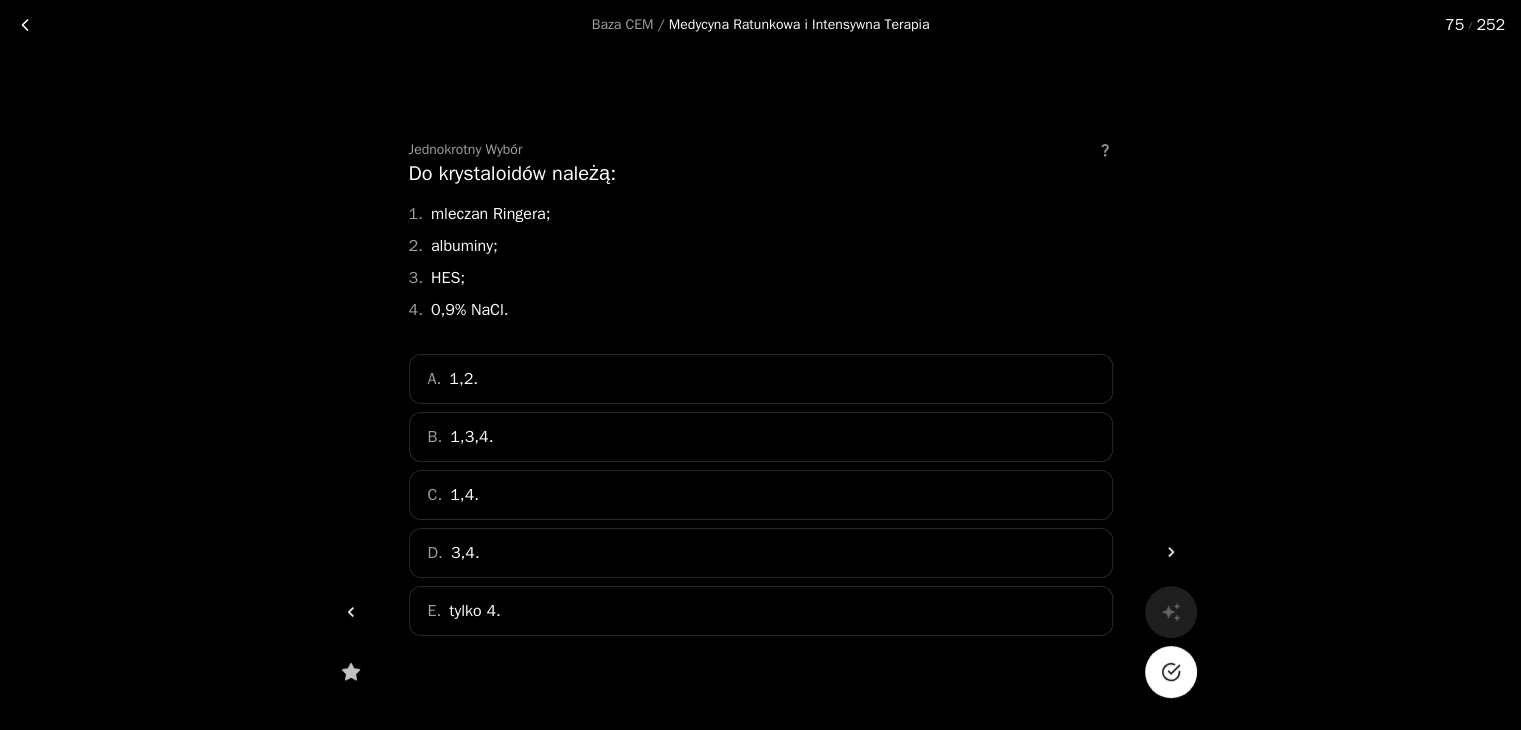 click on "E." at bounding box center [435, 611] 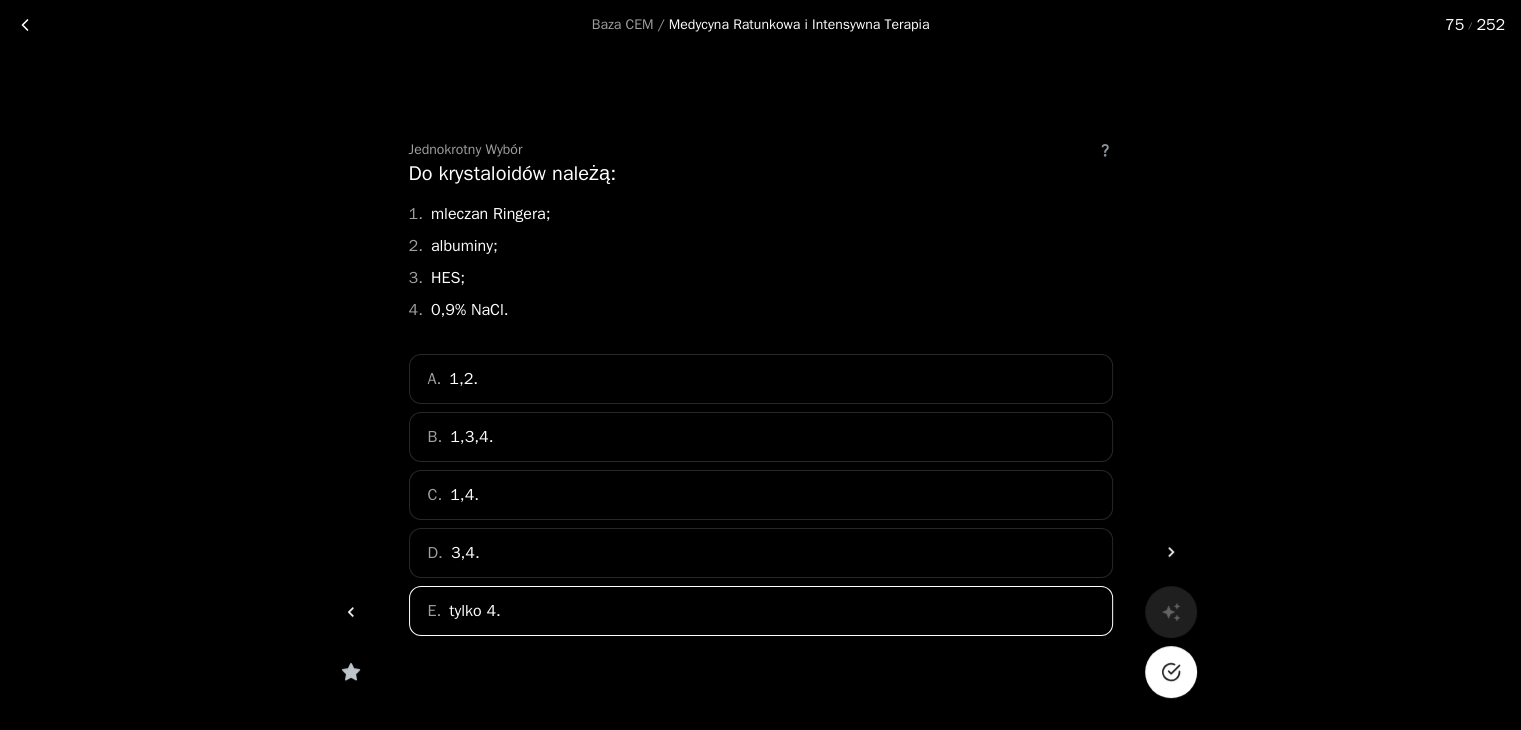 click 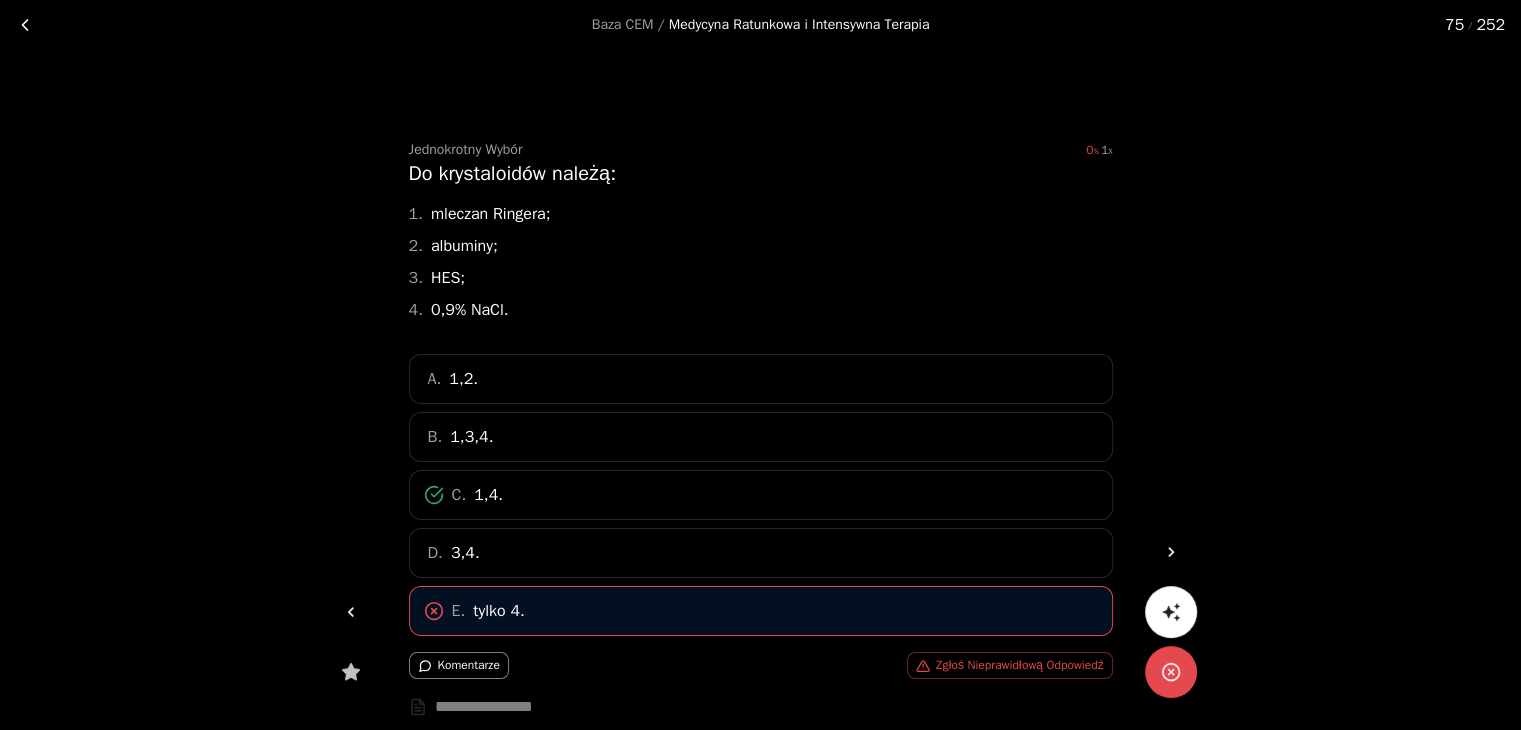 click 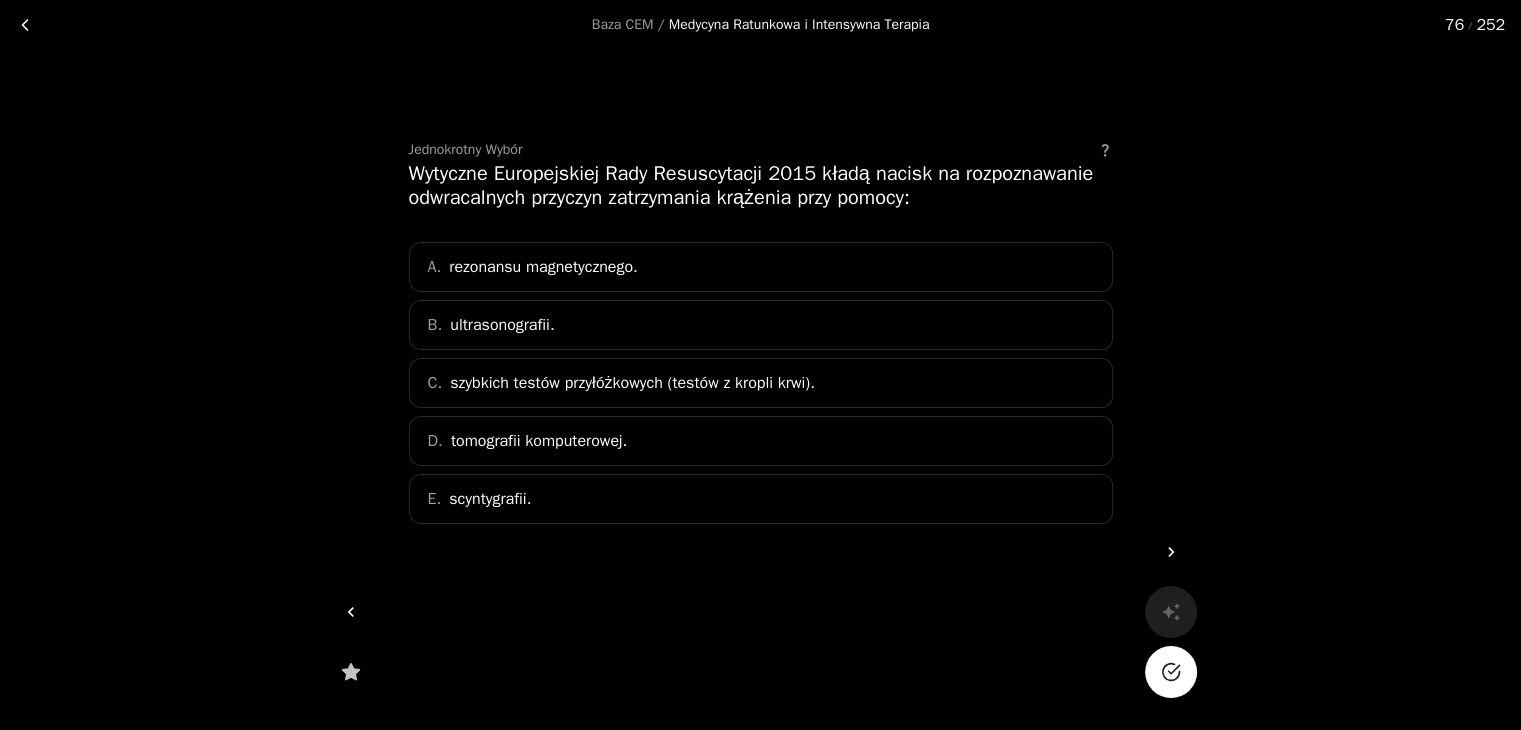 click on "B.   ultrasonografii." at bounding box center (761, 325) 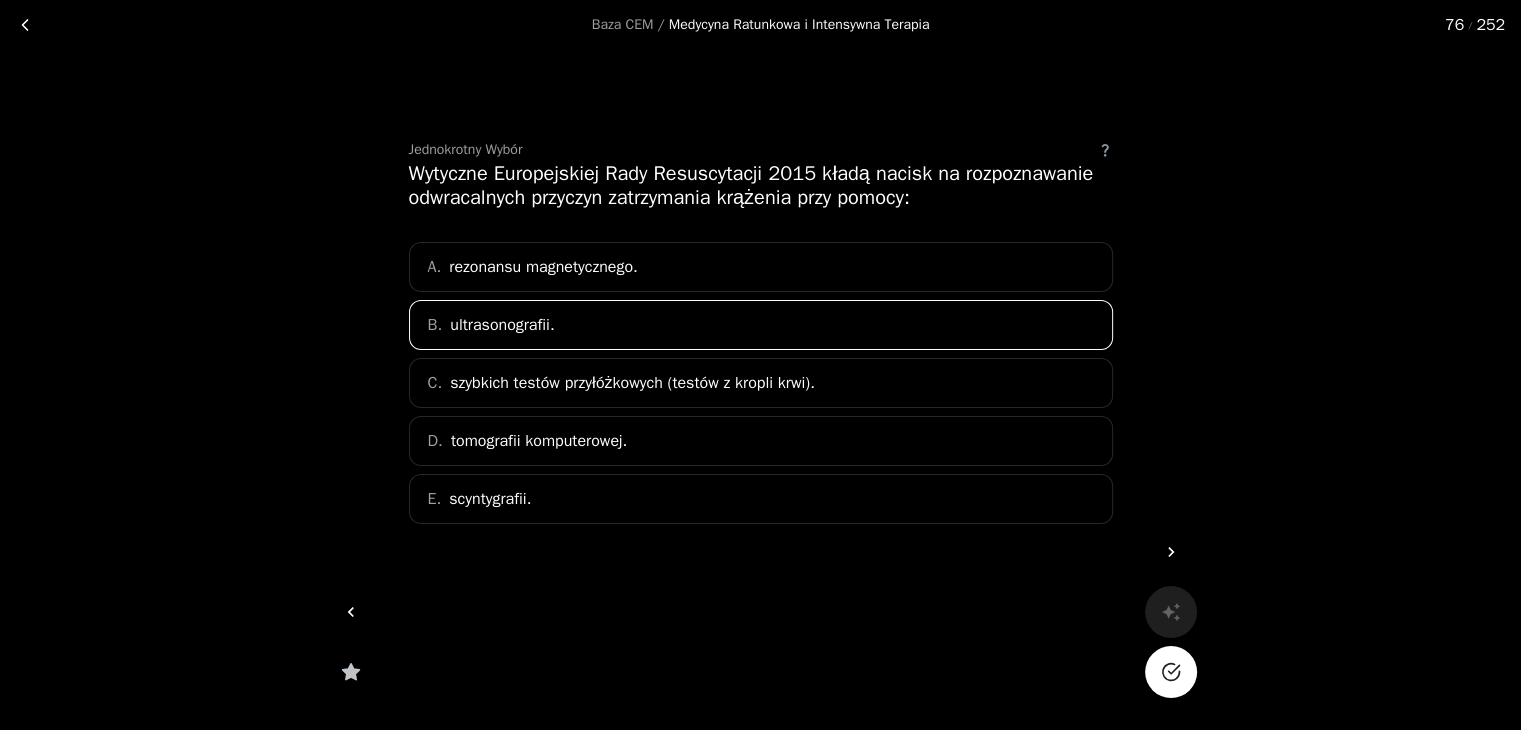 click 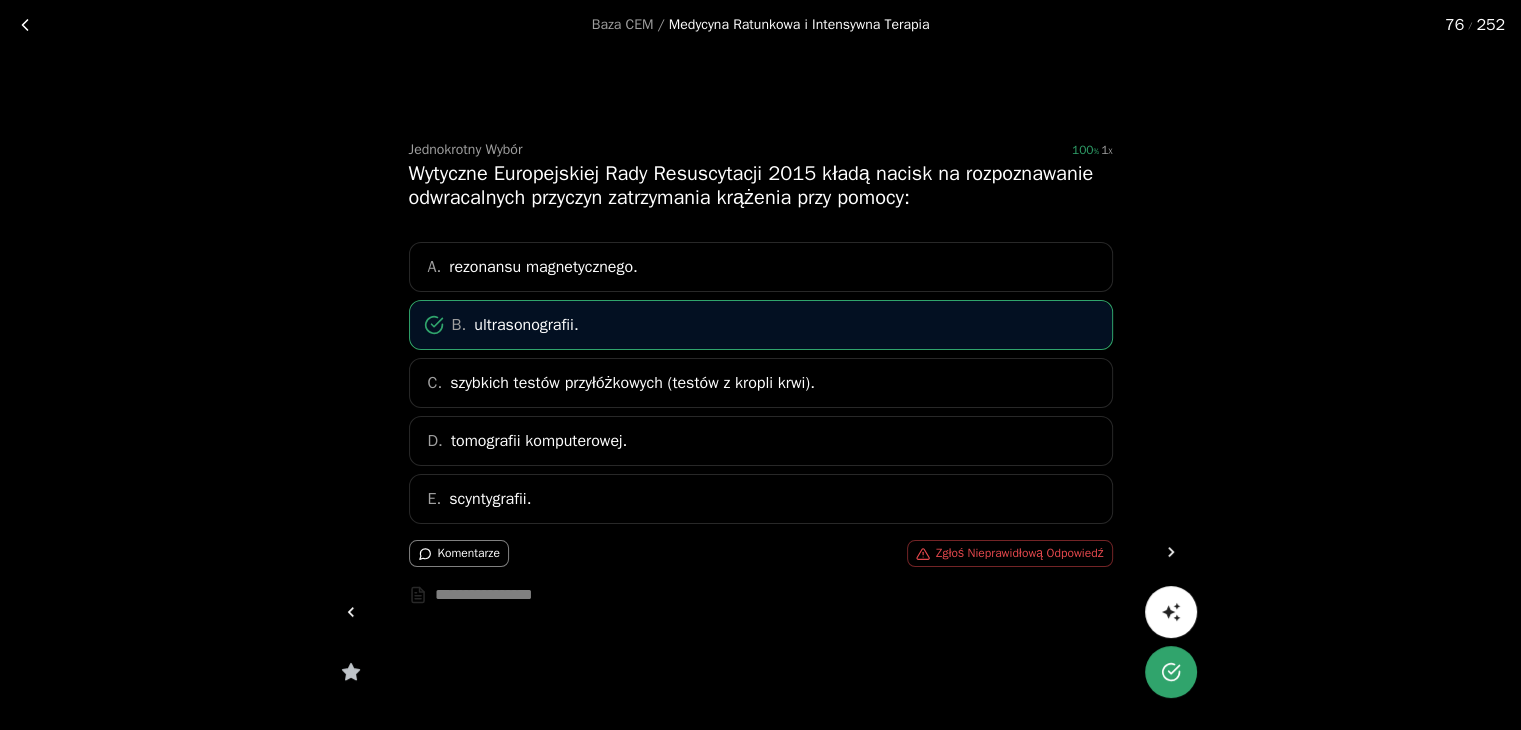 click 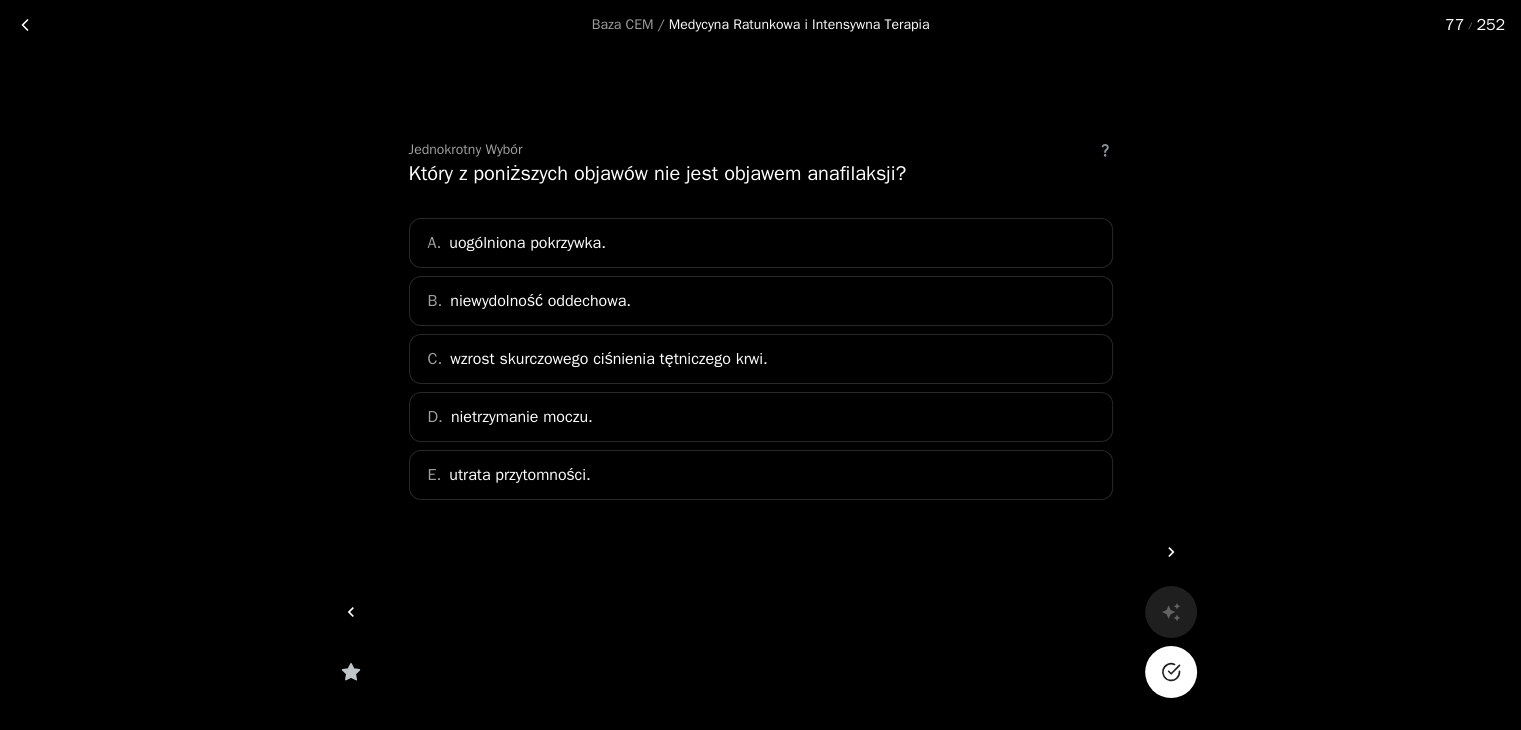 click on "wzrost skurczowego ciśnienia tętniczego krwi." at bounding box center [609, 359] 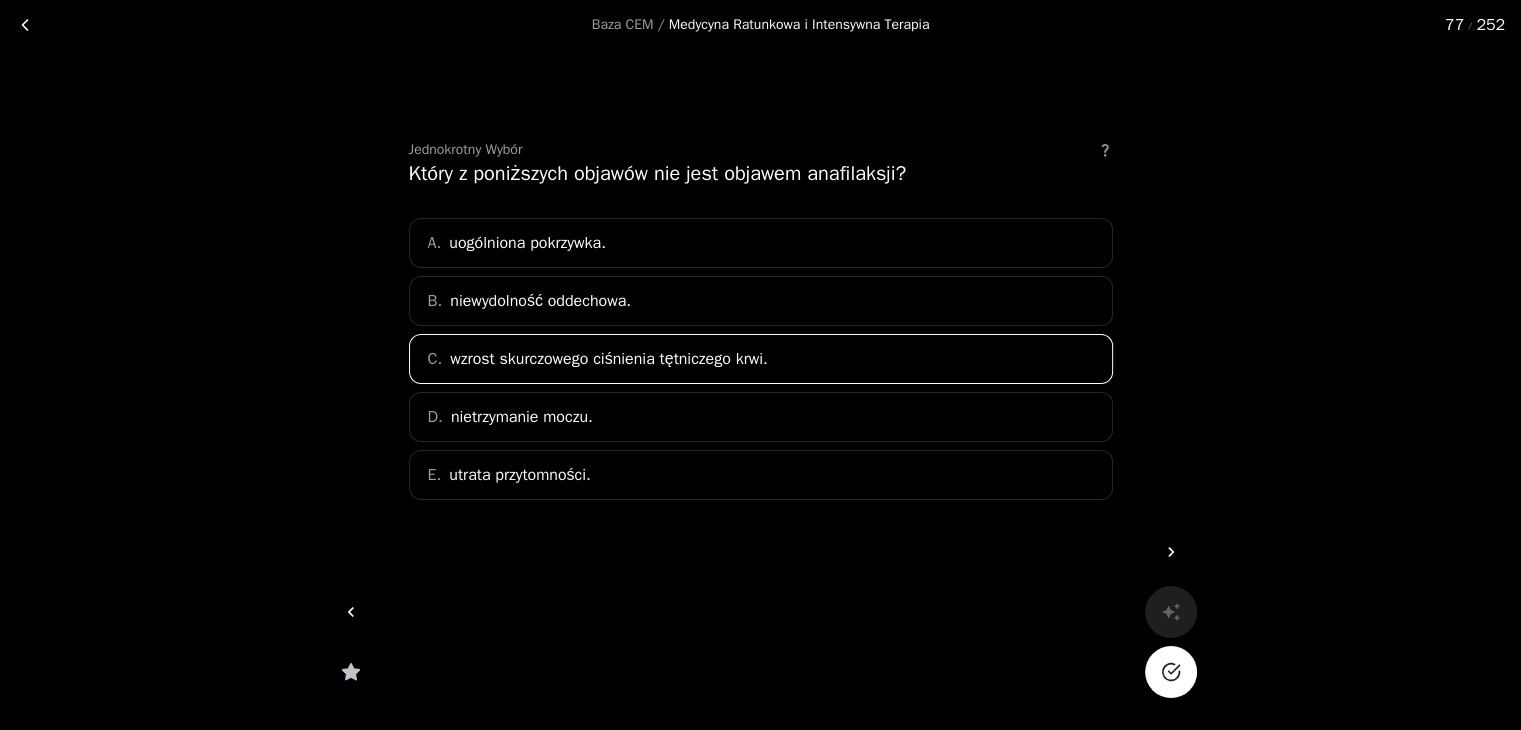 click 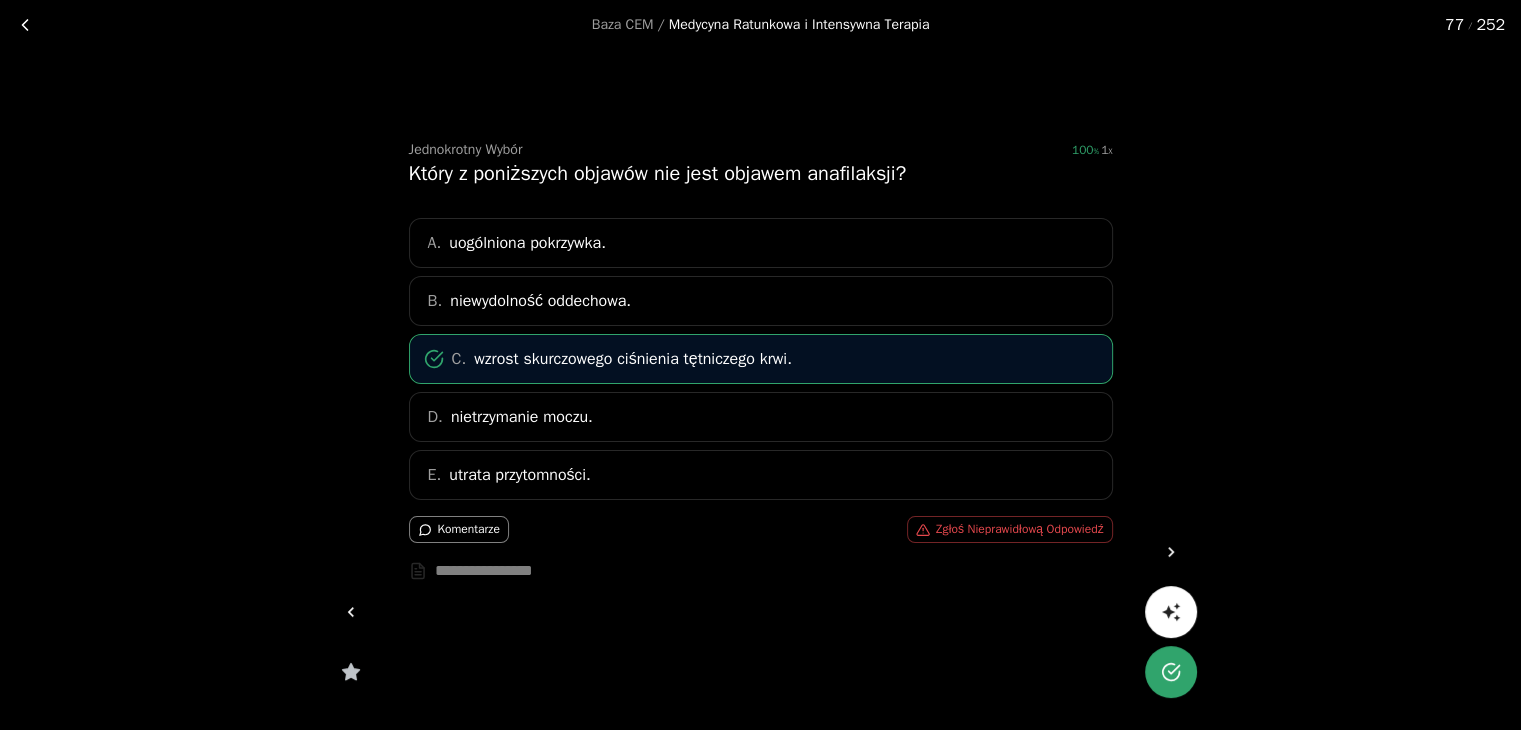 click at bounding box center (1171, 552) 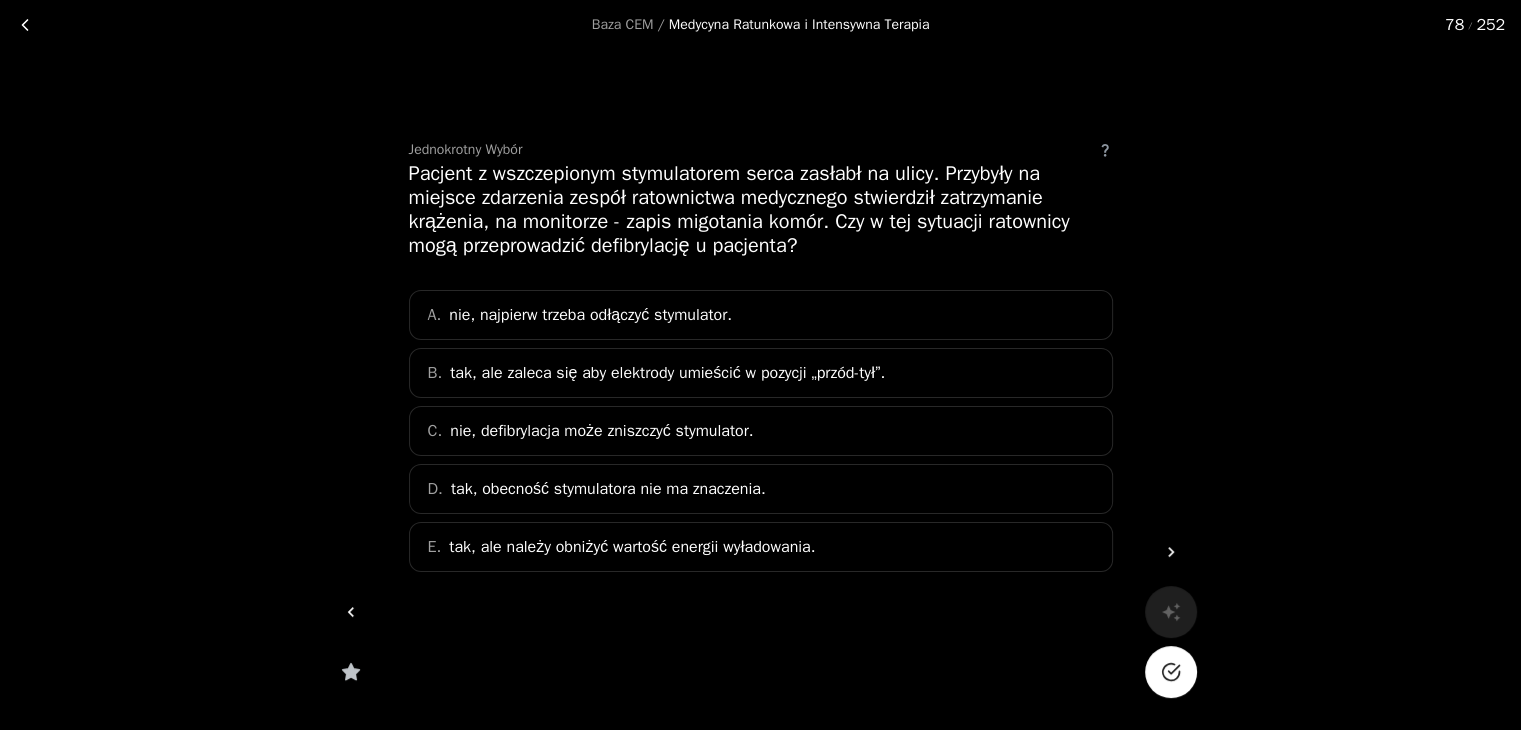 click on "tak, ale zaleca się aby elektrody umieścić w pozycji „przód-tył”." at bounding box center [667, 373] 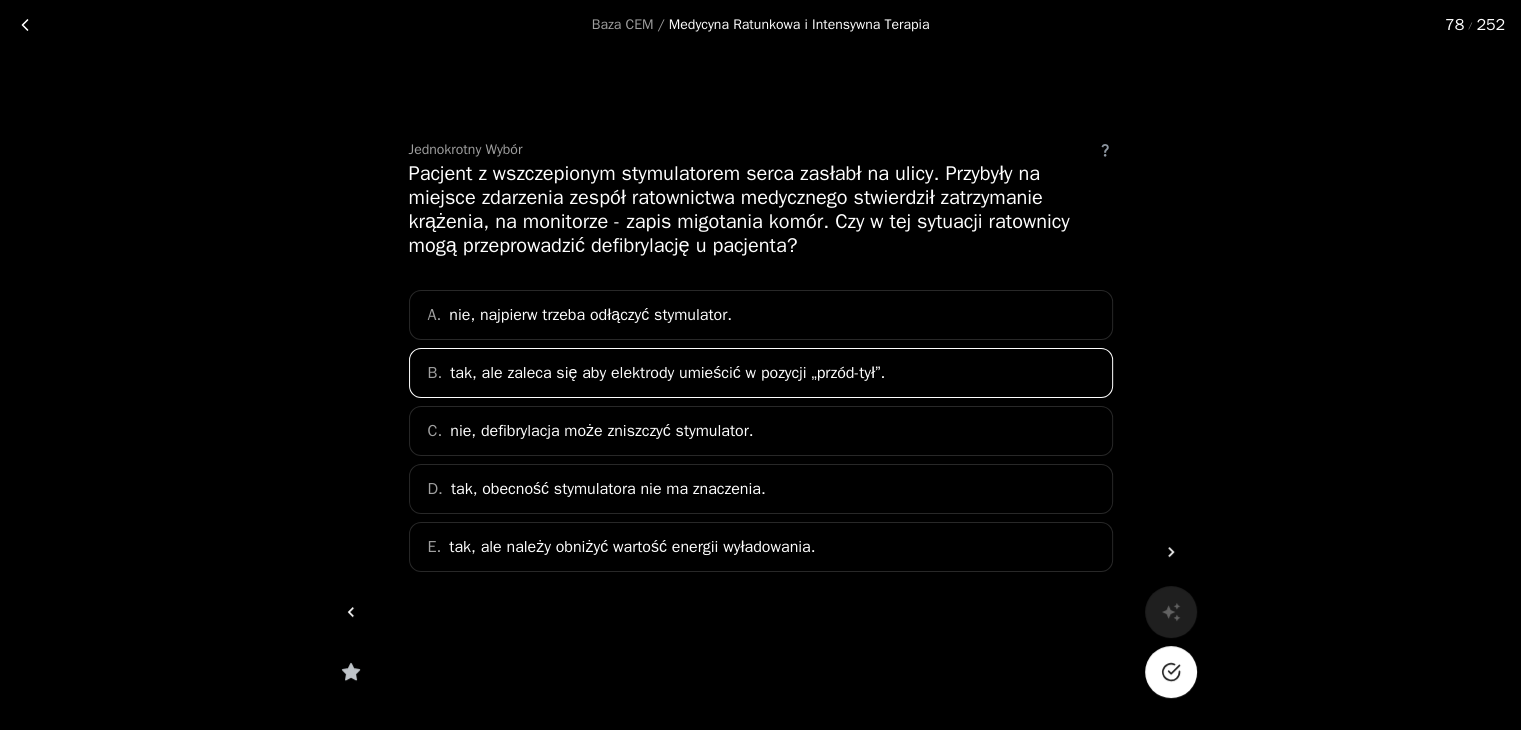 click at bounding box center [1171, 672] 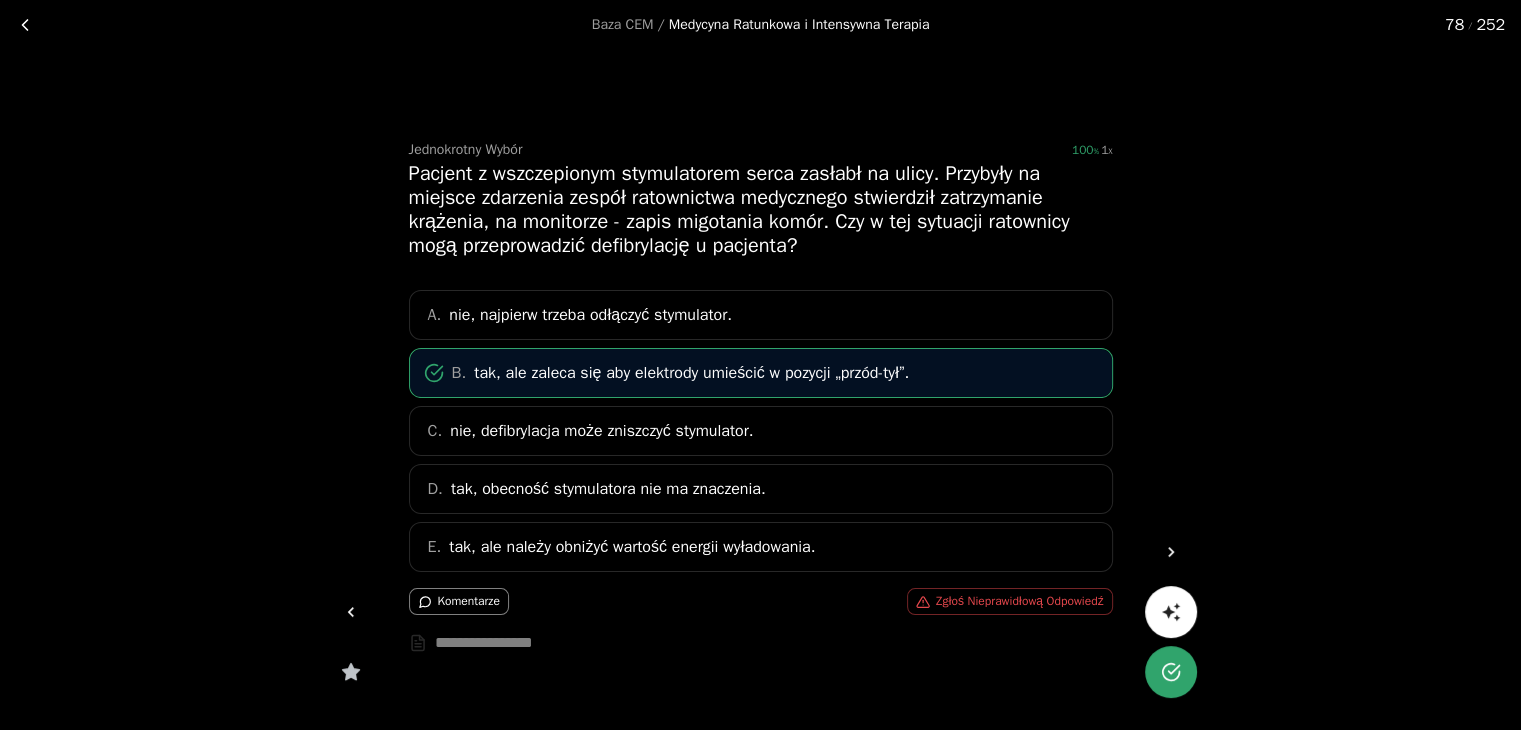 click 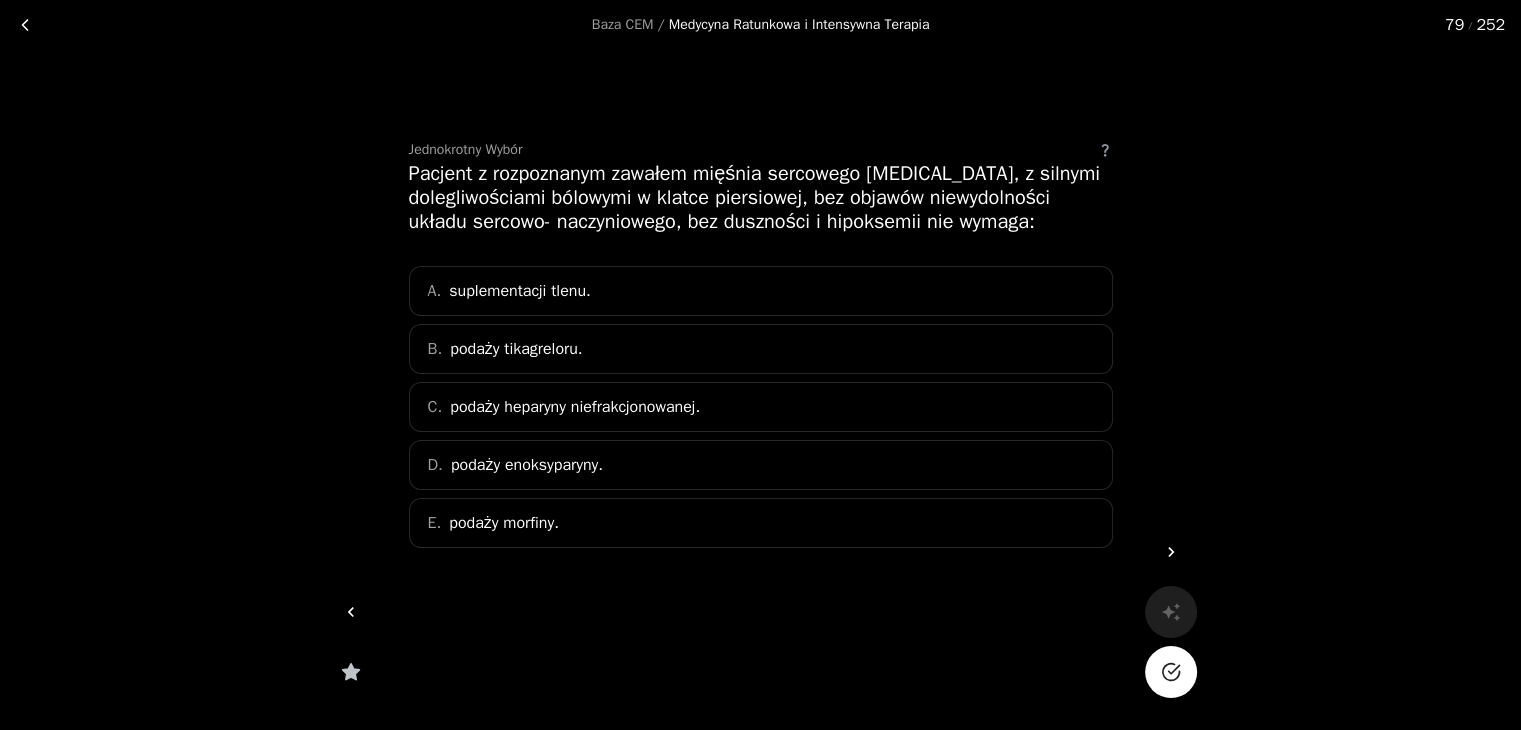 click on "A.   suplementacji tlenu." at bounding box center (761, 291) 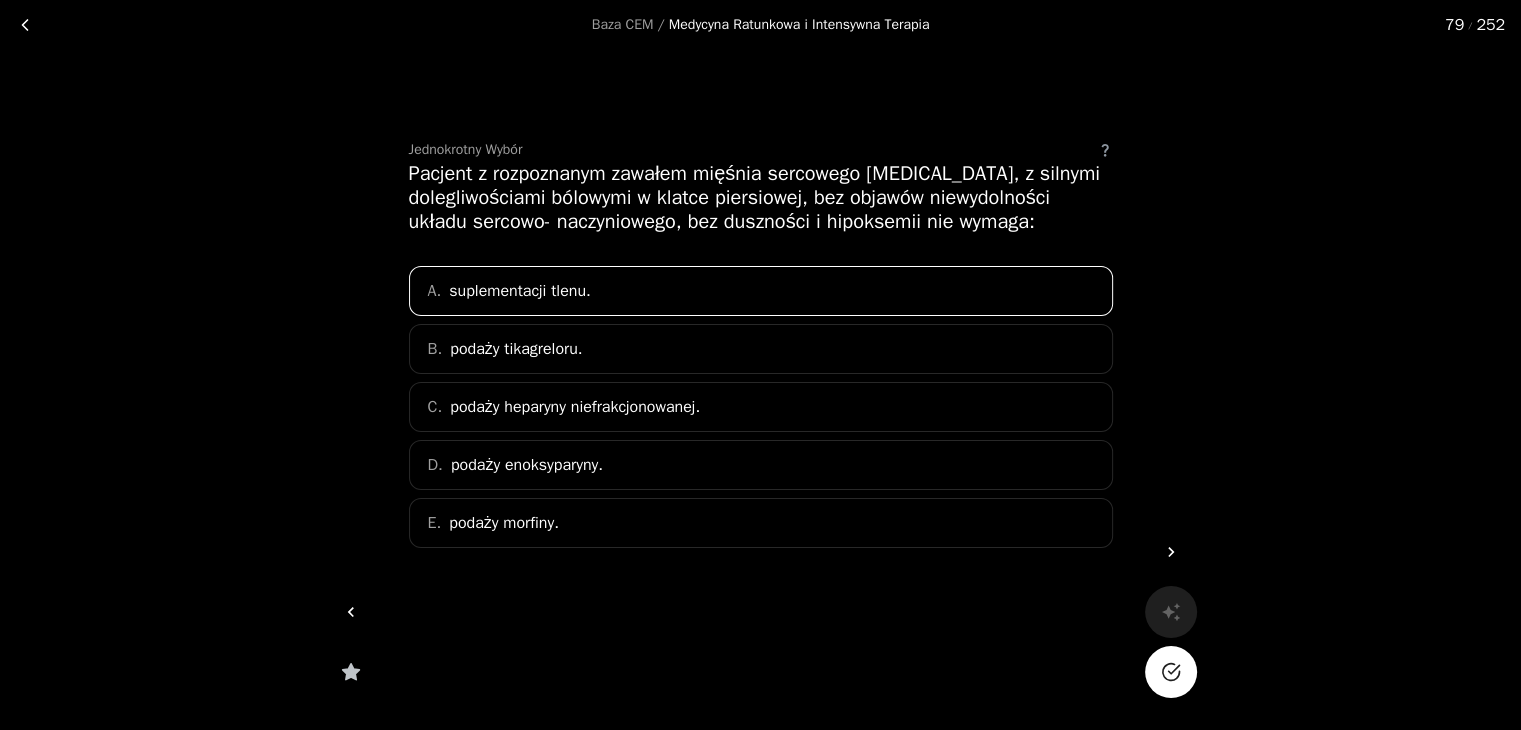 click at bounding box center (1171, 672) 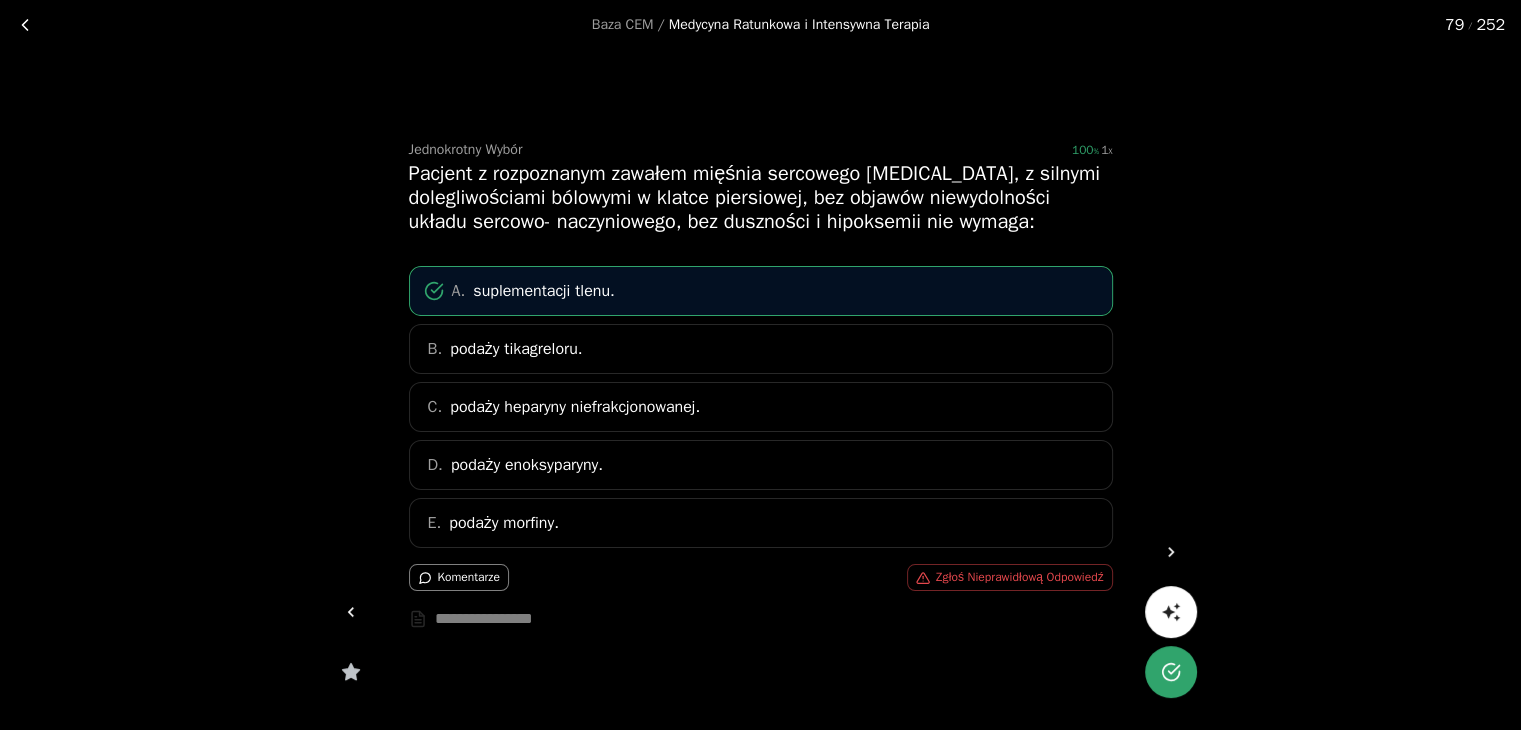 click 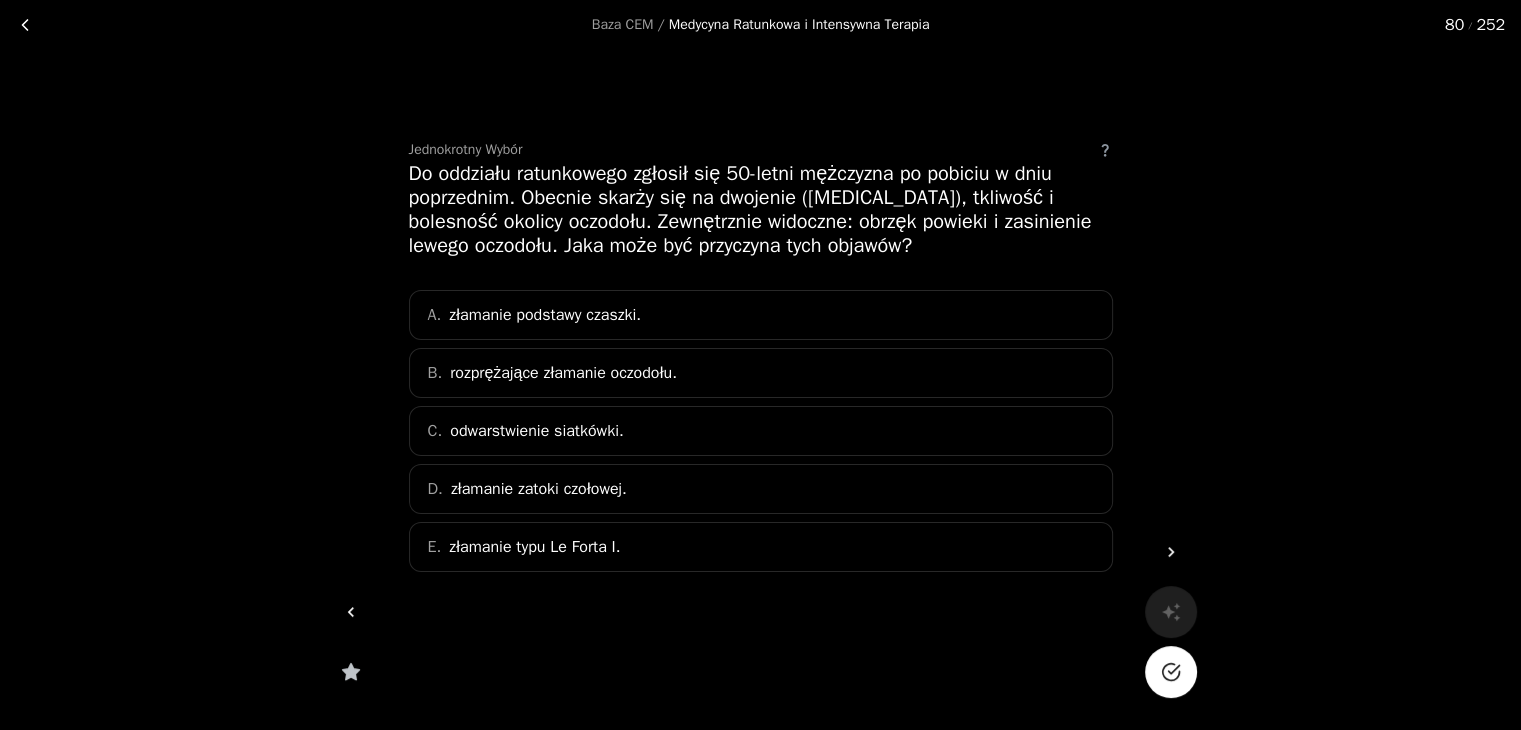 click at bounding box center (1171, 672) 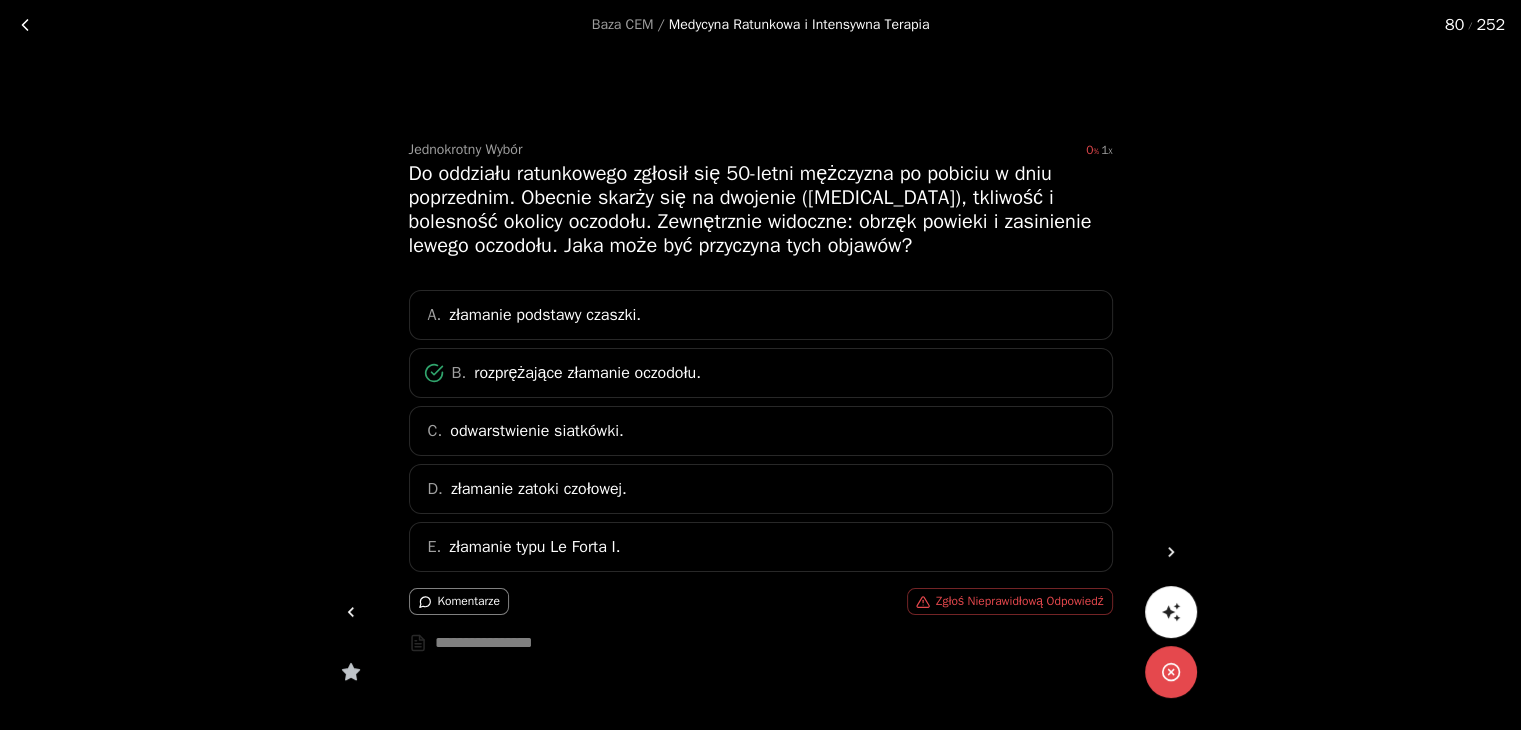 click 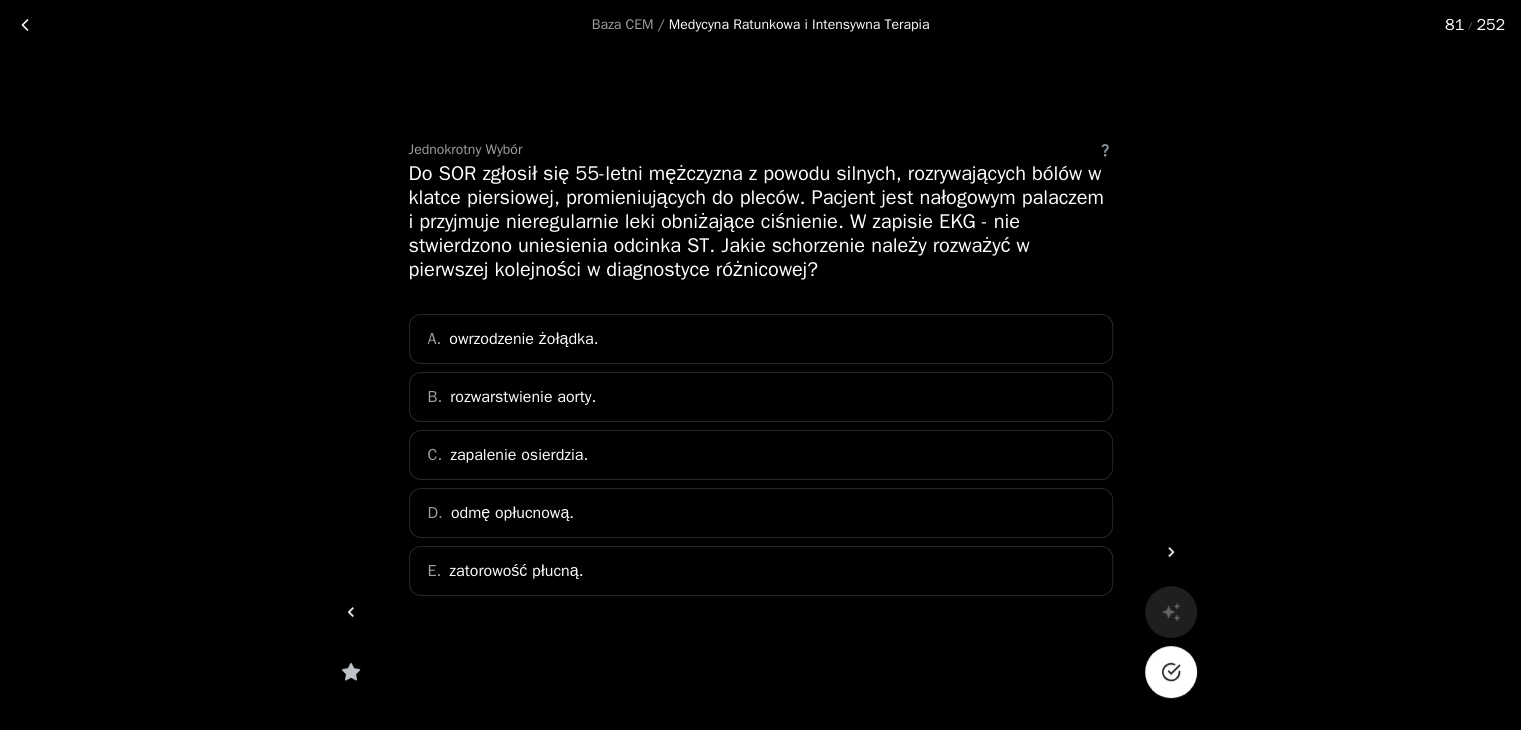 click 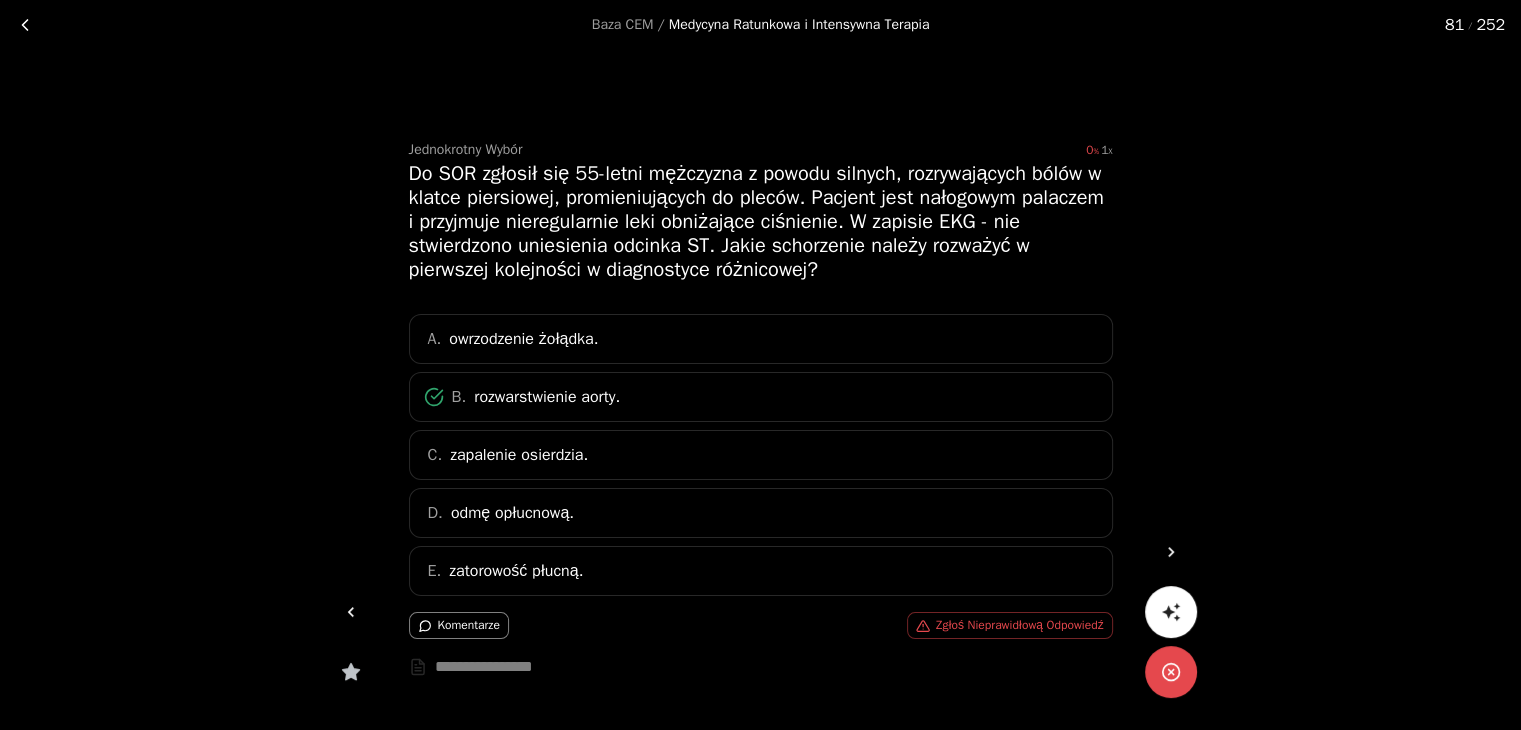 click 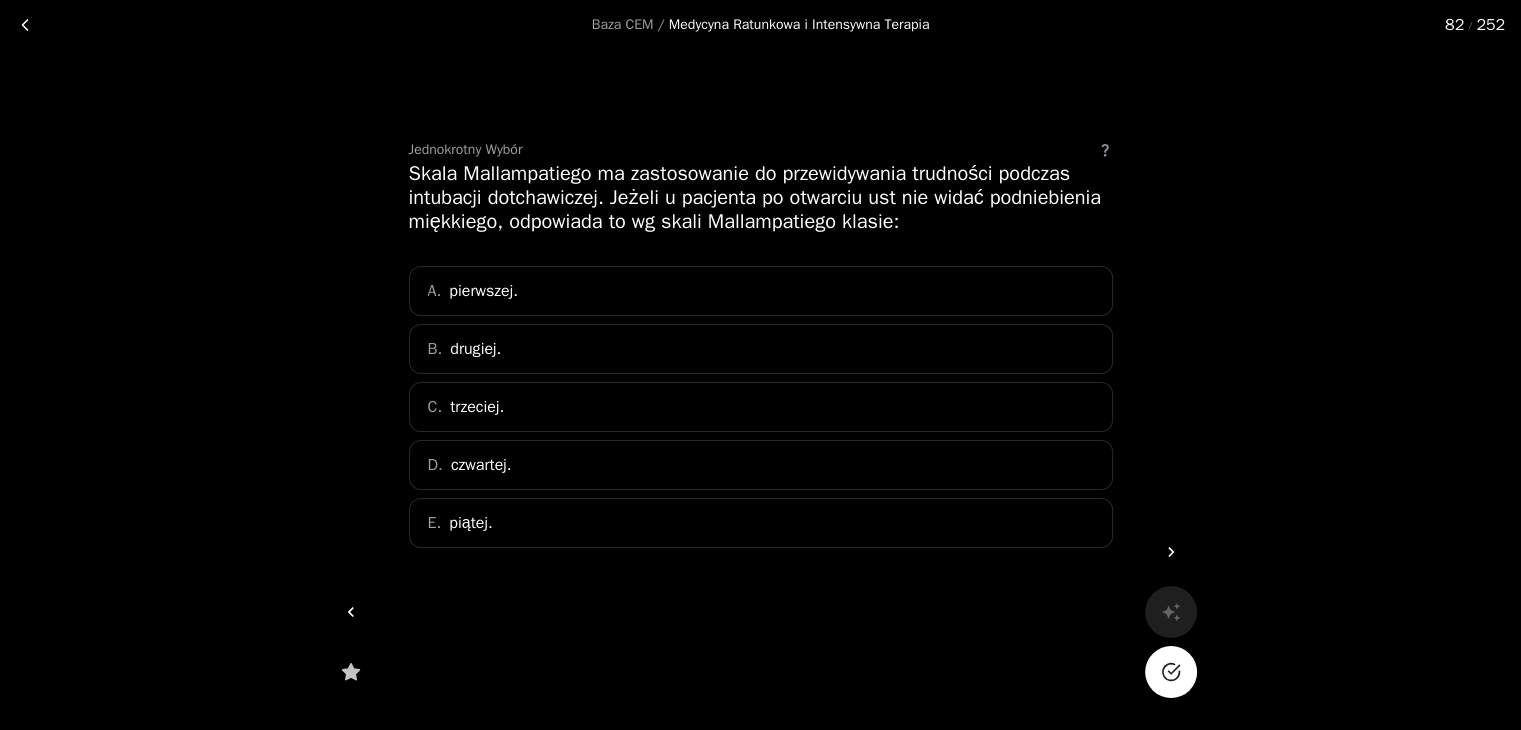 click on "D.   czwartej." at bounding box center (761, 465) 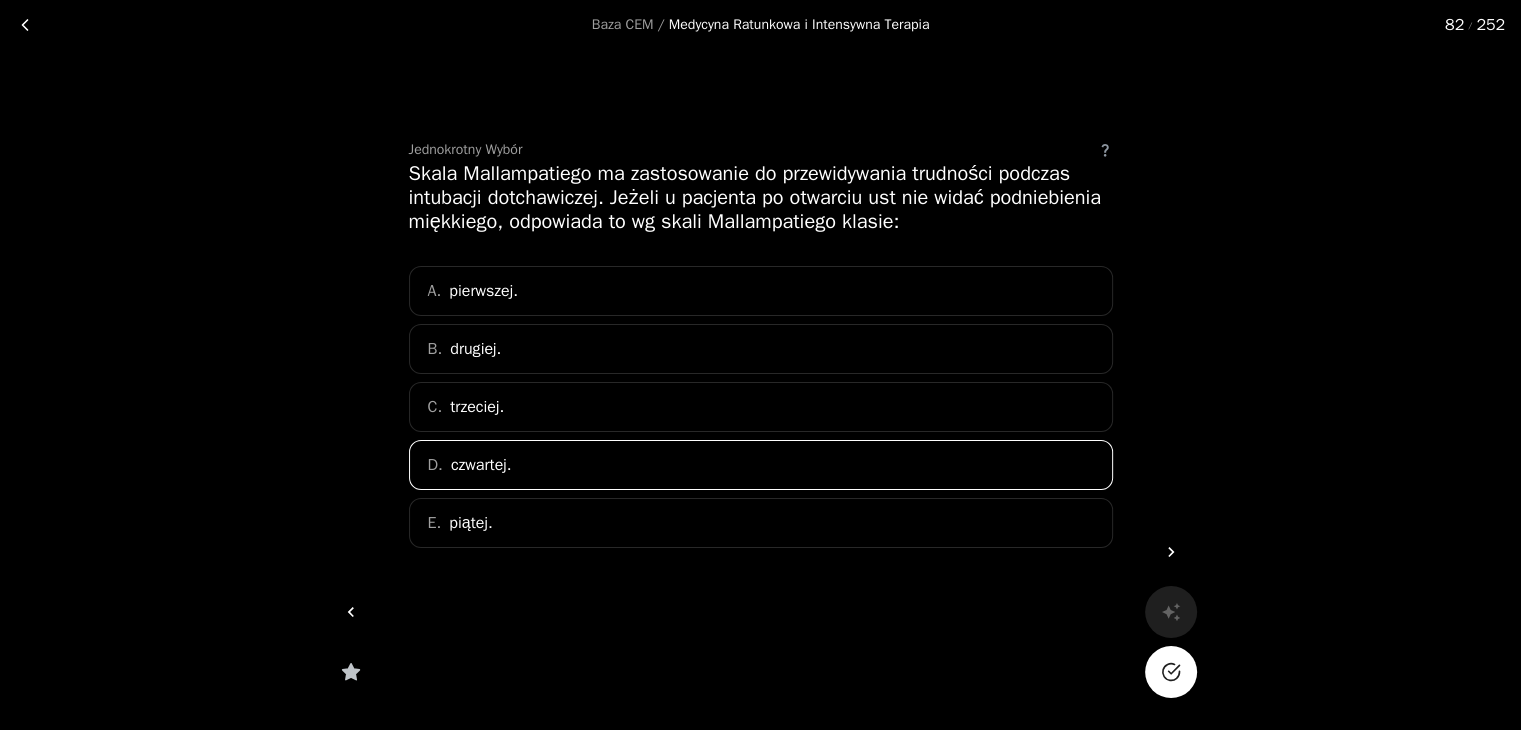 click at bounding box center (1171, 672) 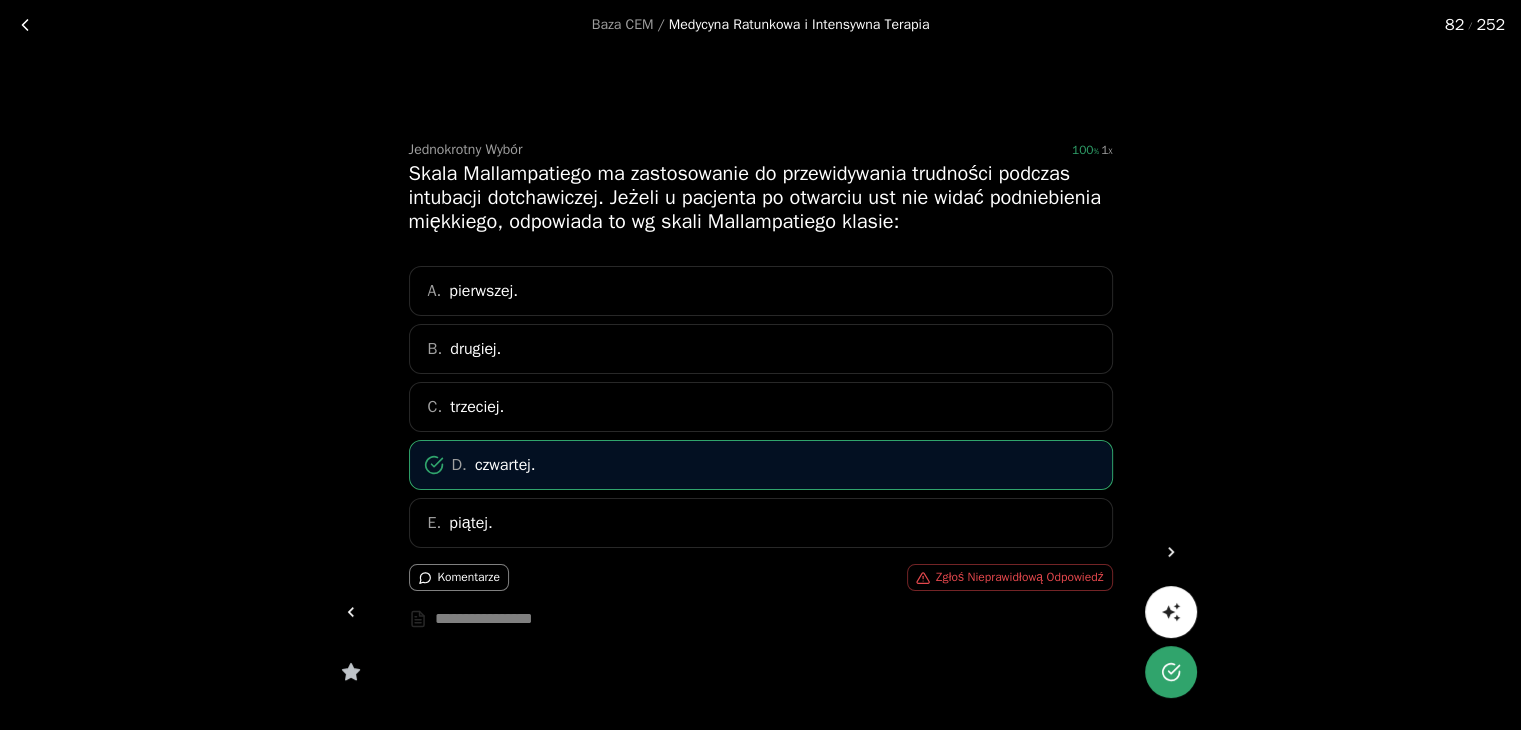 click at bounding box center [1171, 552] 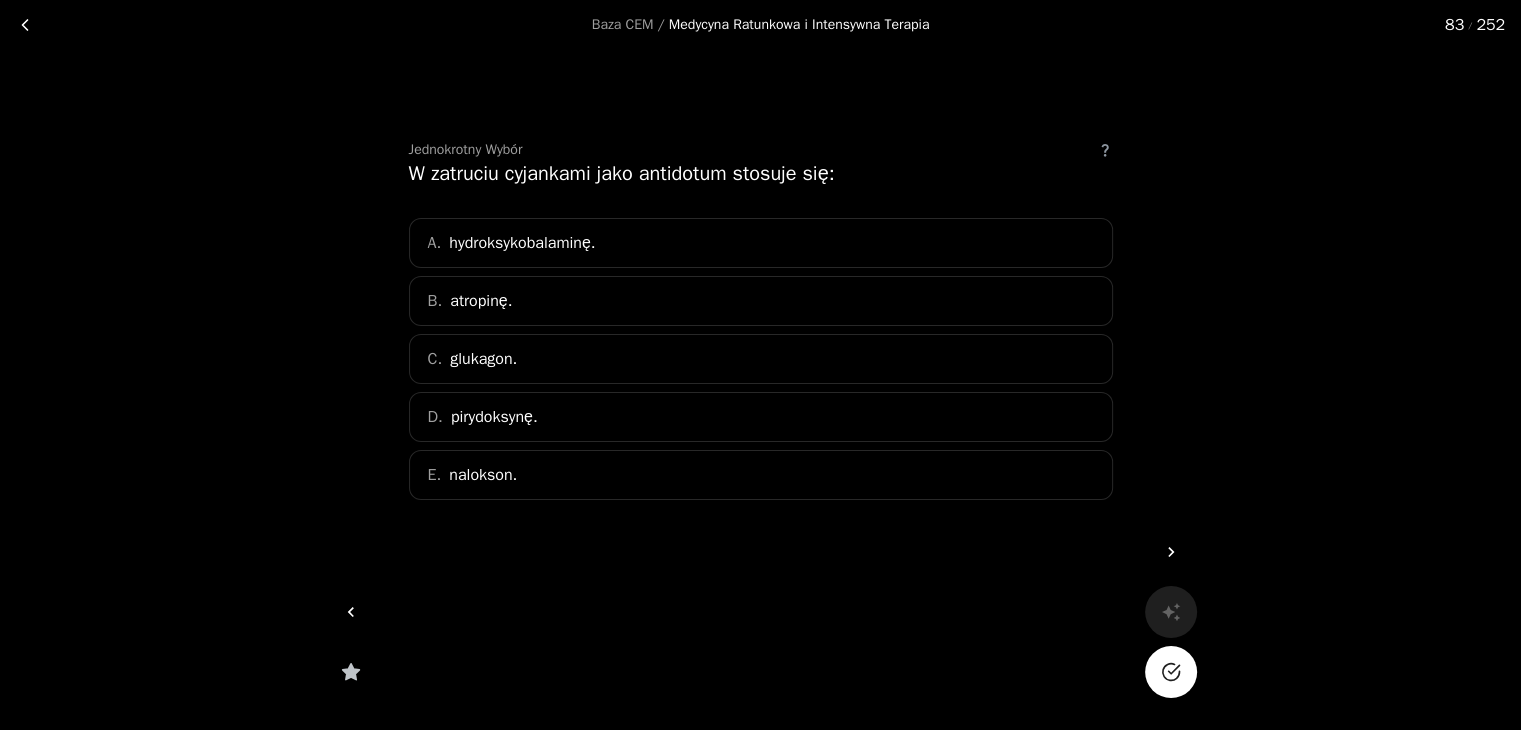 click 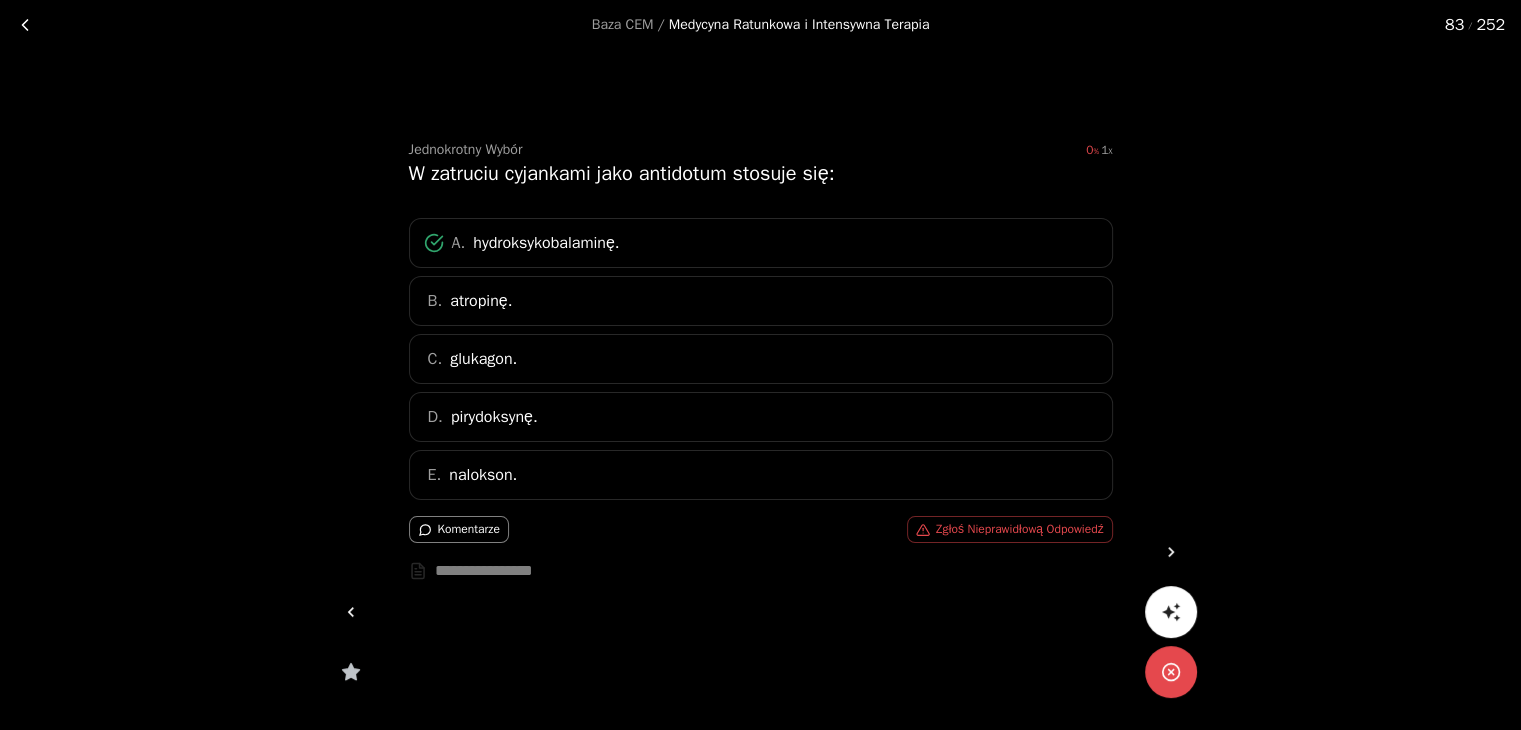 click 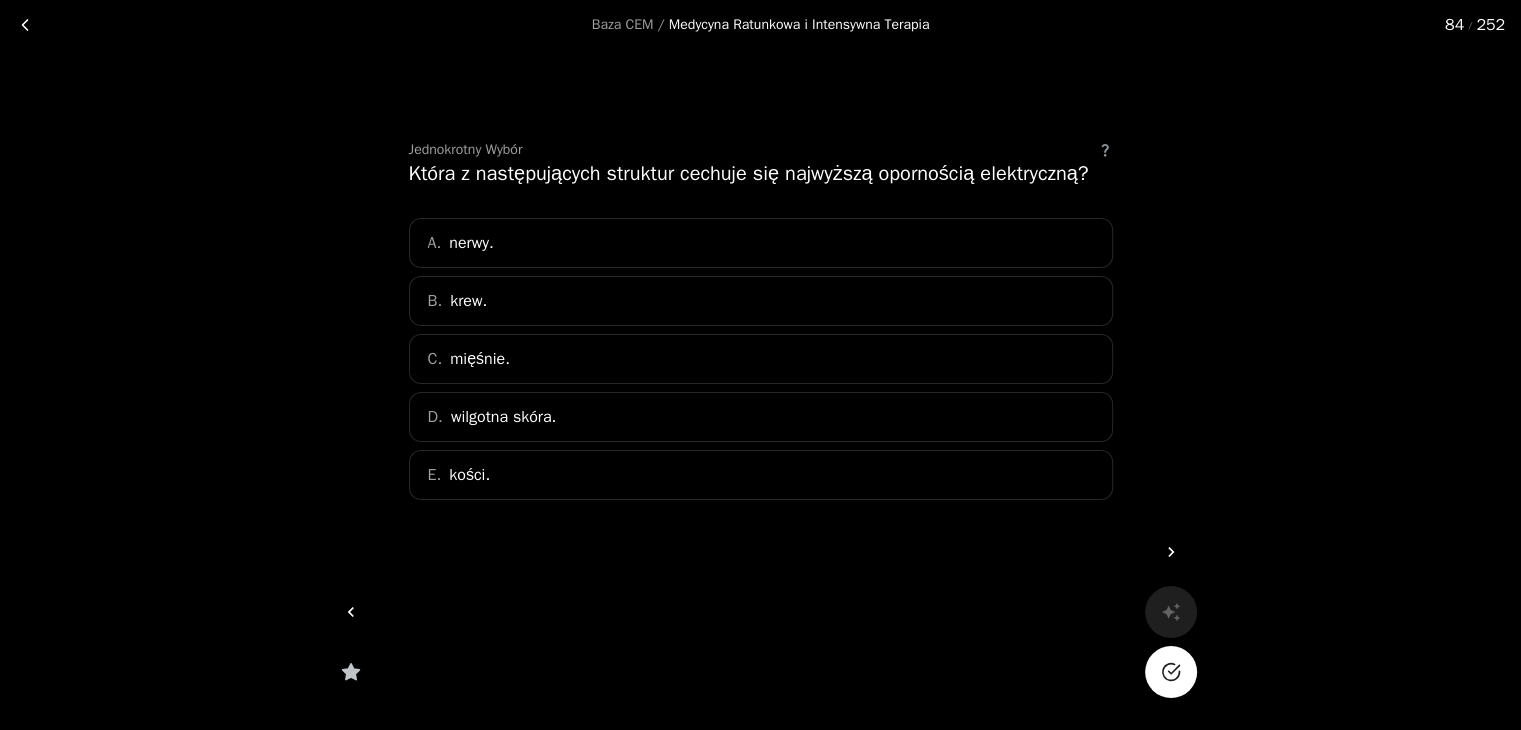click on "E.   kości." at bounding box center [761, 475] 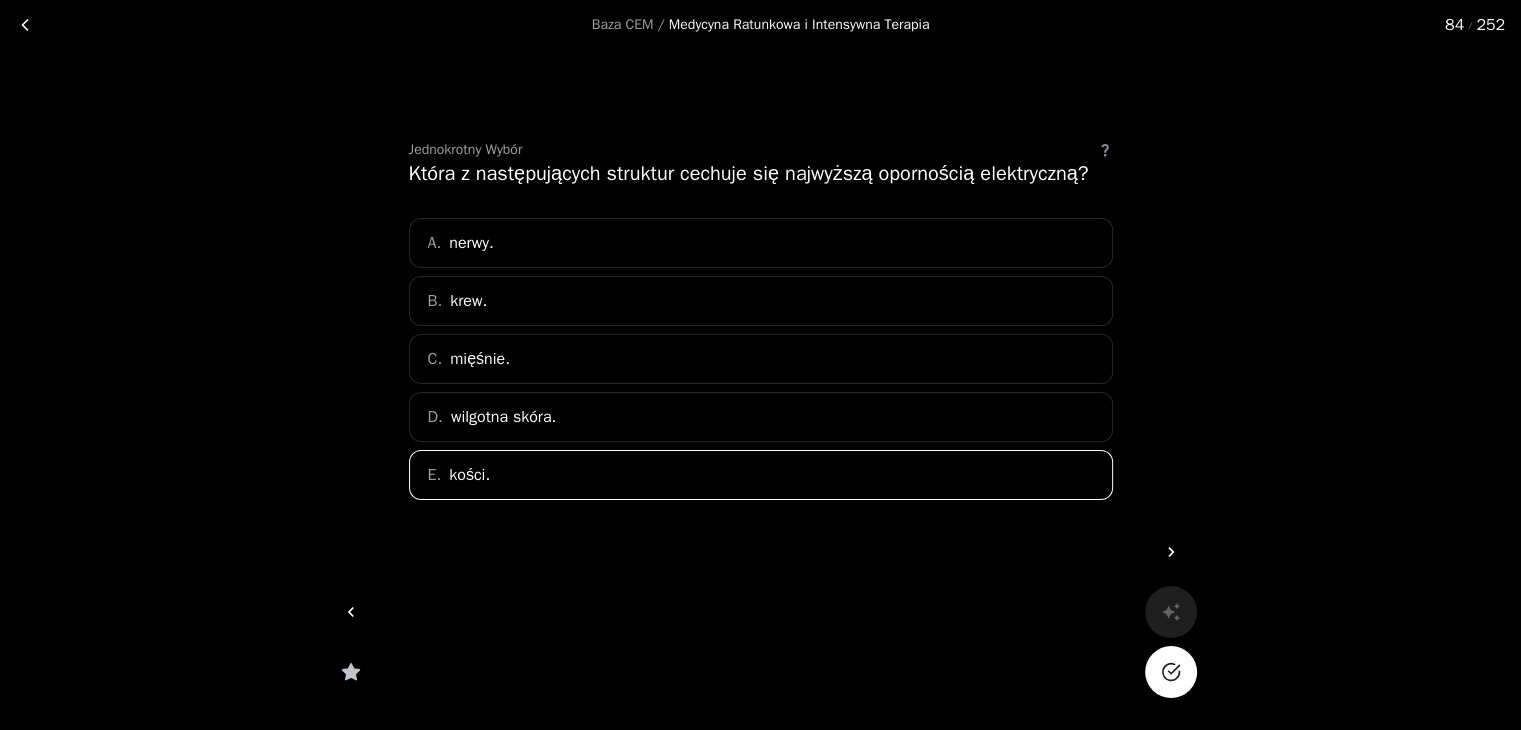 click 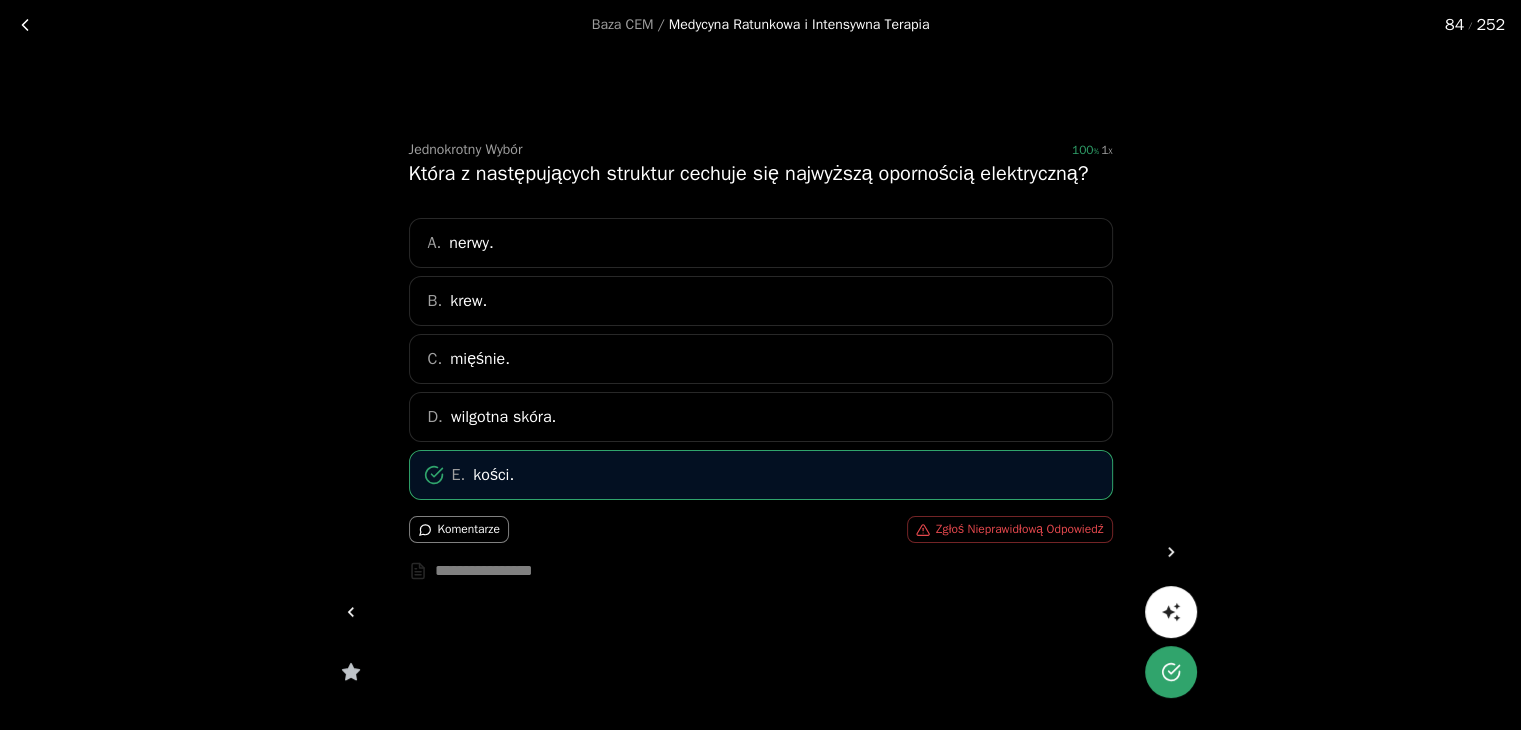 click 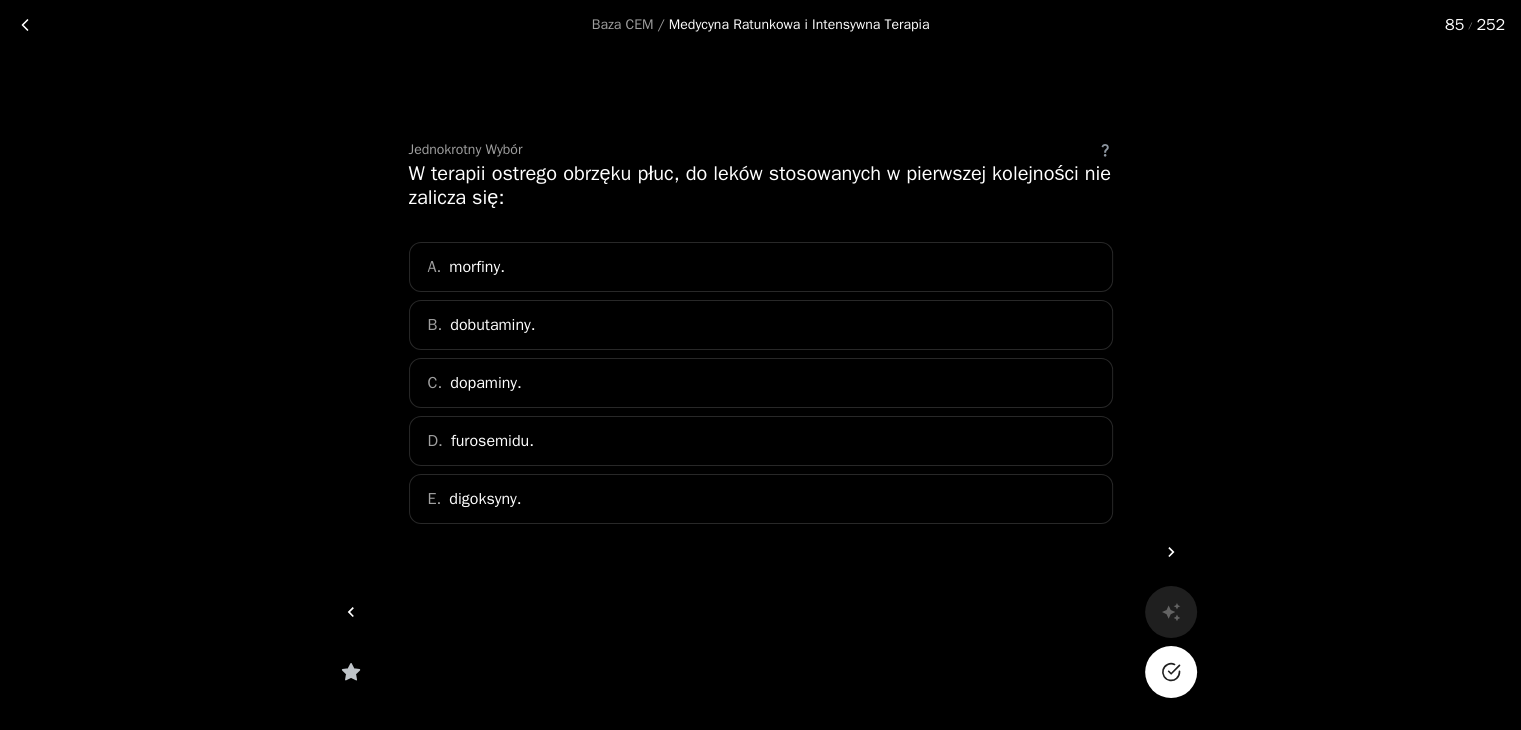 click on "A.   morfiny." at bounding box center (761, 267) 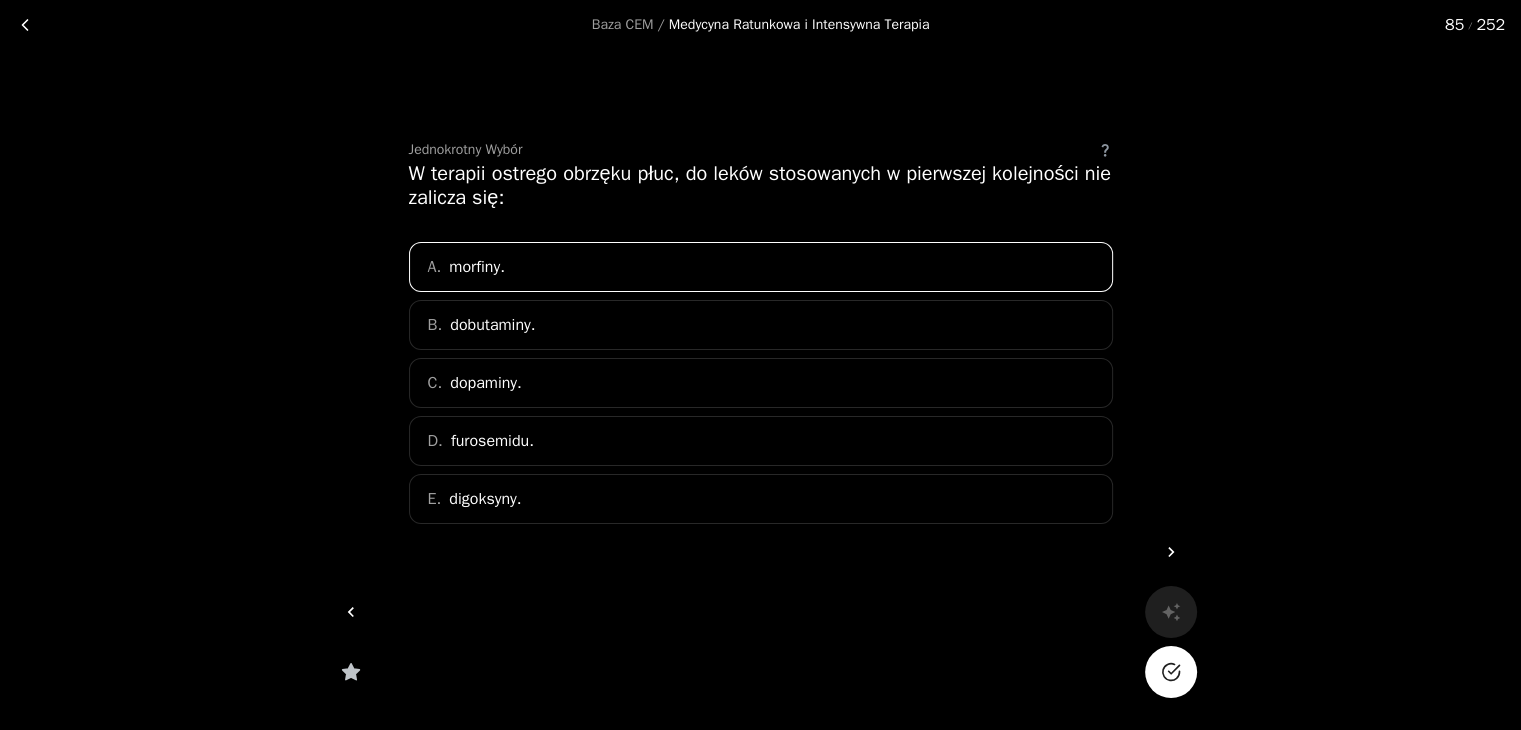 click 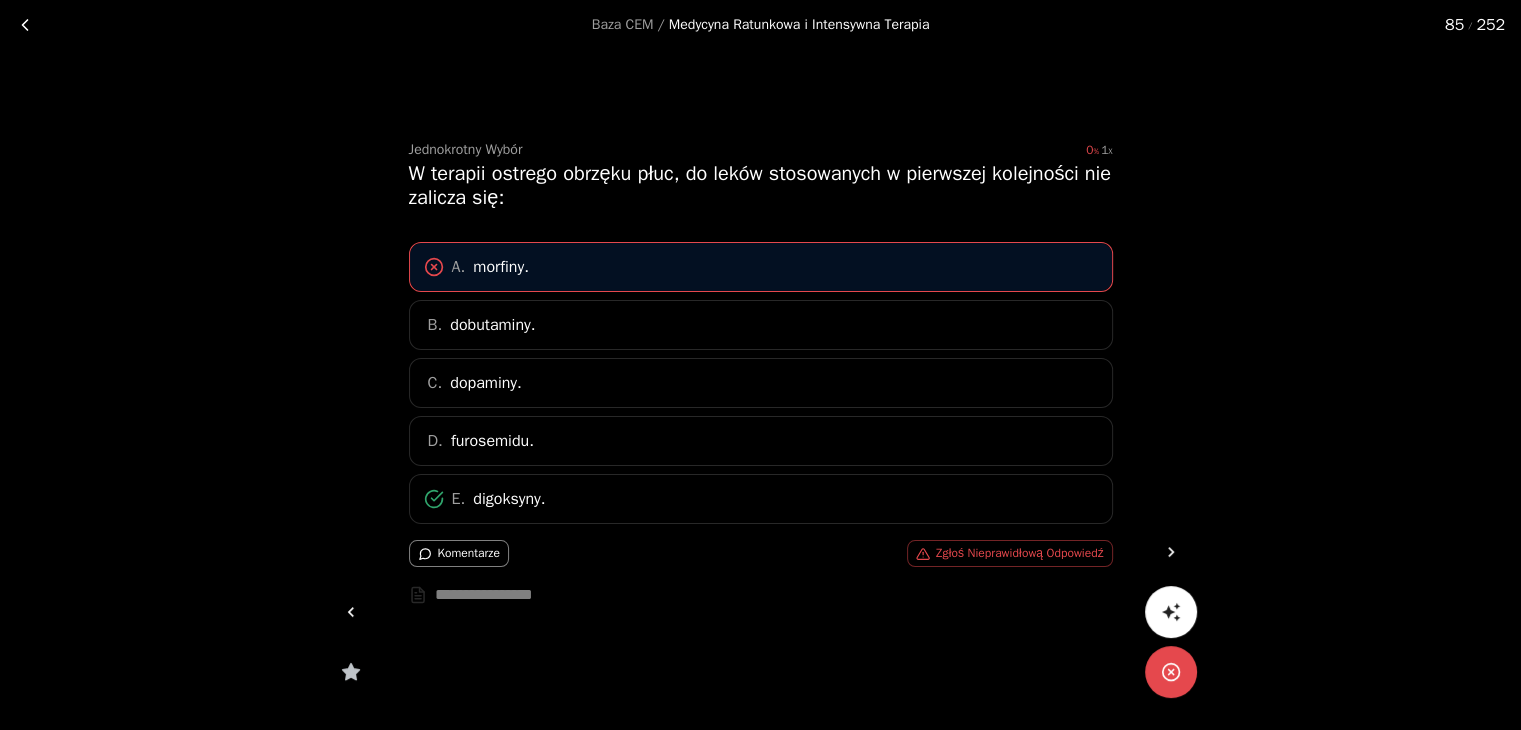 click 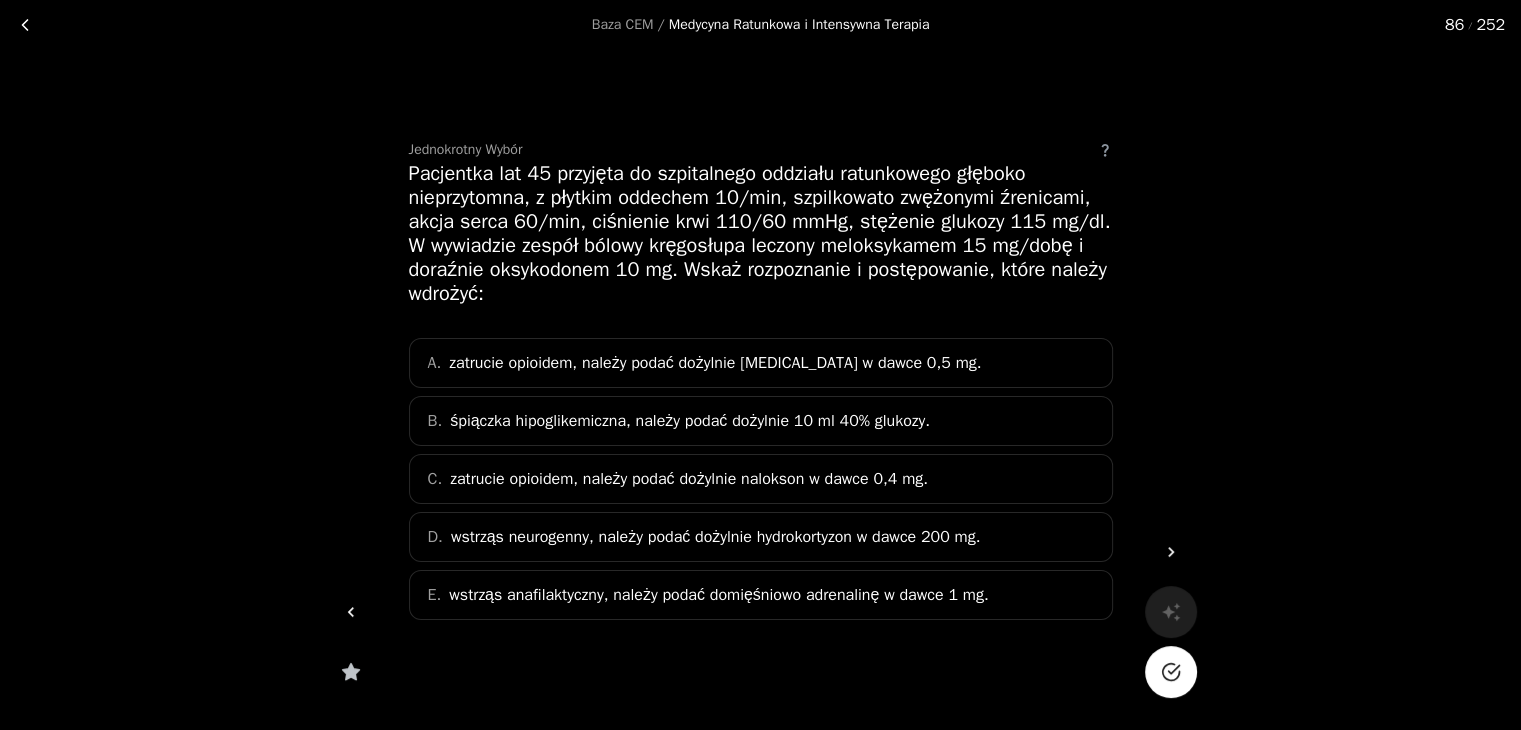 click on "zatrucie opioidem, należy podać dożylnie nalokson w dawce 0,4 mg." at bounding box center [689, 479] 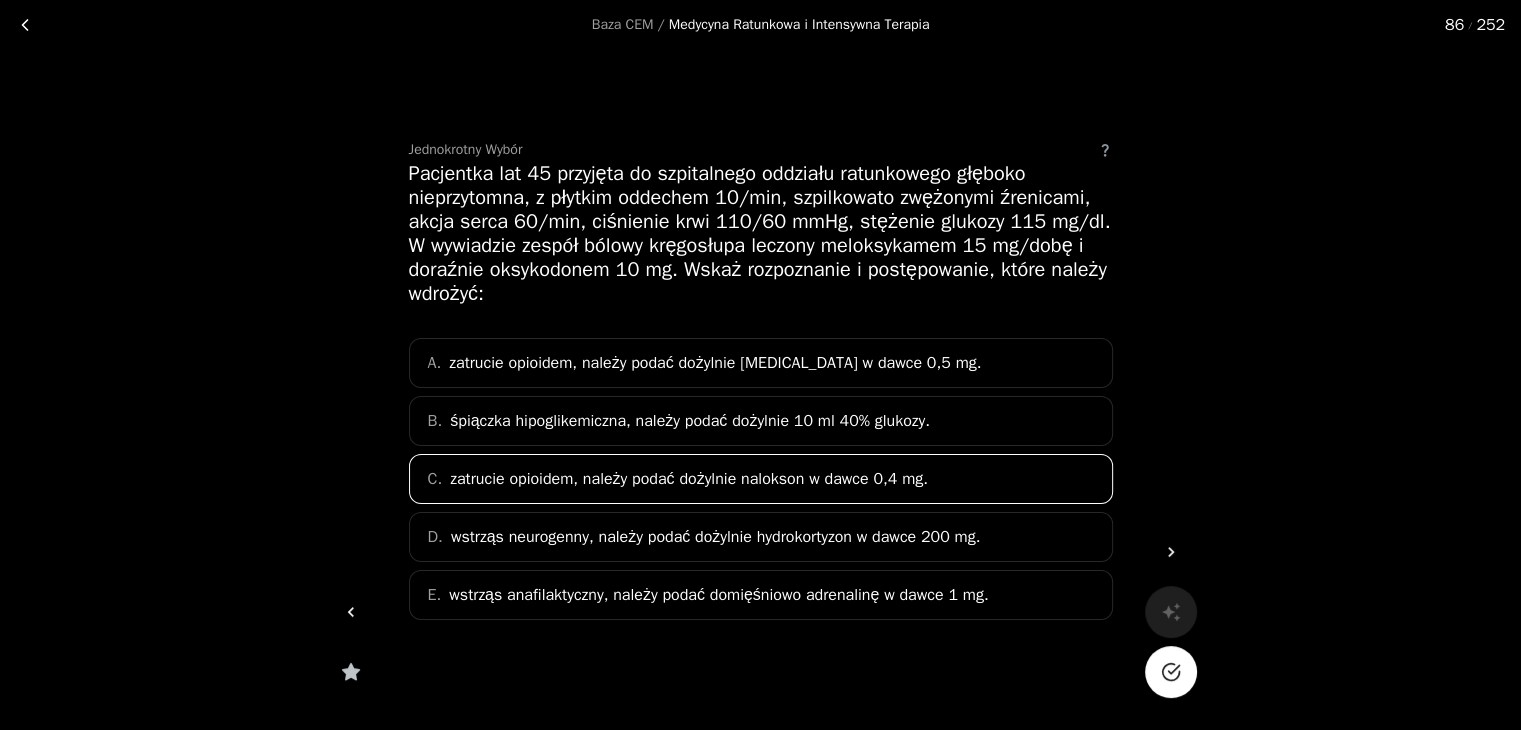 click at bounding box center [1171, 672] 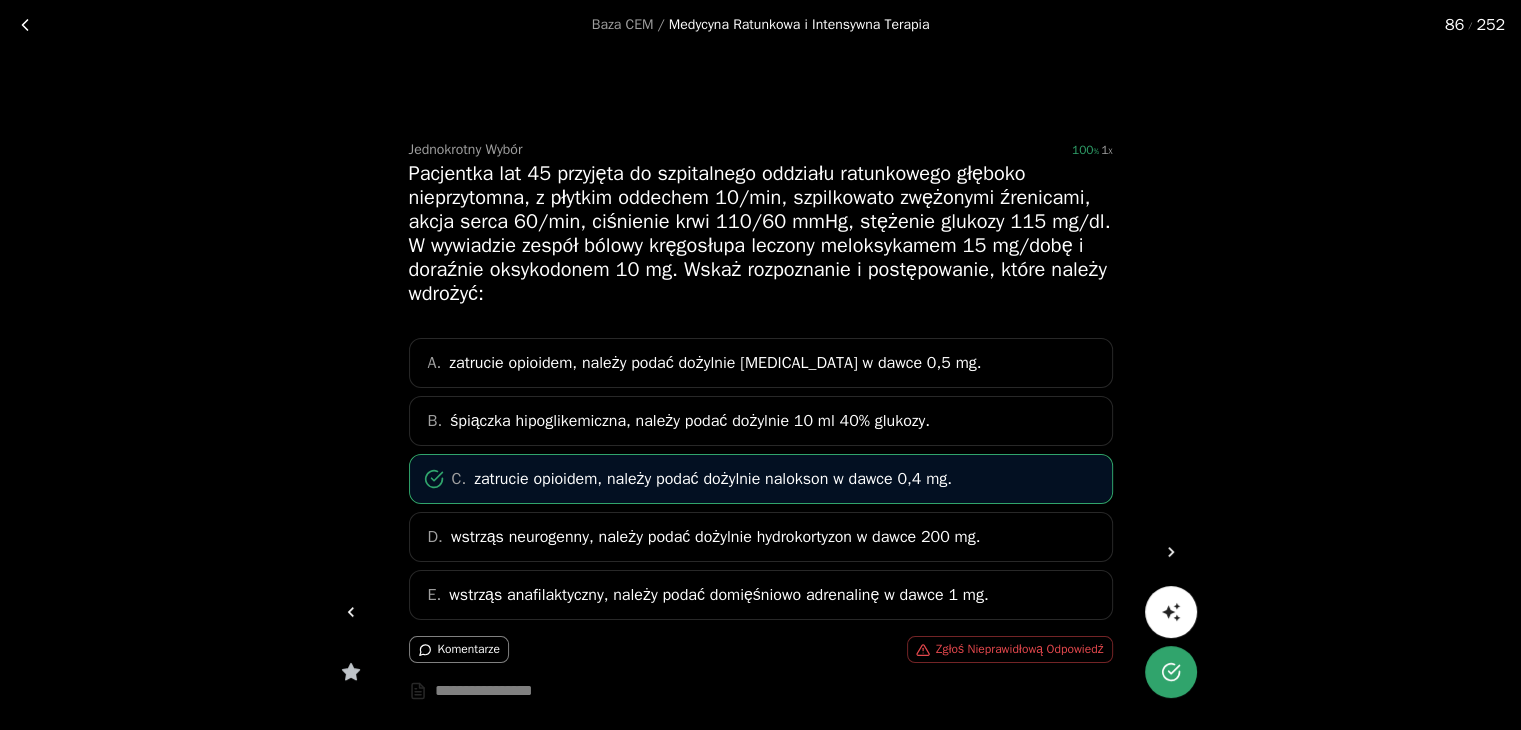 click 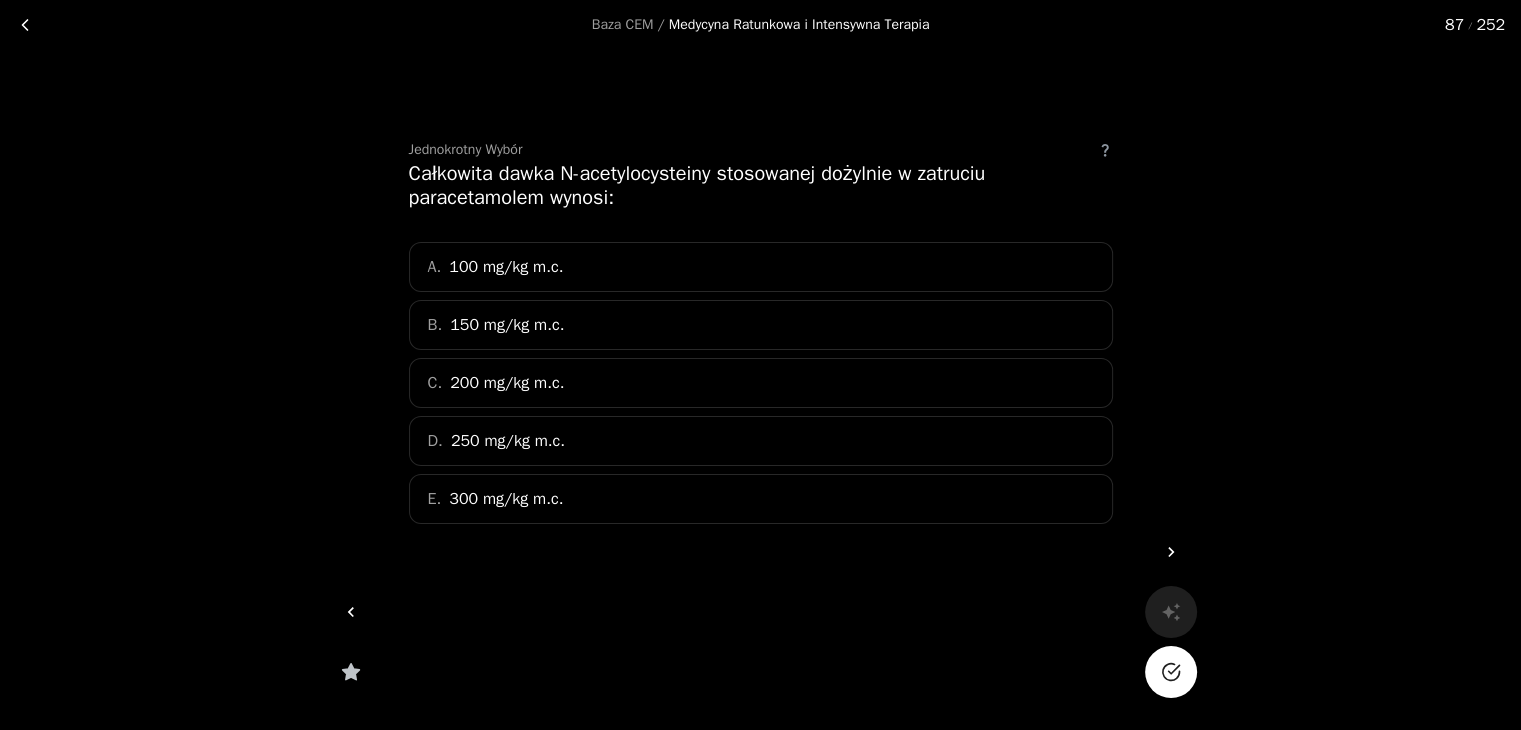 click on "E.   300 mg/kg m.c." at bounding box center [761, 499] 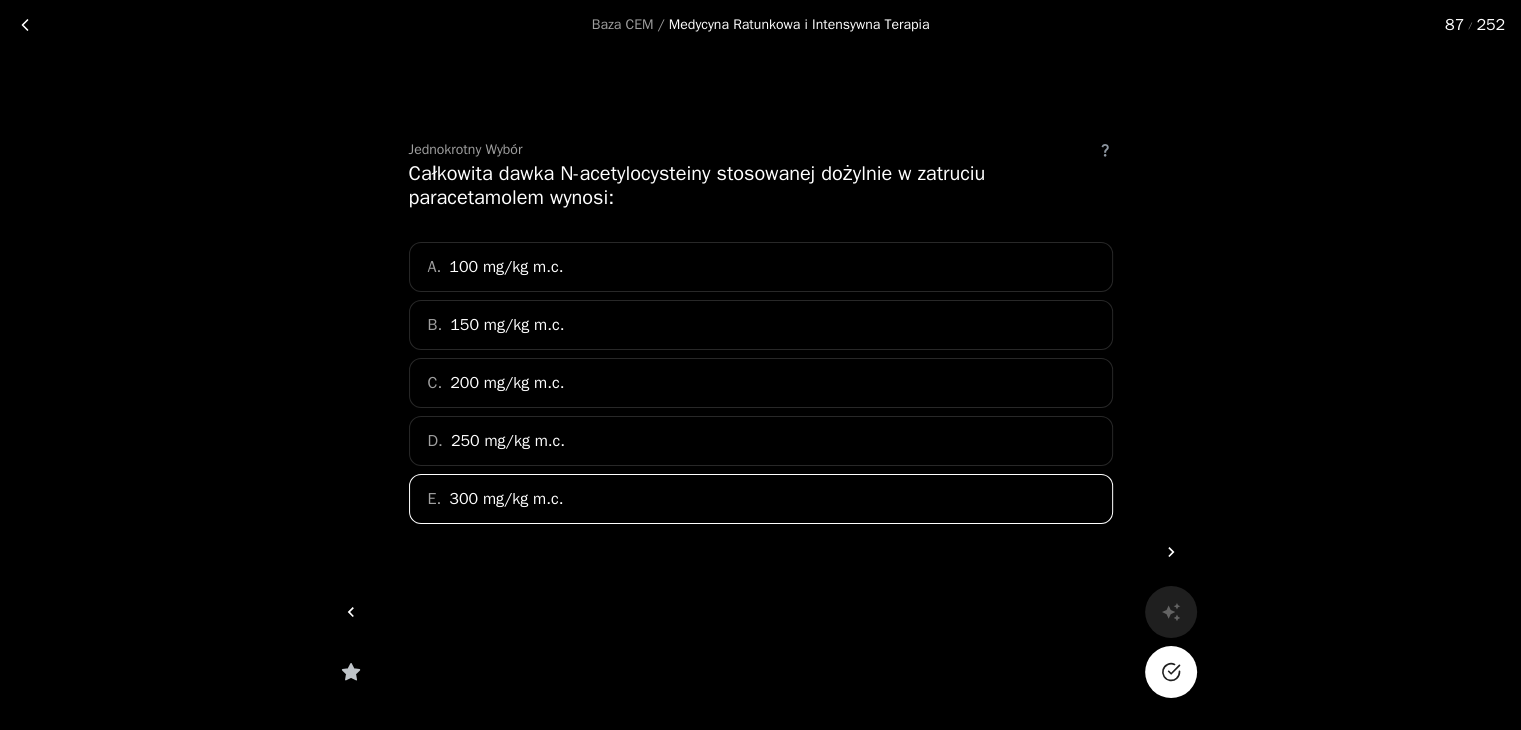 click at bounding box center (1171, 672) 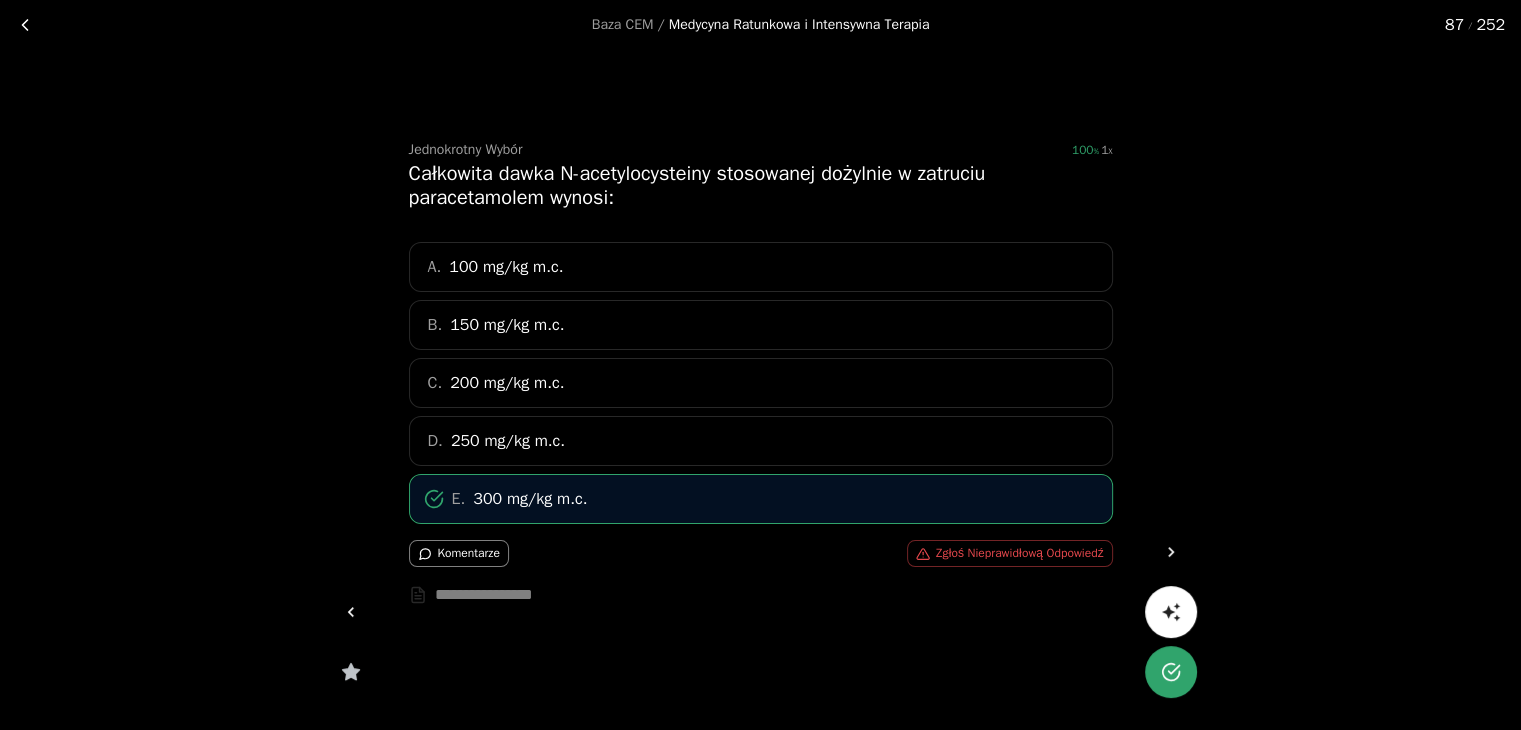 click 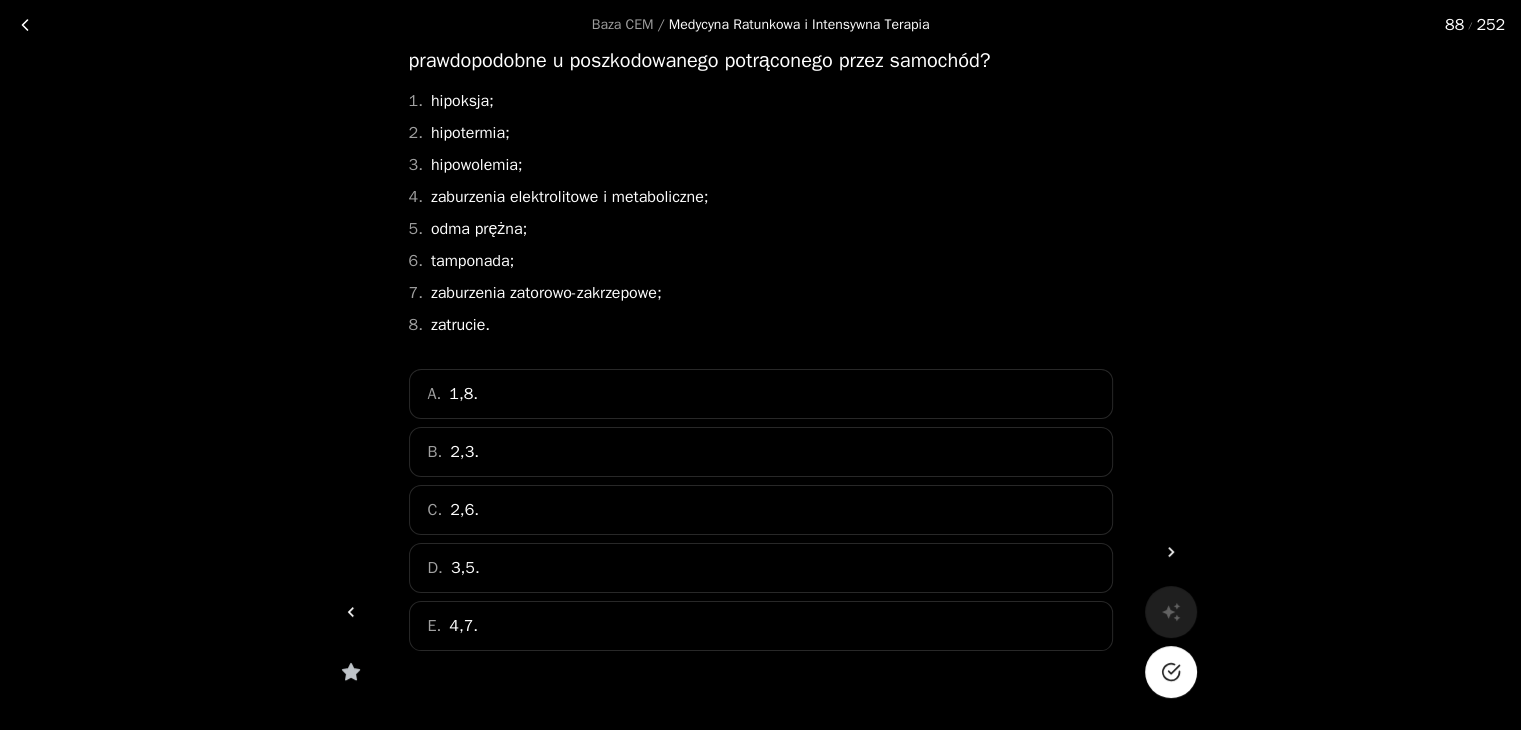 scroll, scrollTop: 120, scrollLeft: 0, axis: vertical 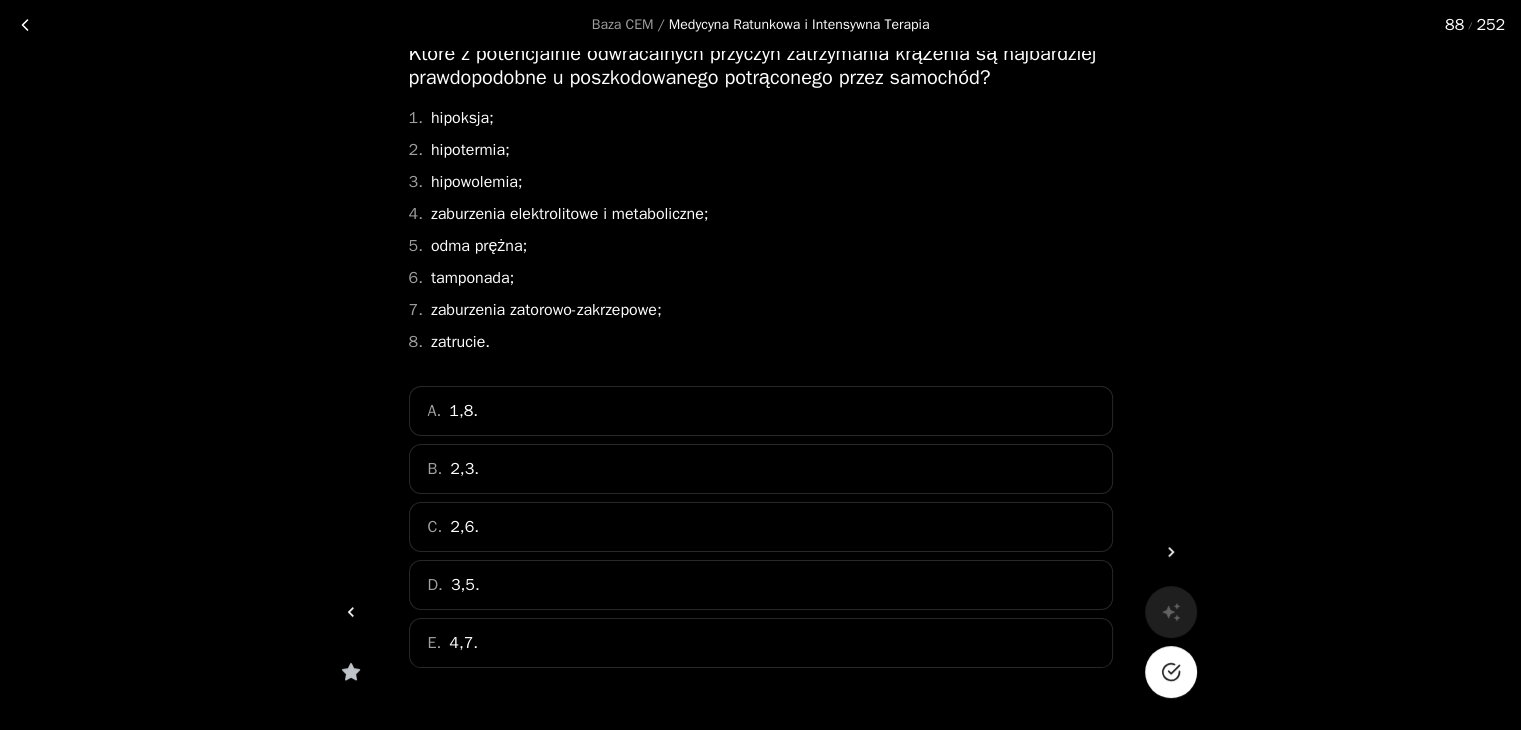 click on "D.   3,5." at bounding box center (761, 585) 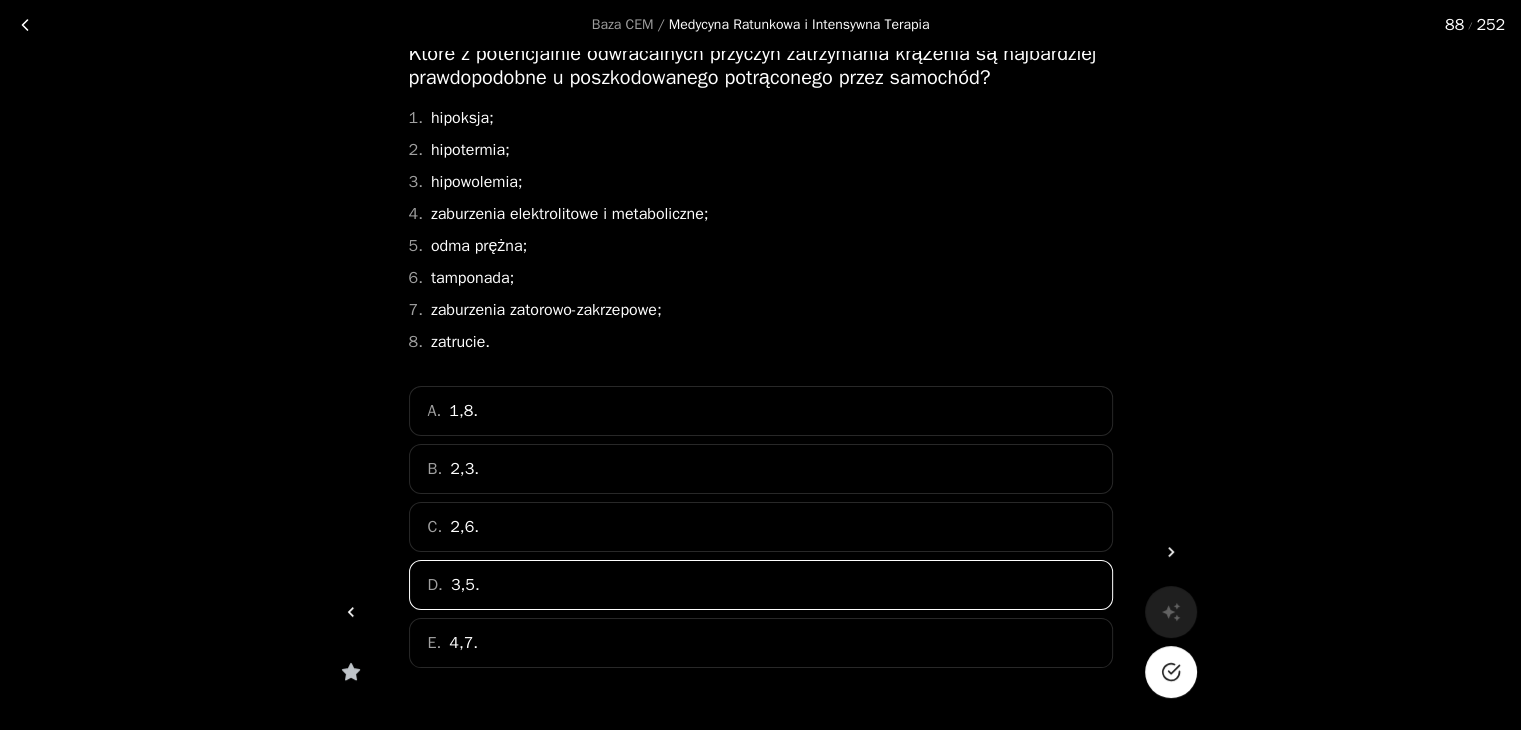 click 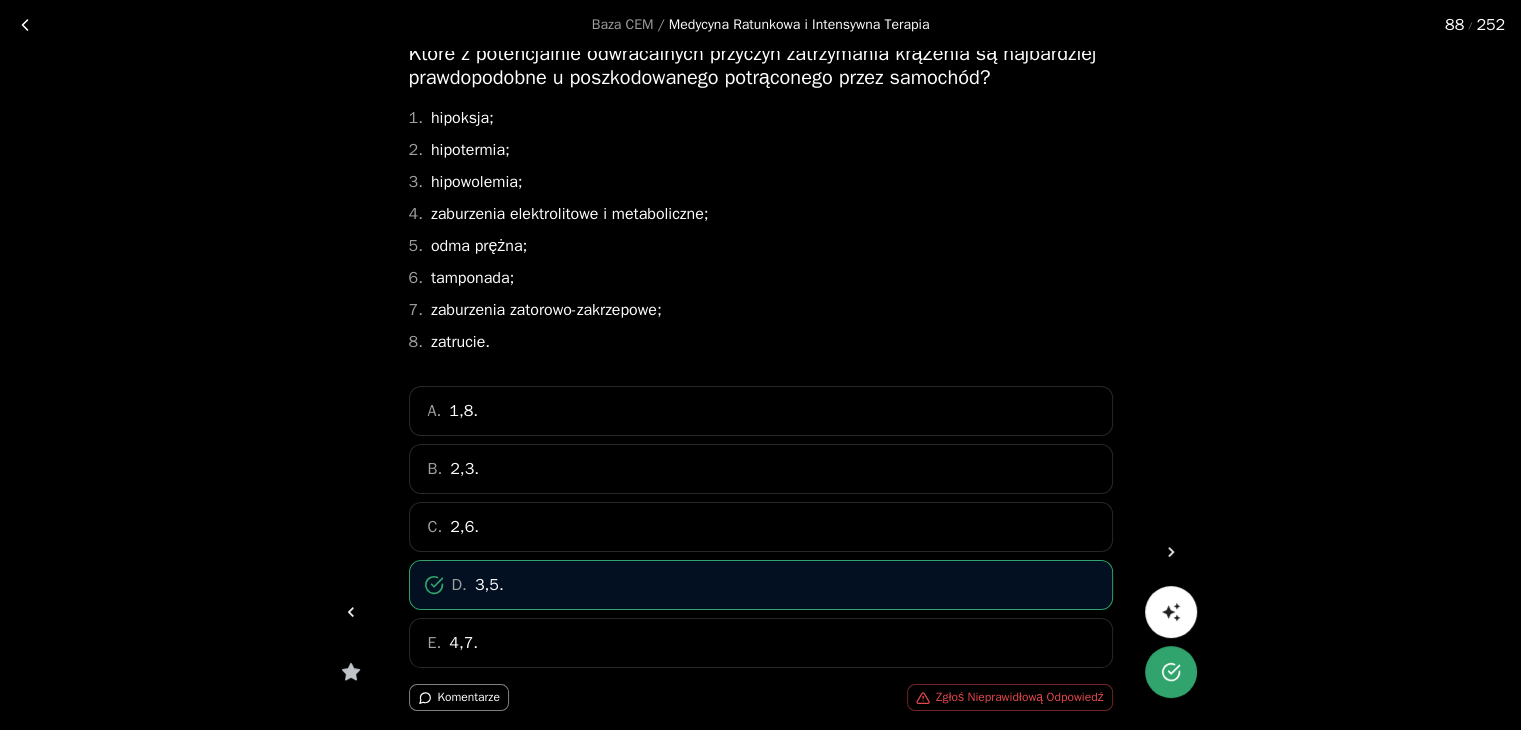 click 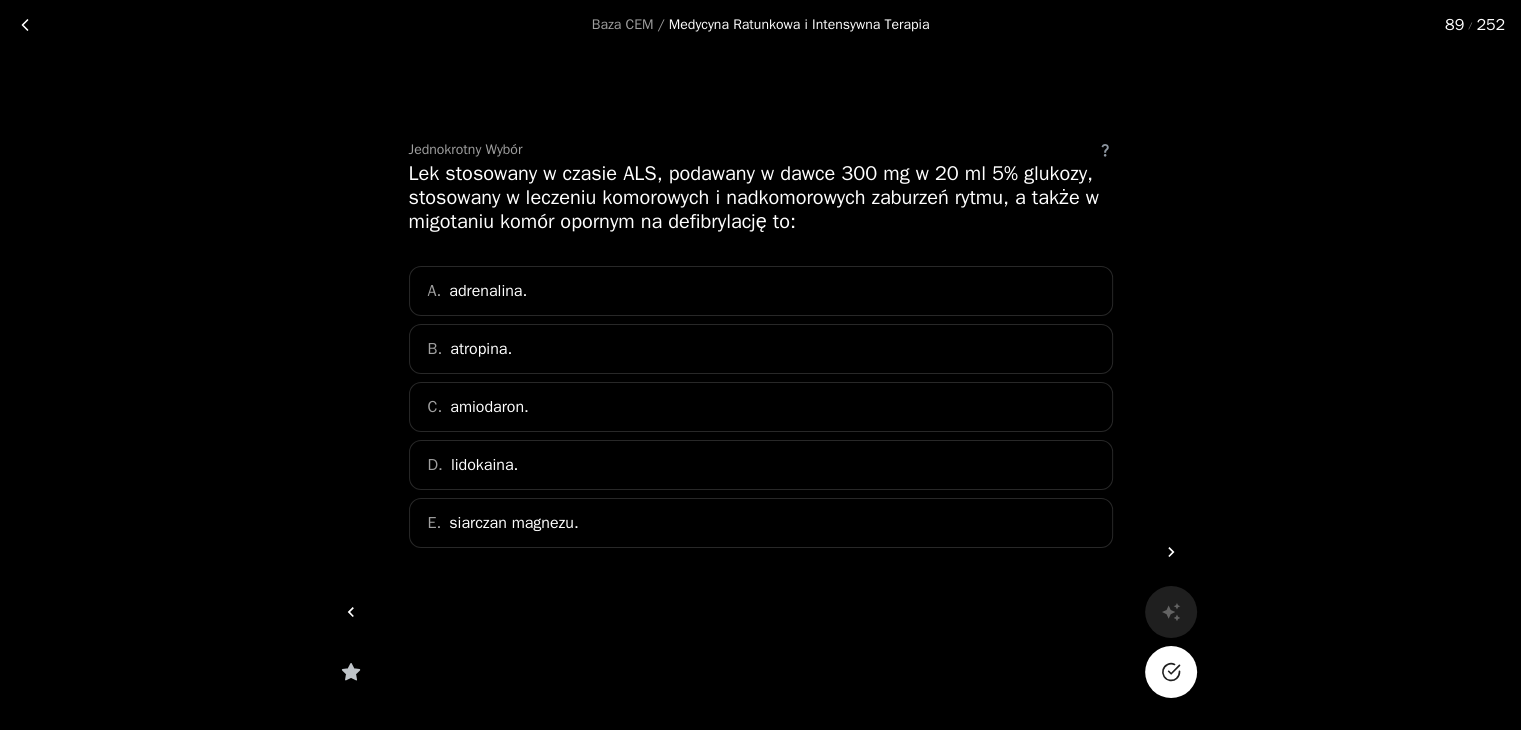 click on "C.   amiodaron." at bounding box center [761, 407] 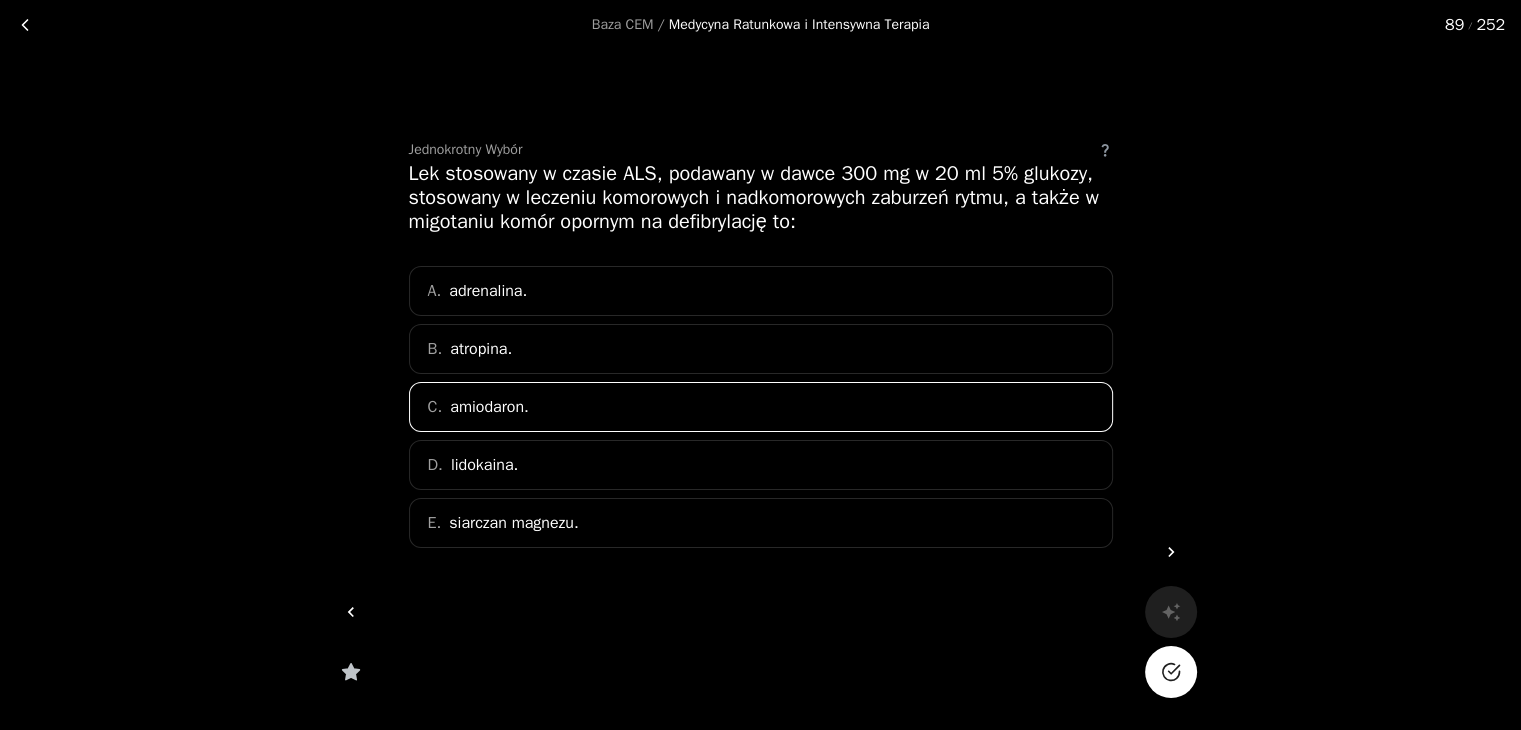 click at bounding box center [1171, 672] 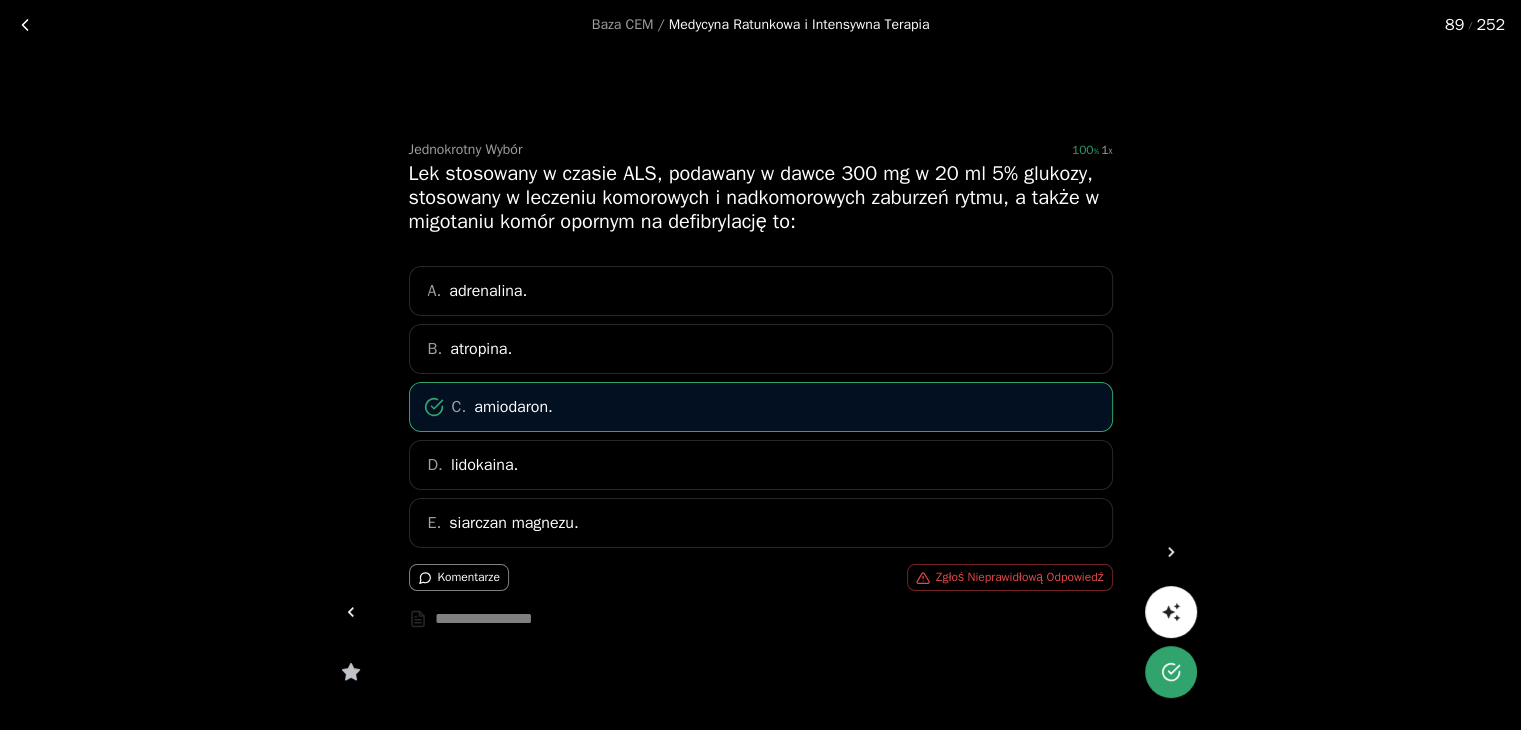 click 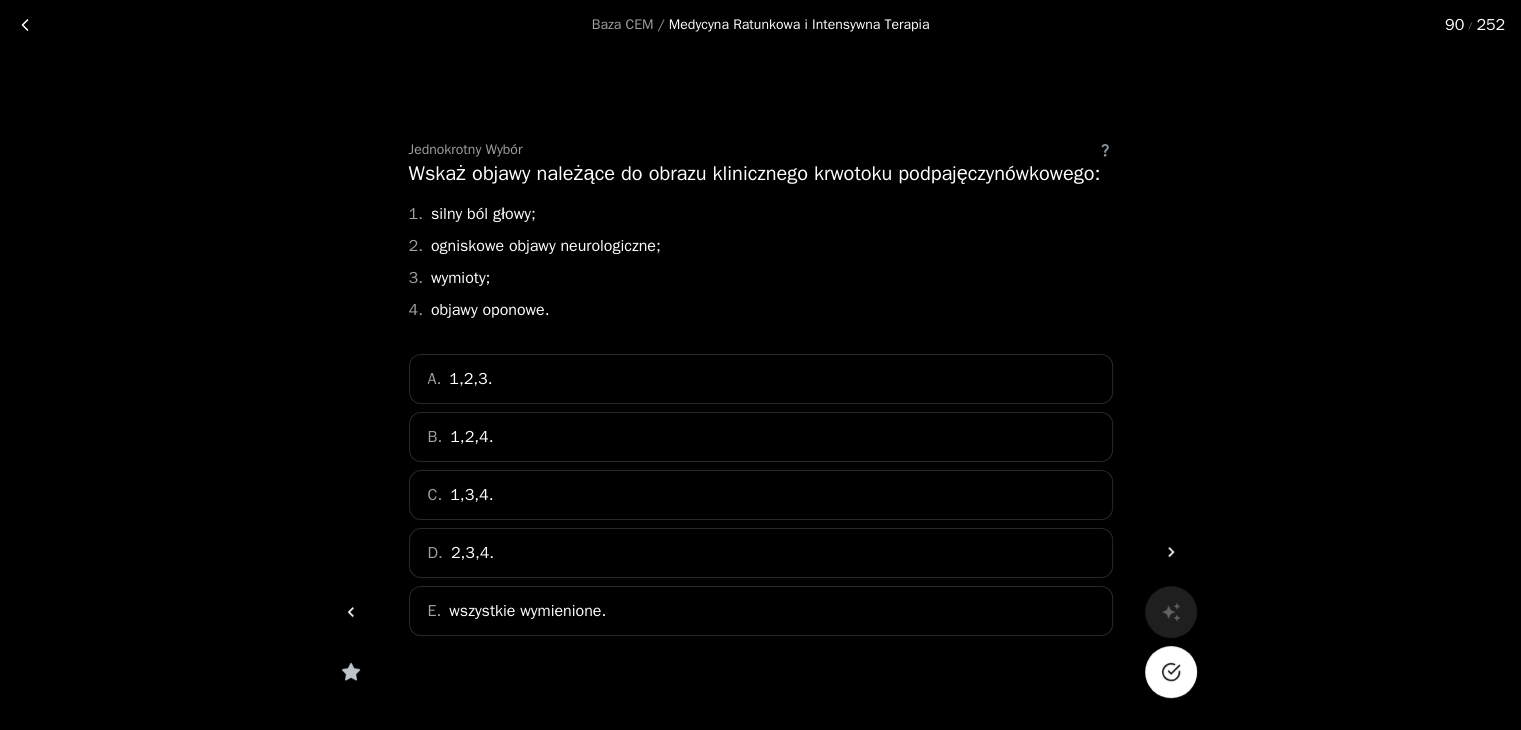 click on "C.   1,3,4." at bounding box center [761, 495] 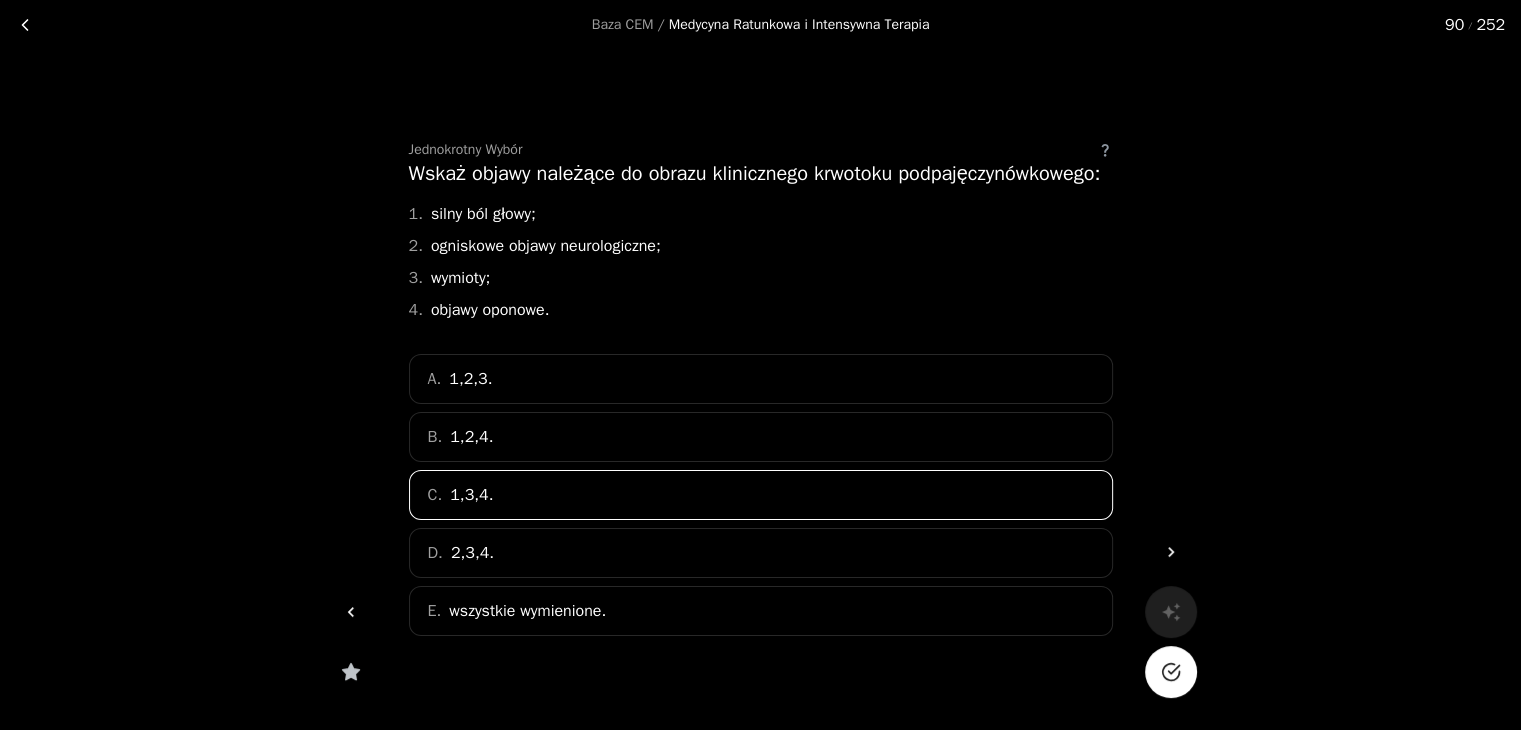 click at bounding box center (1171, 672) 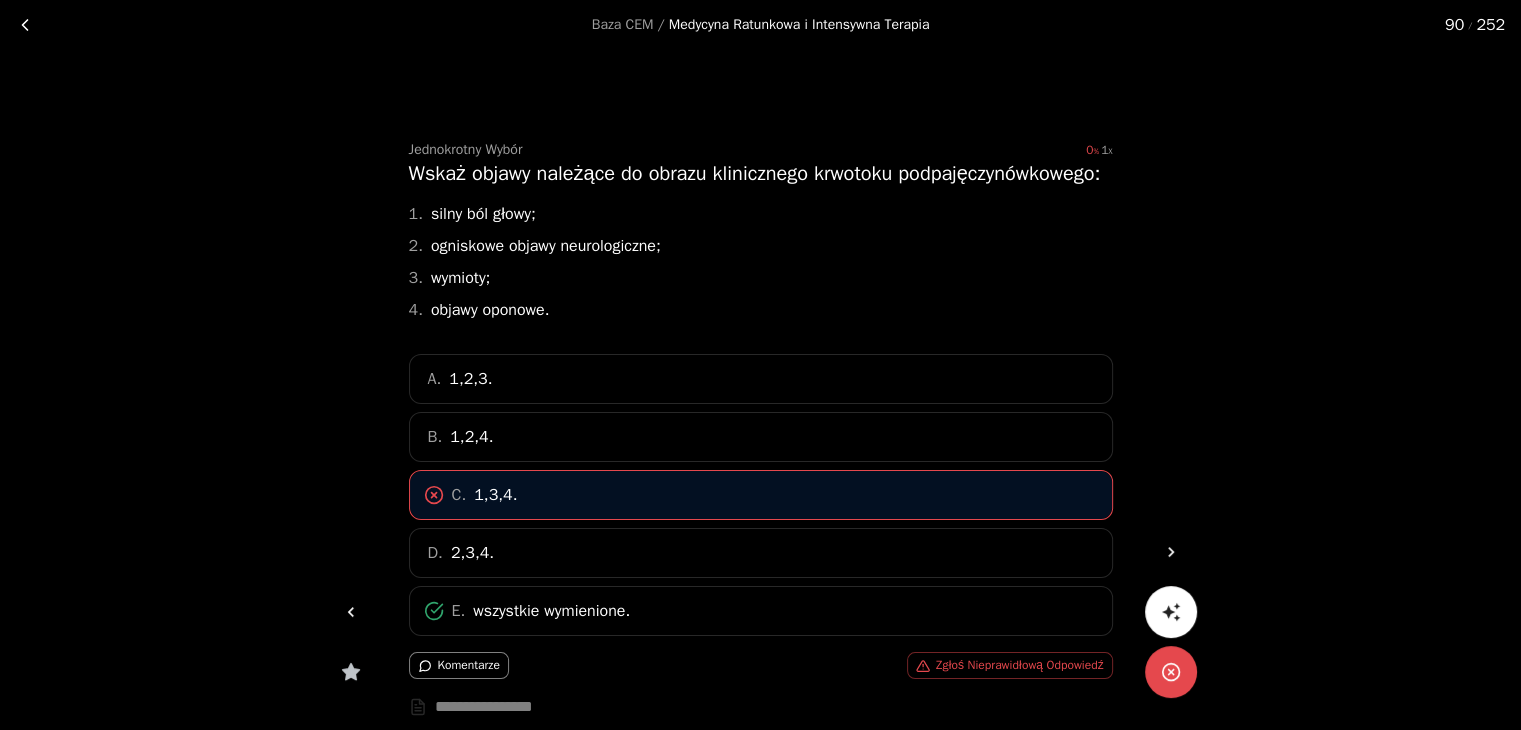click 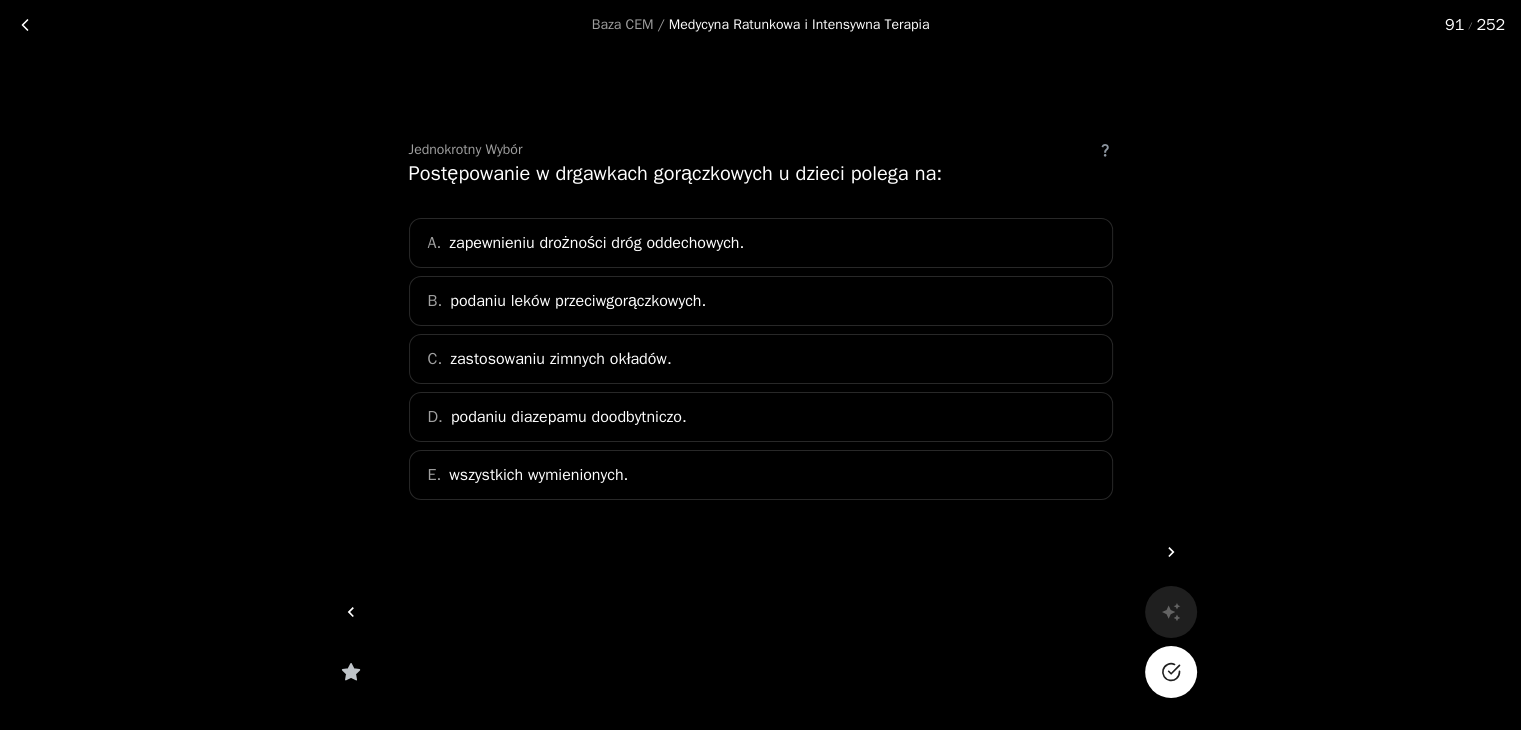 click on "E.   wszystkich wymienionych." at bounding box center [761, 475] 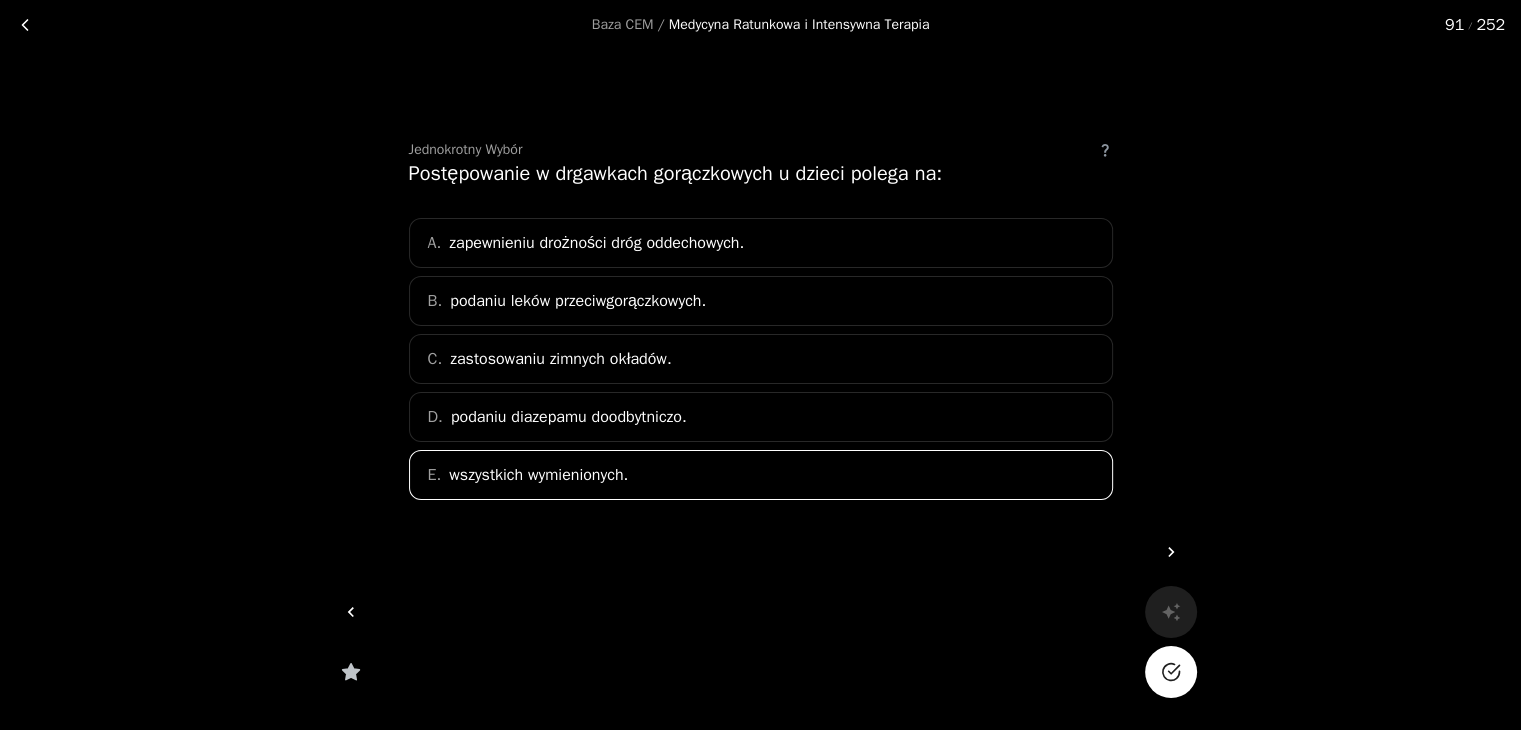 click at bounding box center (1171, 672) 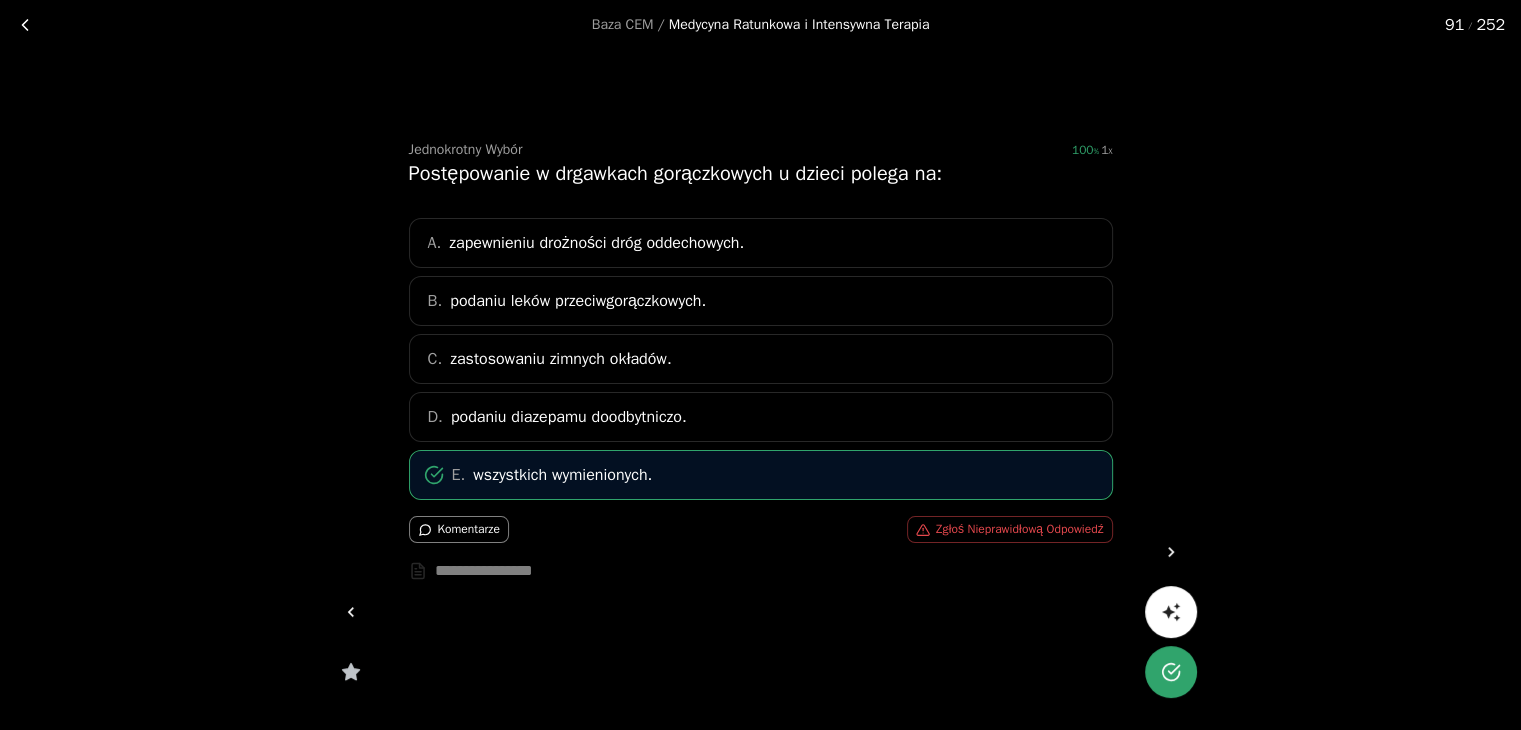 click 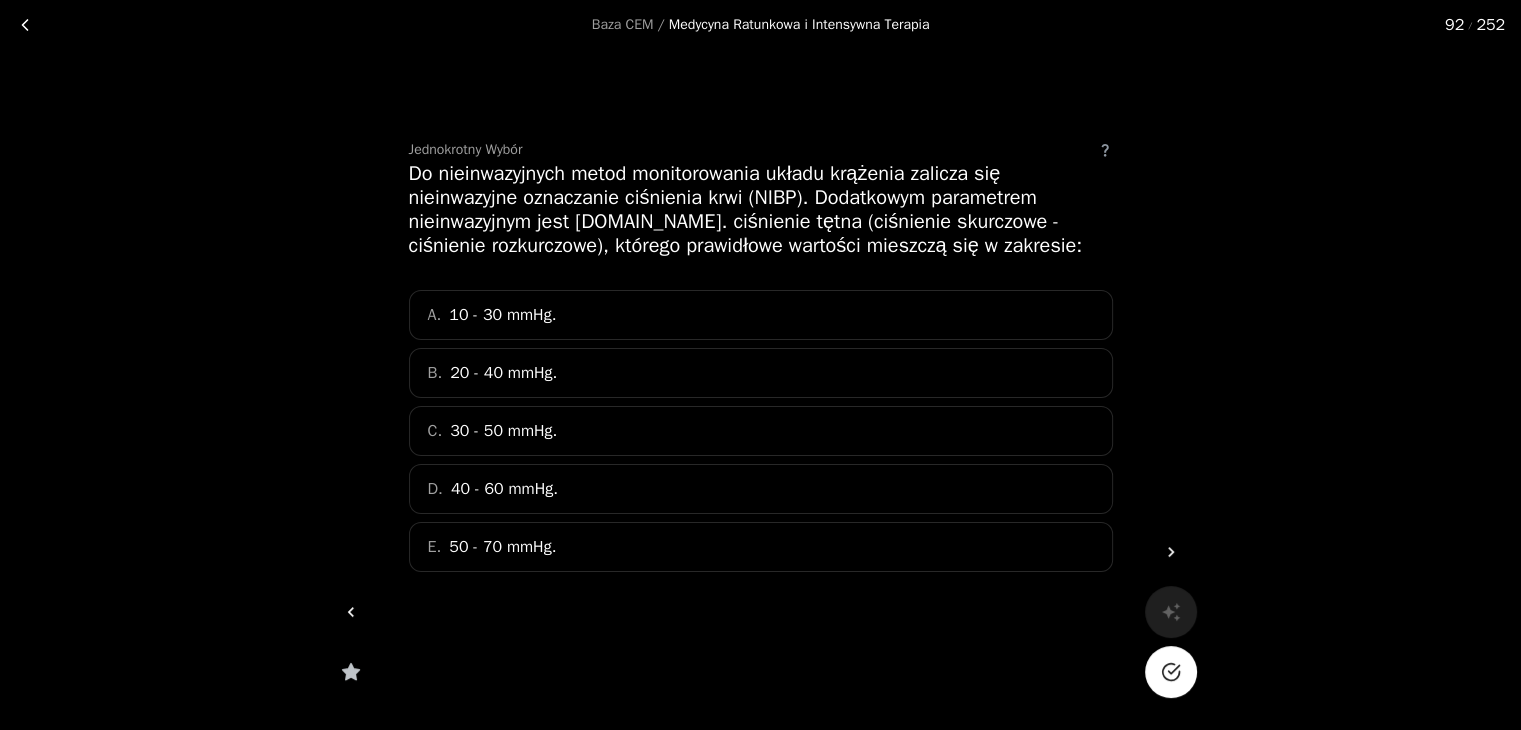 click on "D.   40 - 60 mmHg." at bounding box center (761, 489) 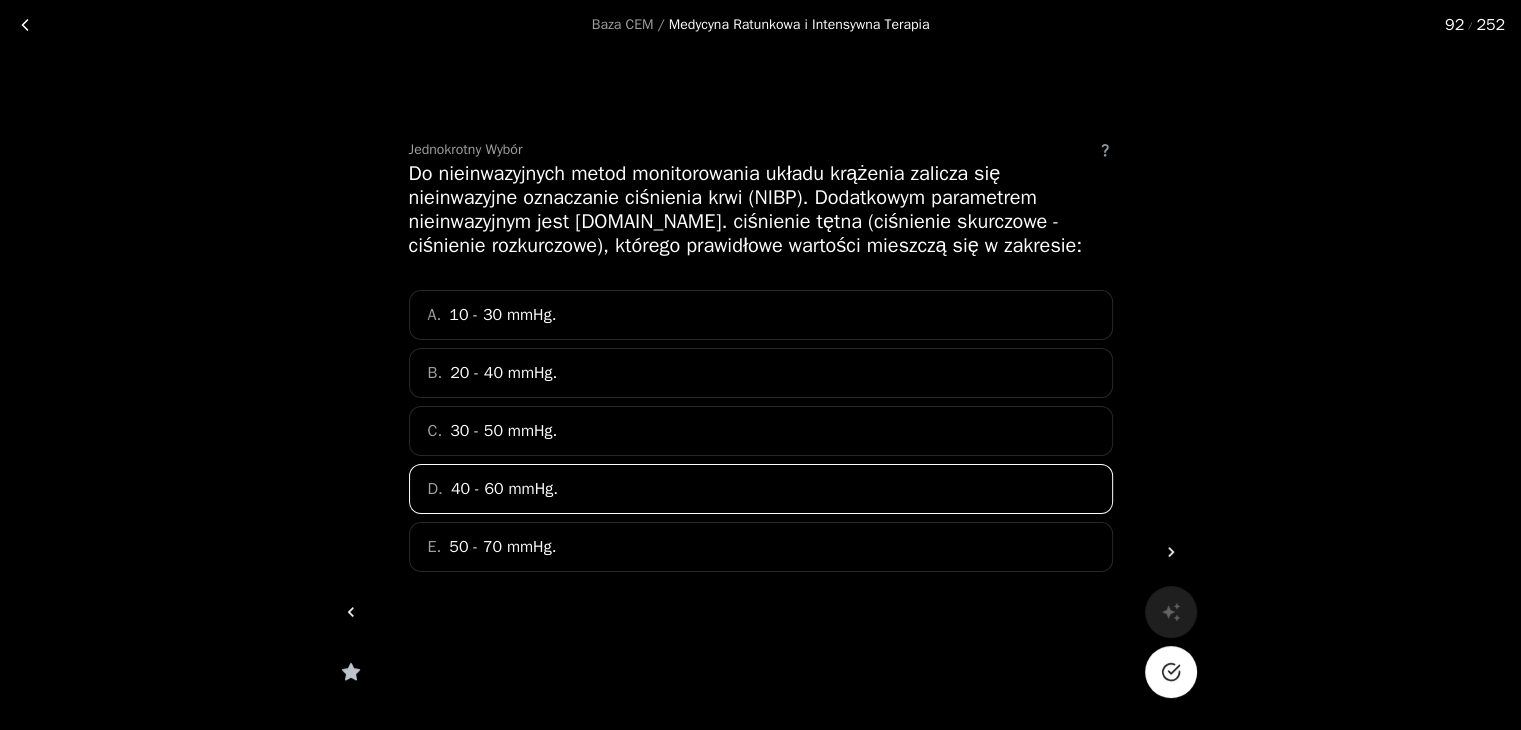 click at bounding box center (1171, 672) 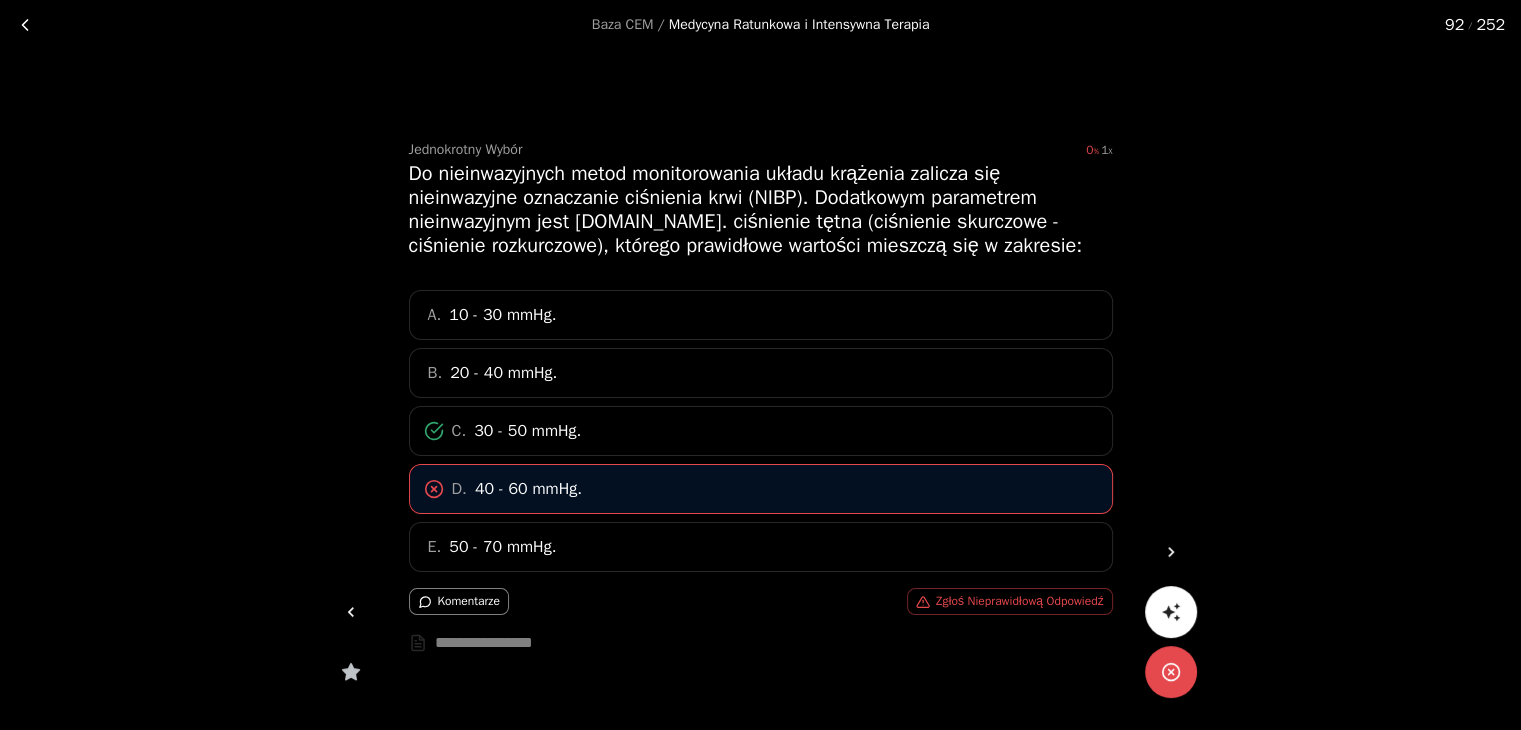click 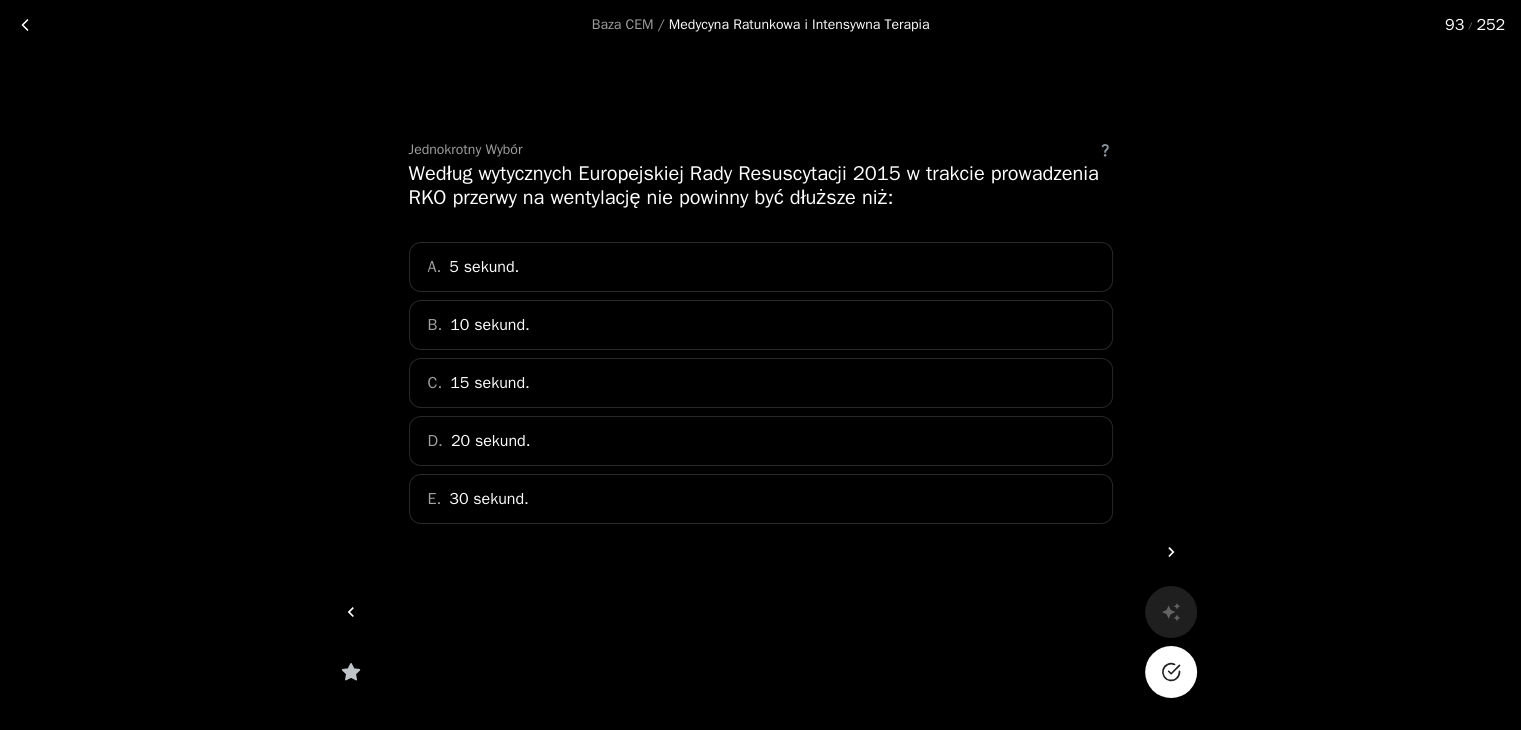 click on "A.   5 sekund." at bounding box center (761, 267) 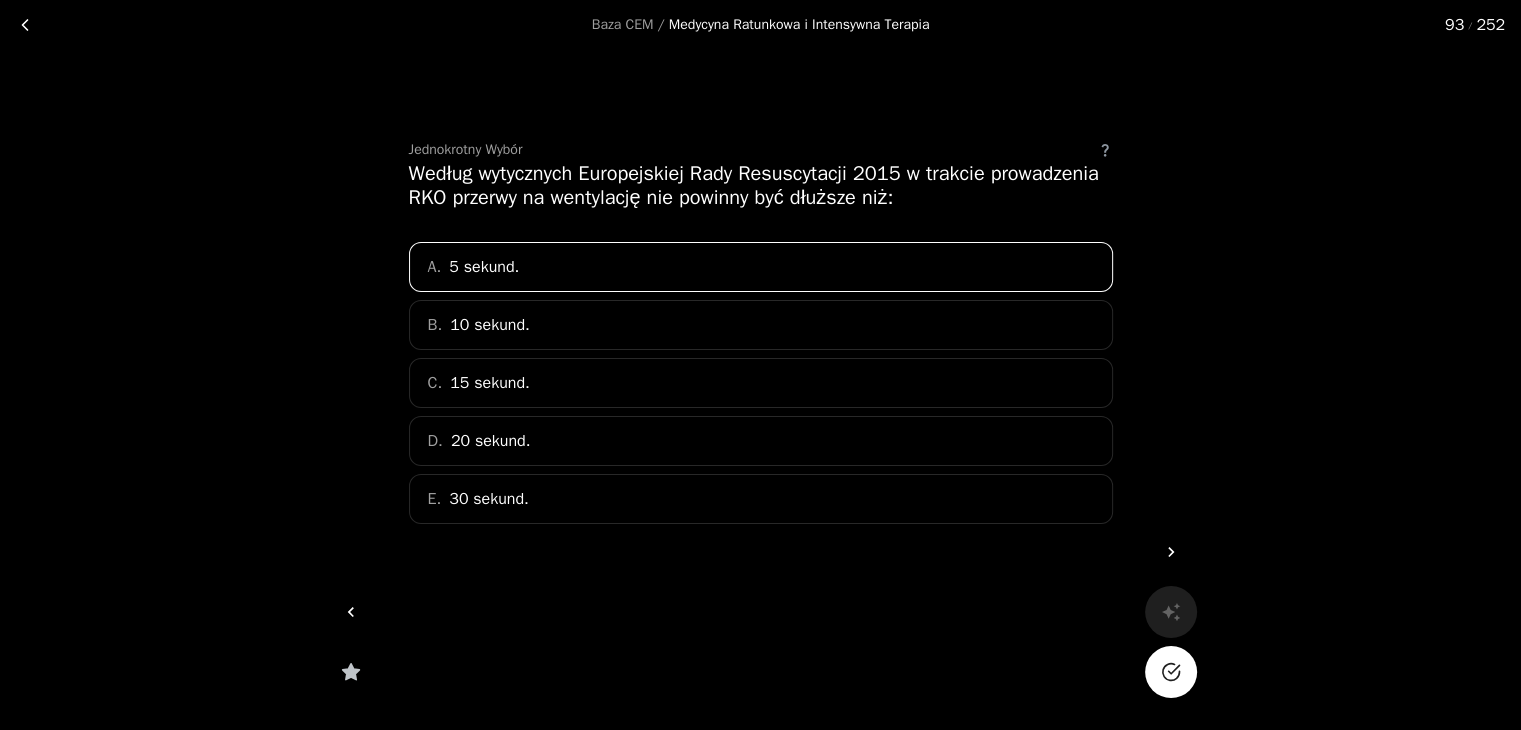 click 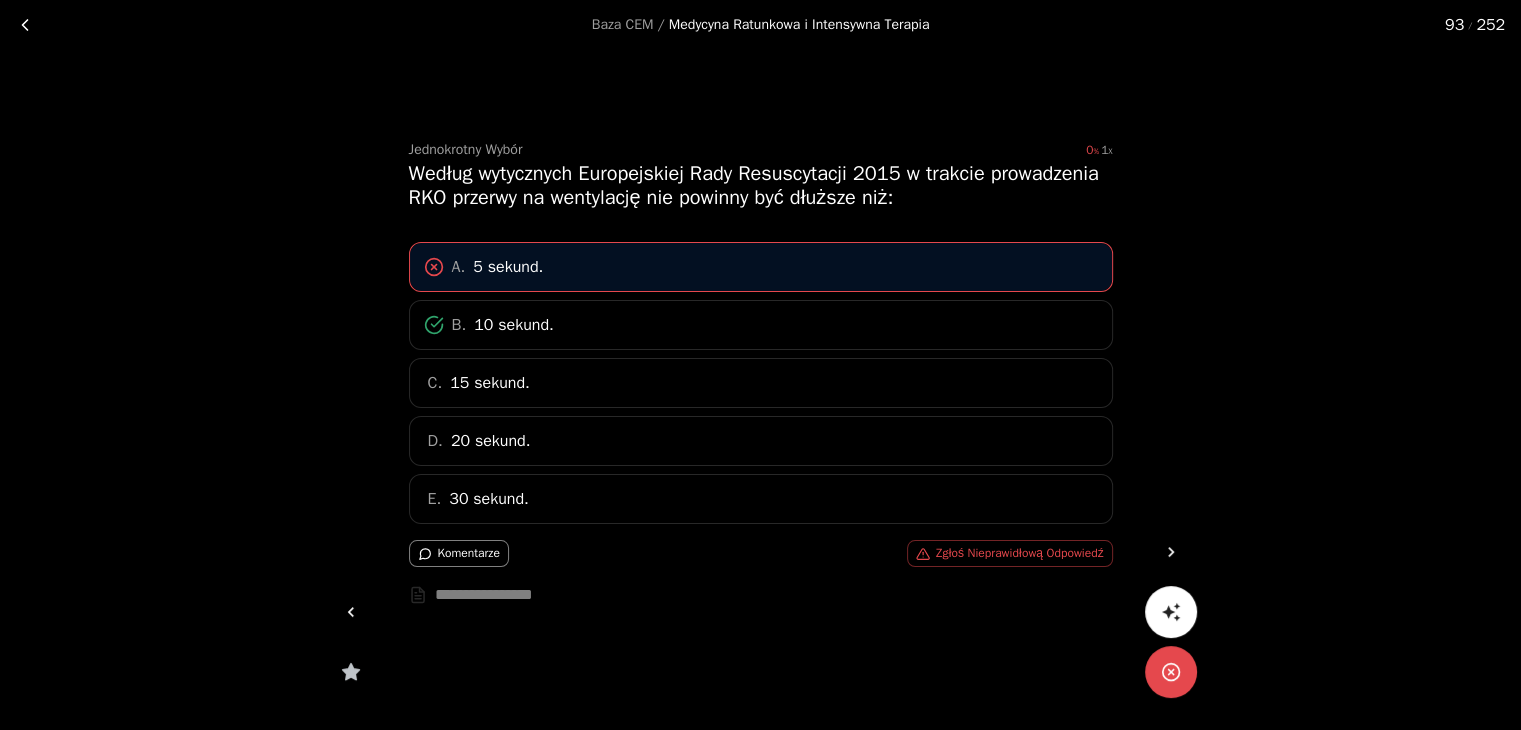 click 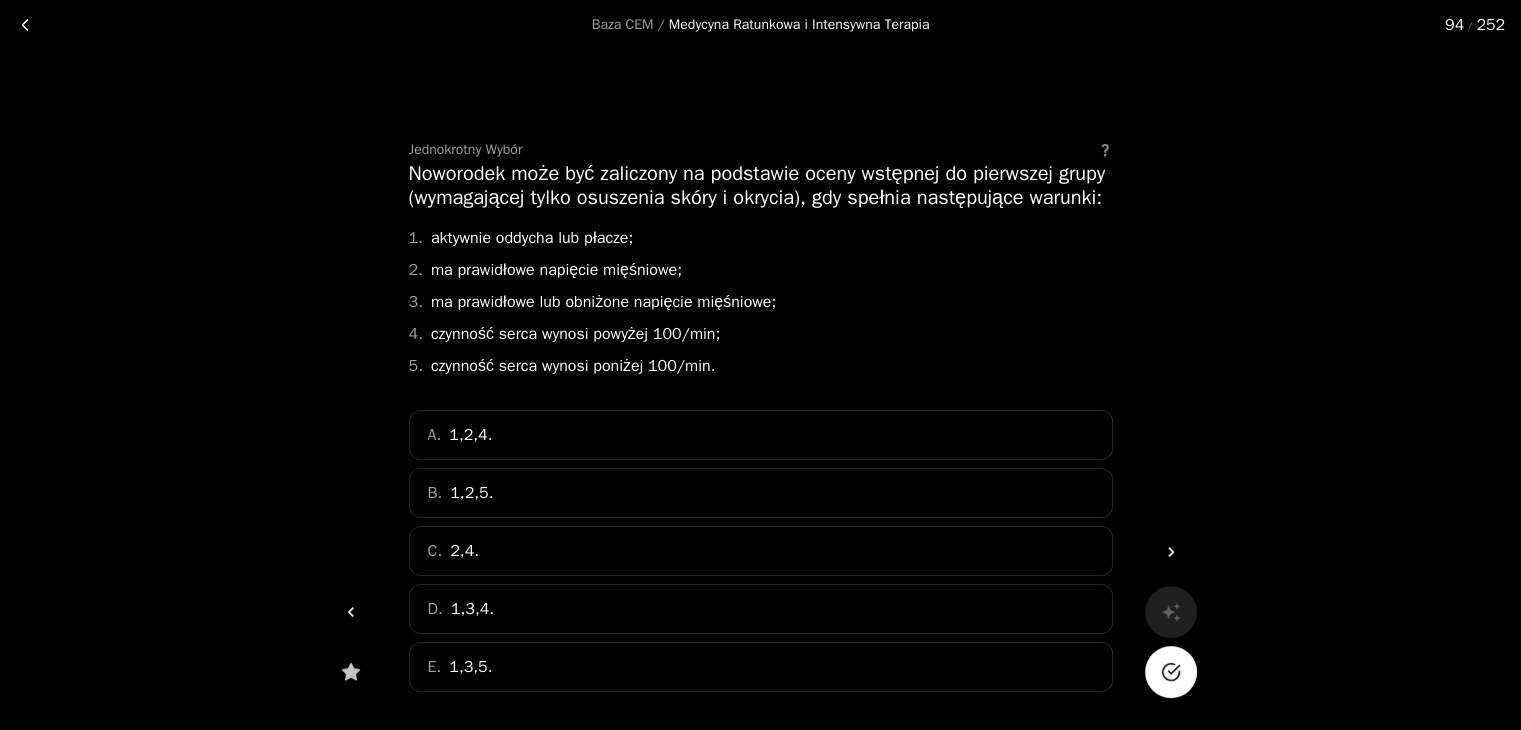 drag, startPoint x: 1515, startPoint y: 277, endPoint x: 1522, endPoint y: 325, distance: 48.507732 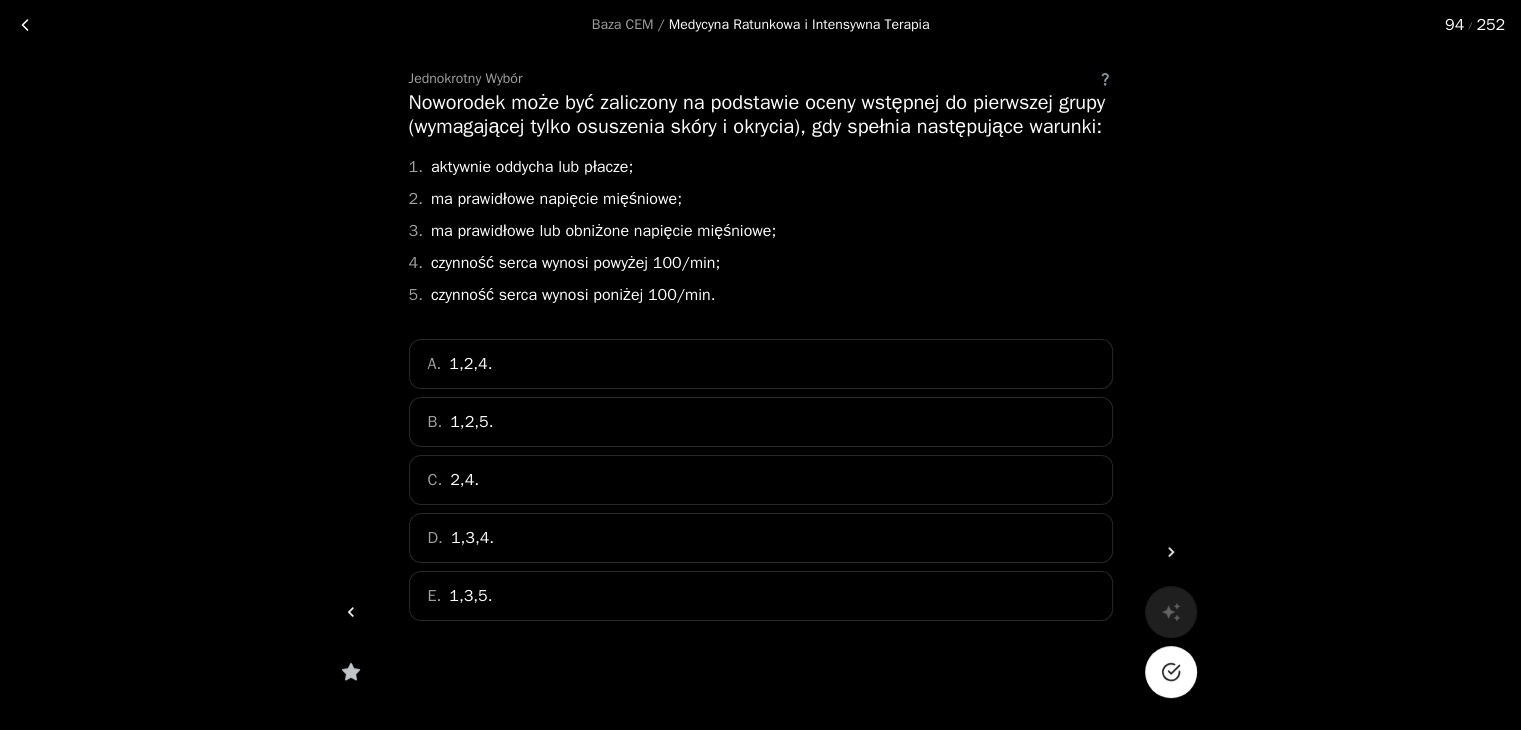 scroll, scrollTop: 72, scrollLeft: 0, axis: vertical 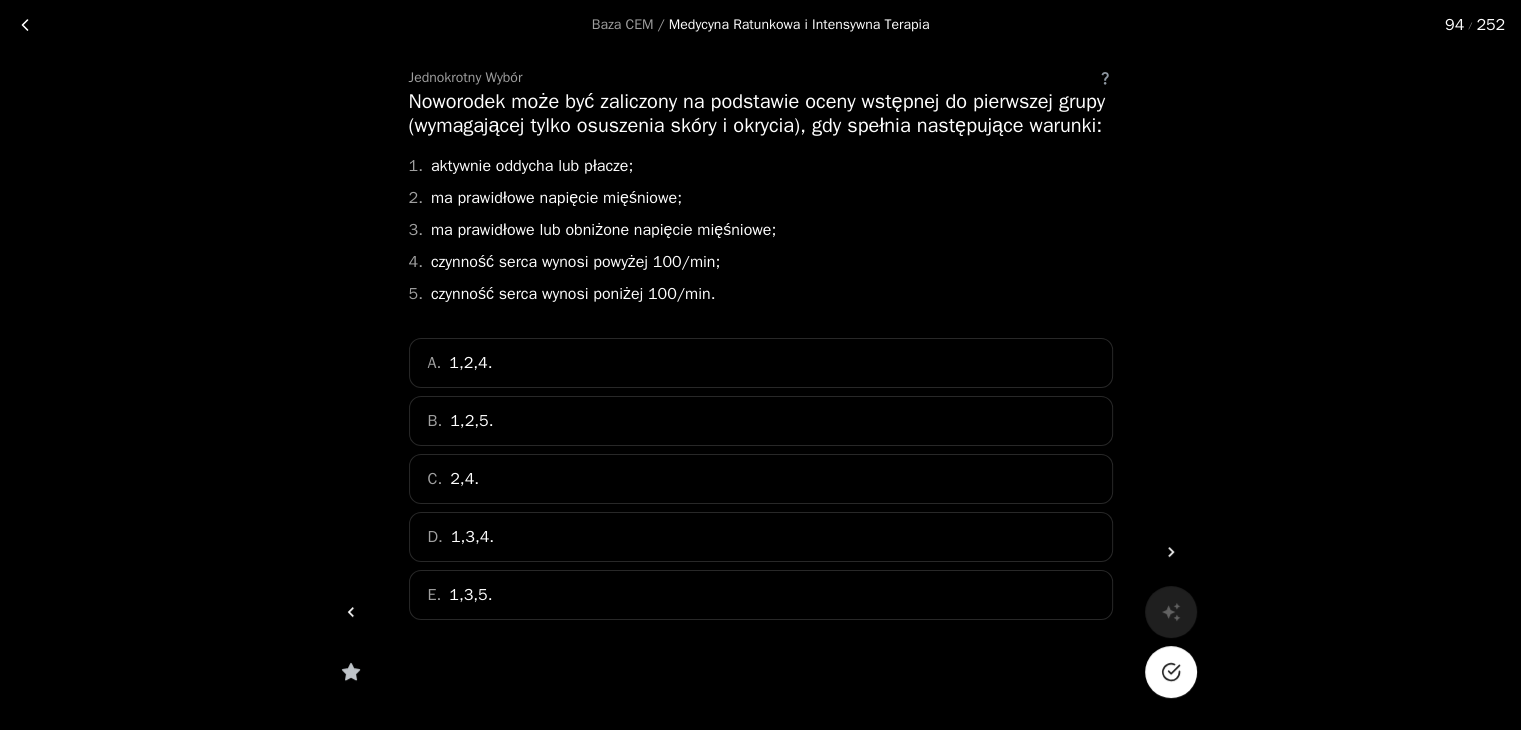 click on "E.   1,3,5." at bounding box center [761, 595] 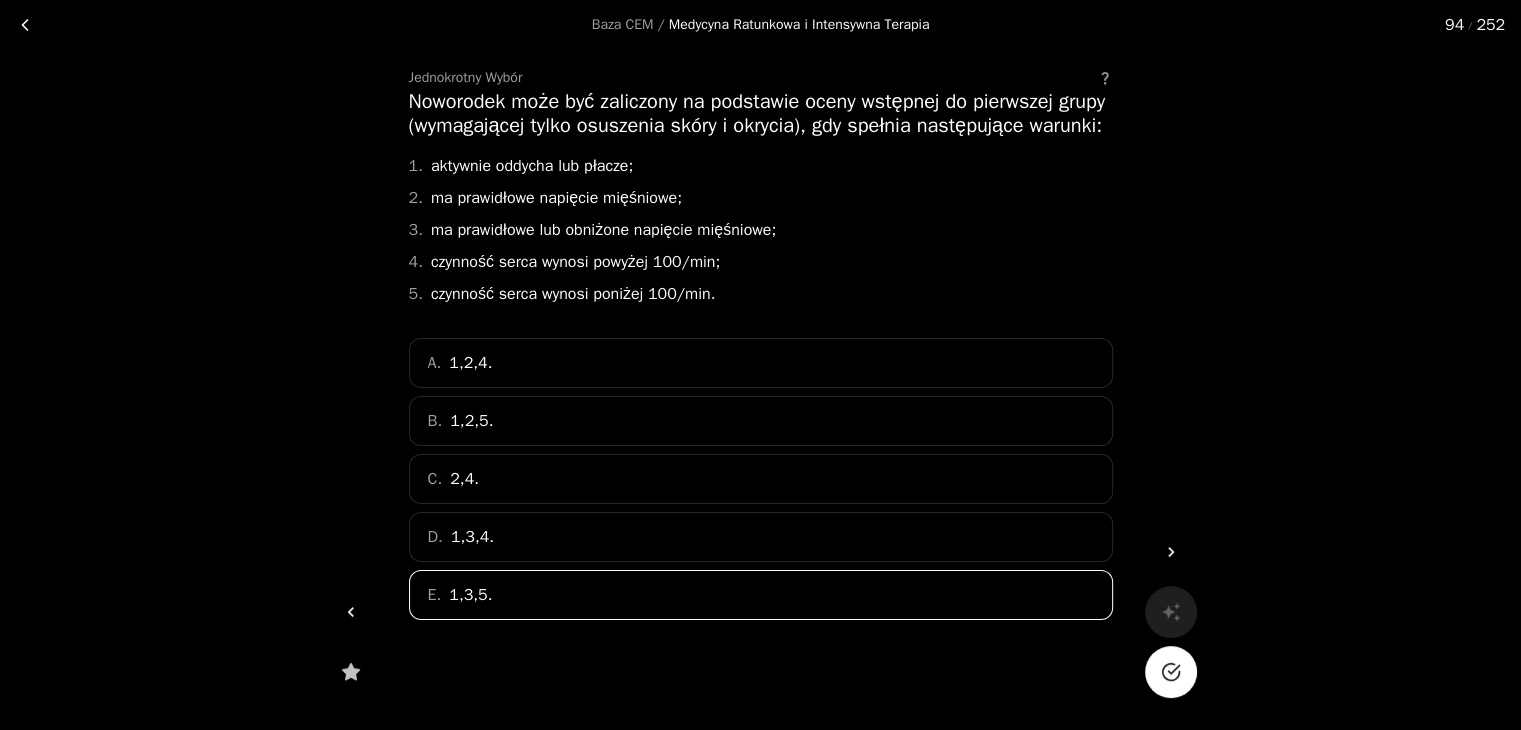 click at bounding box center [1171, 672] 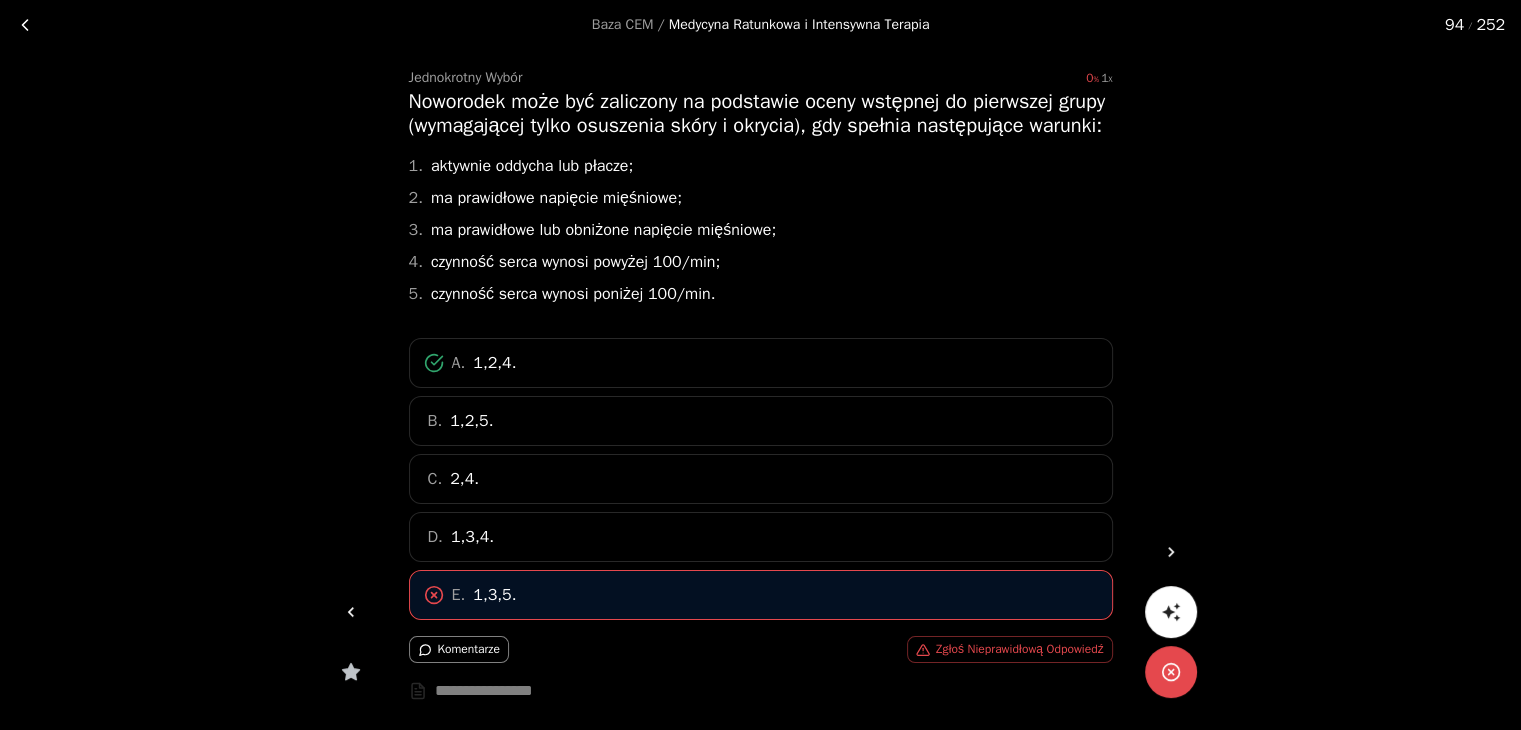 click 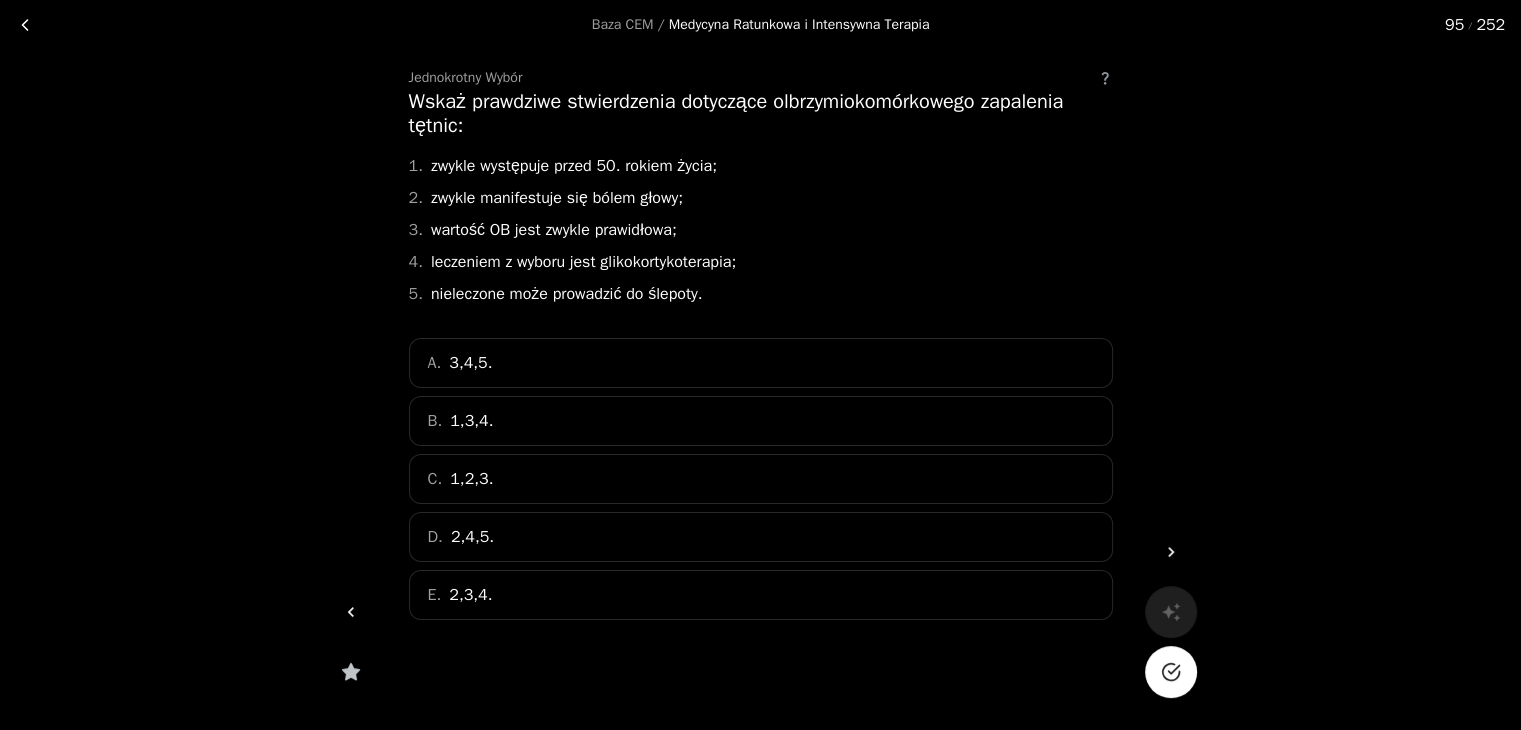 click at bounding box center (1171, 672) 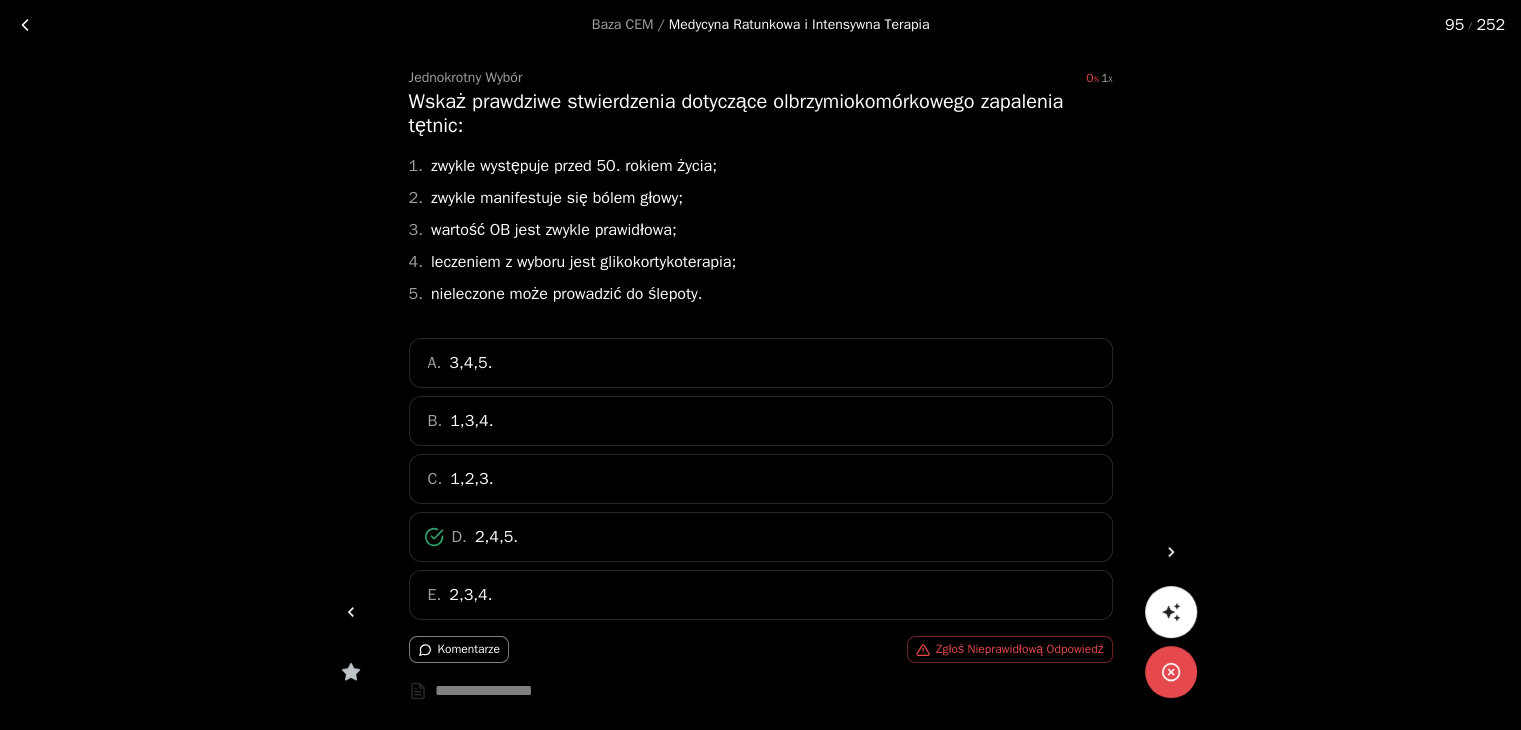 click 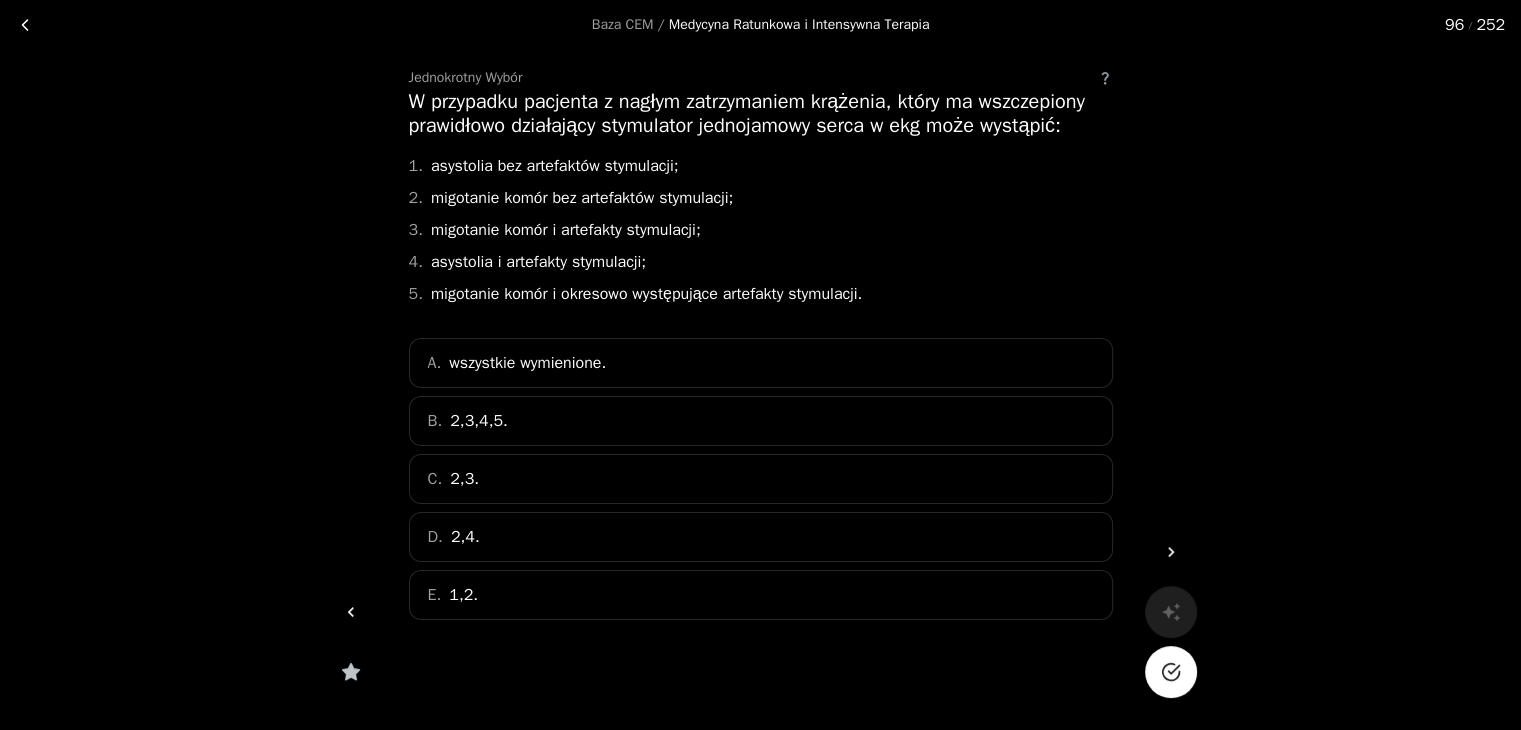 click 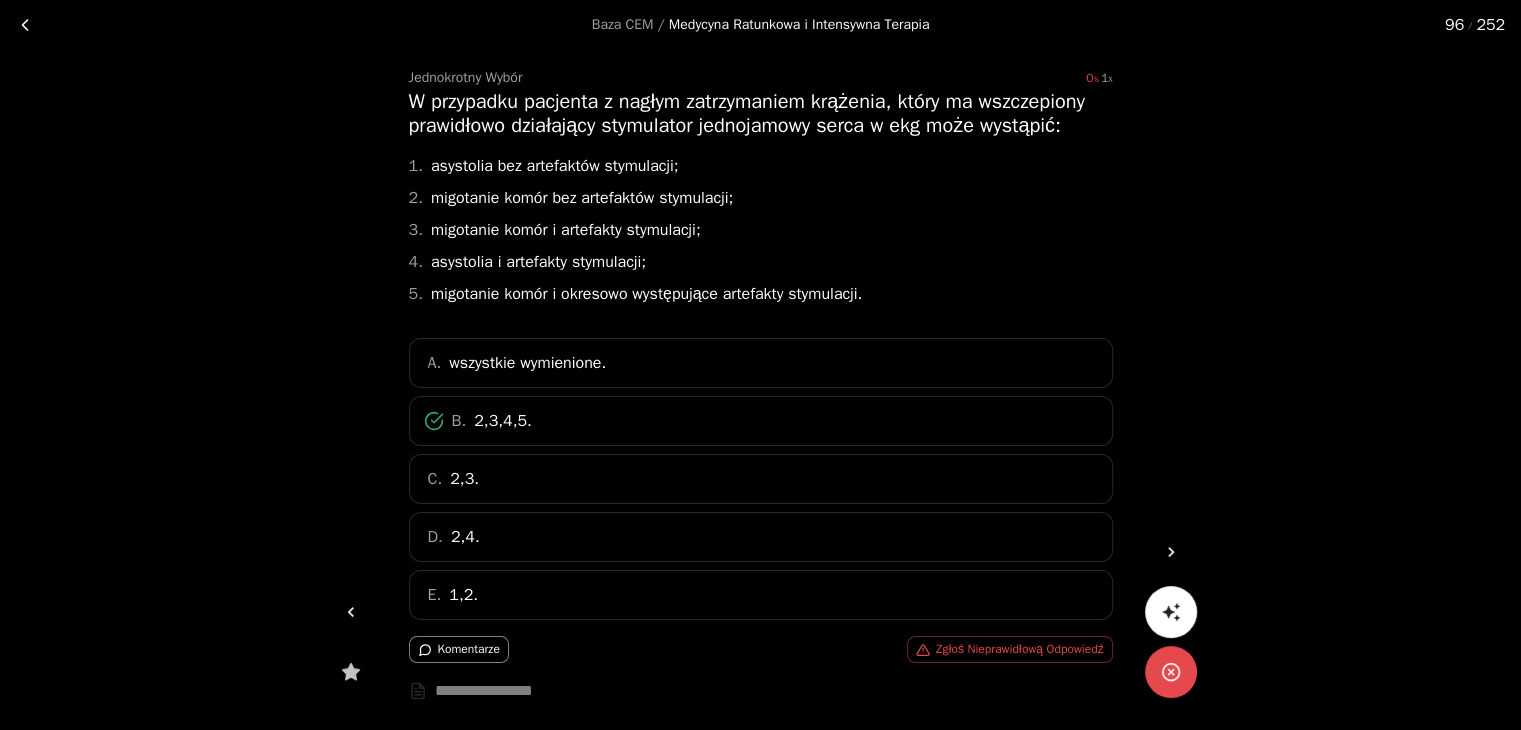 click 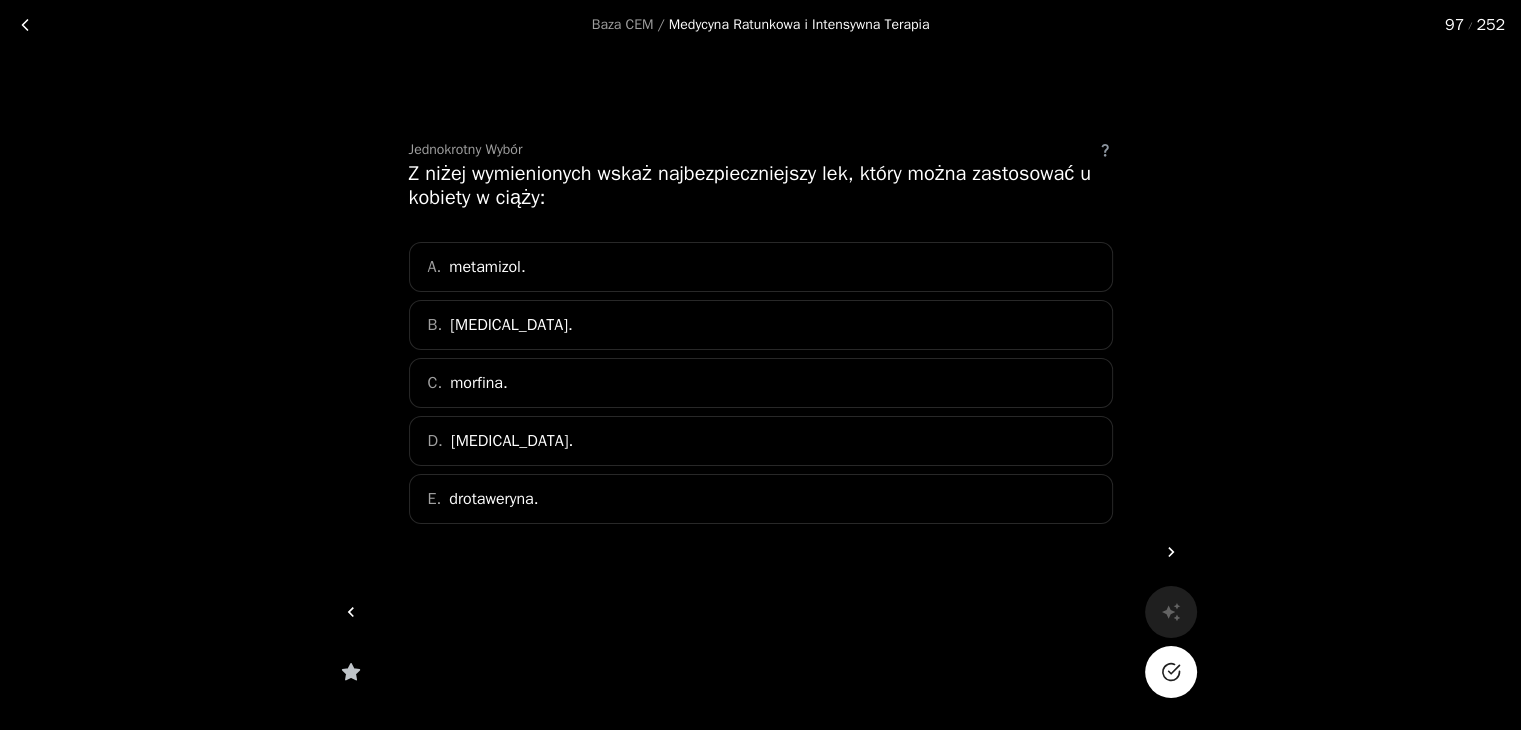click on "D.   paracetamol." at bounding box center [761, 441] 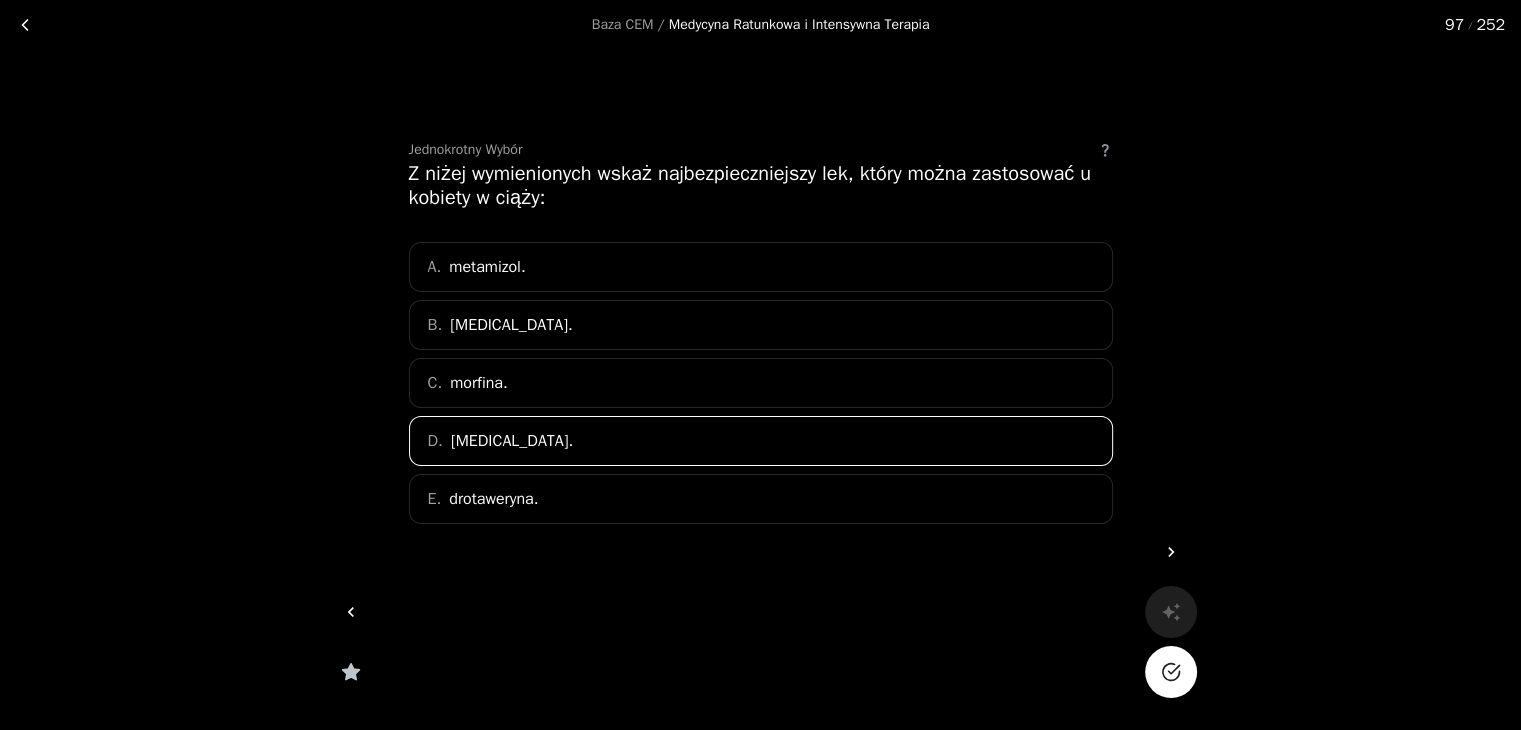 click 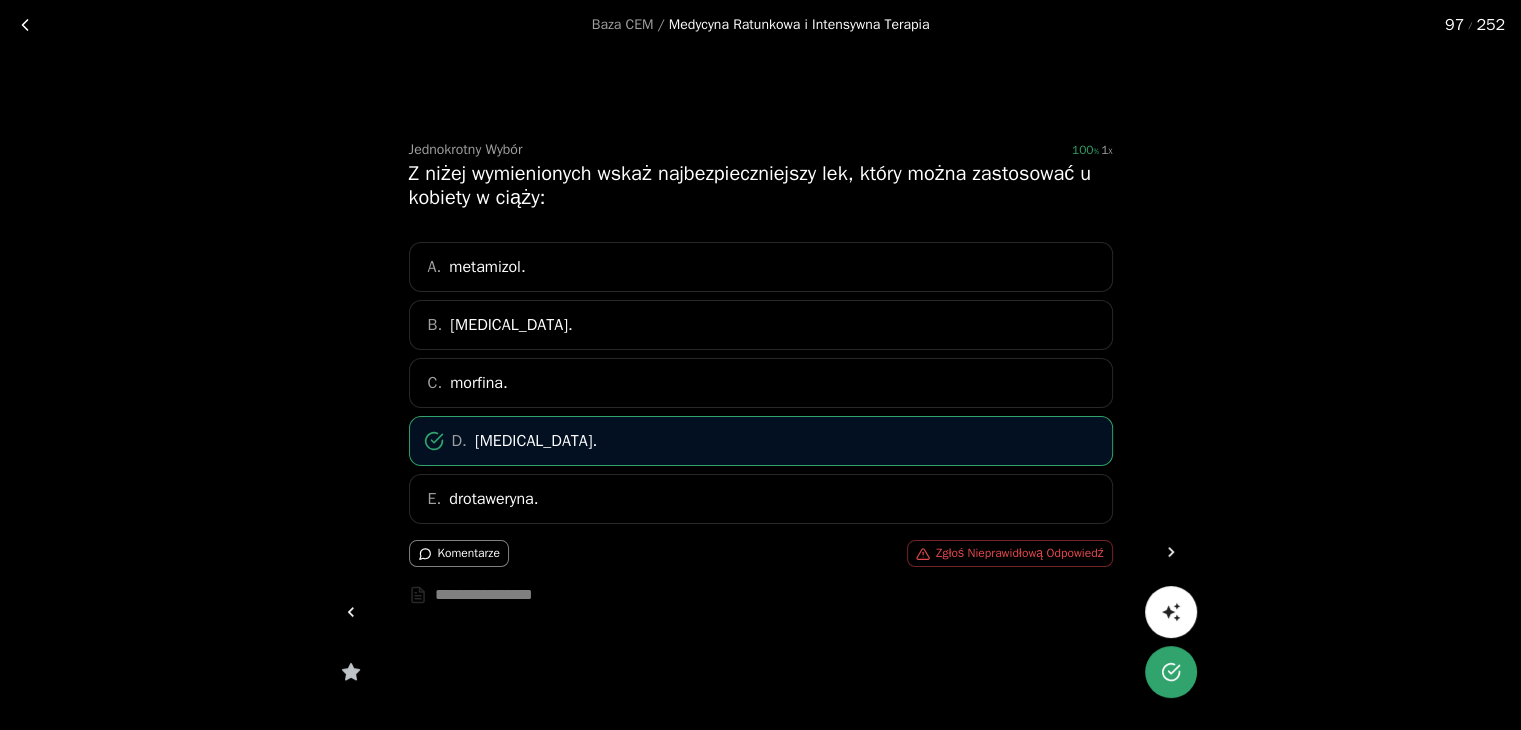 click 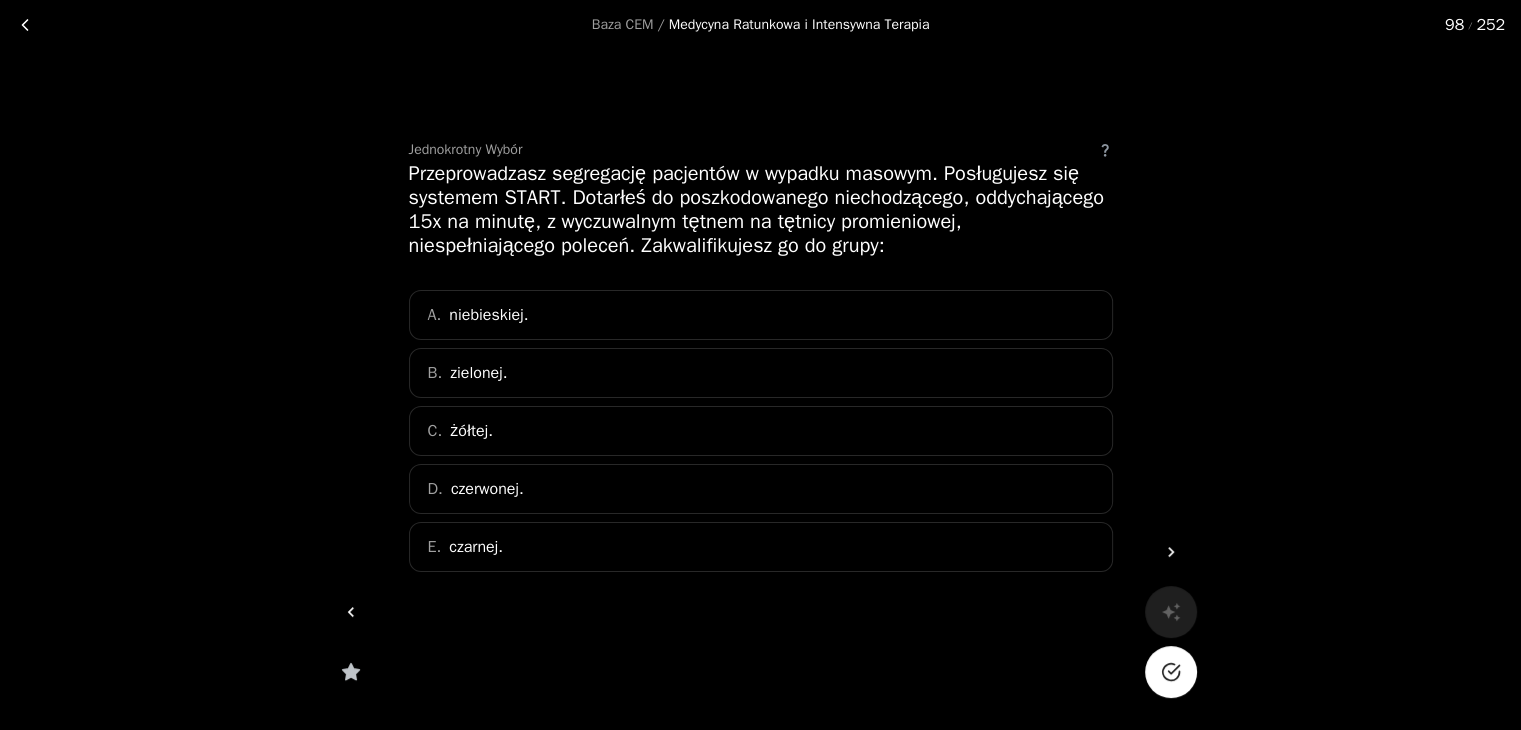 click on "C.   żółtej." at bounding box center [761, 431] 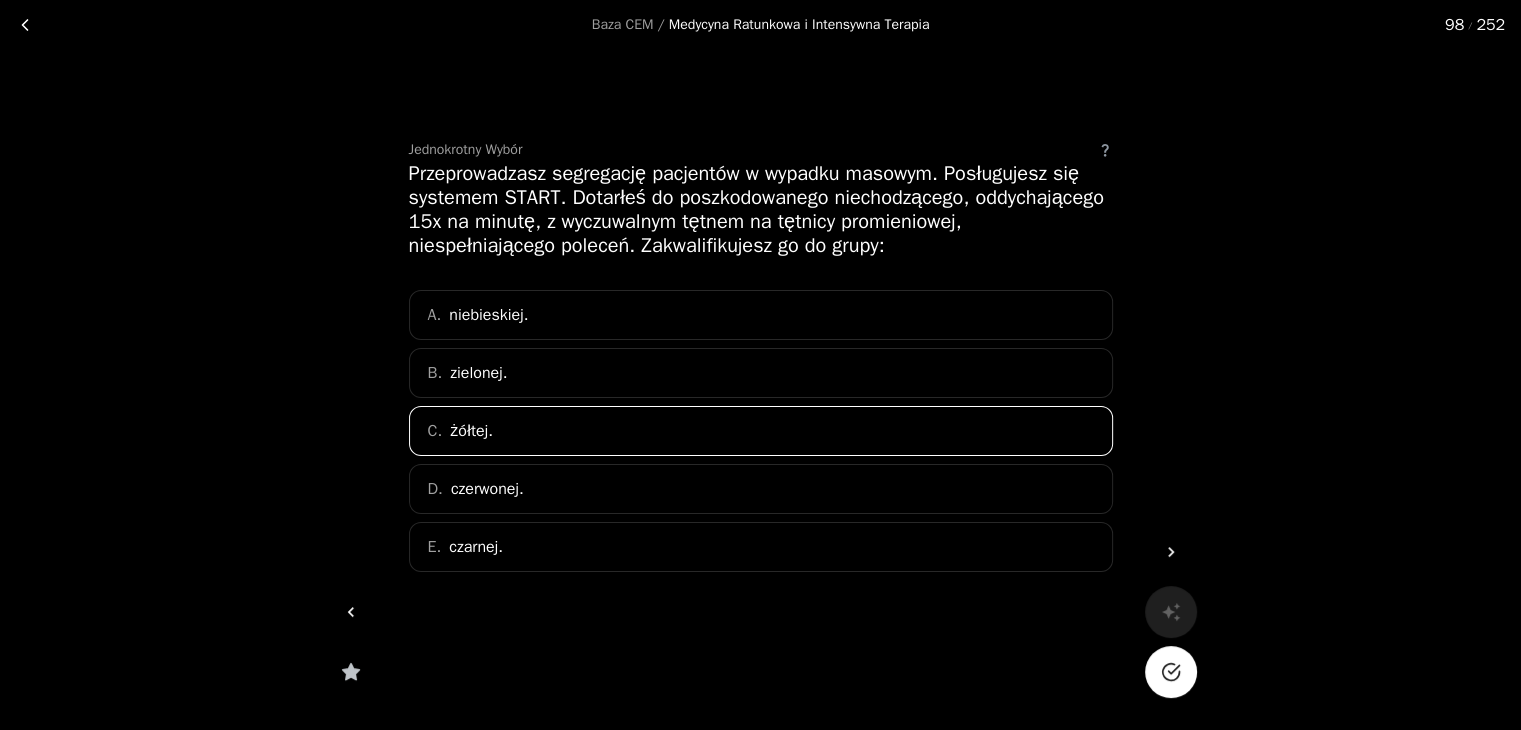 click 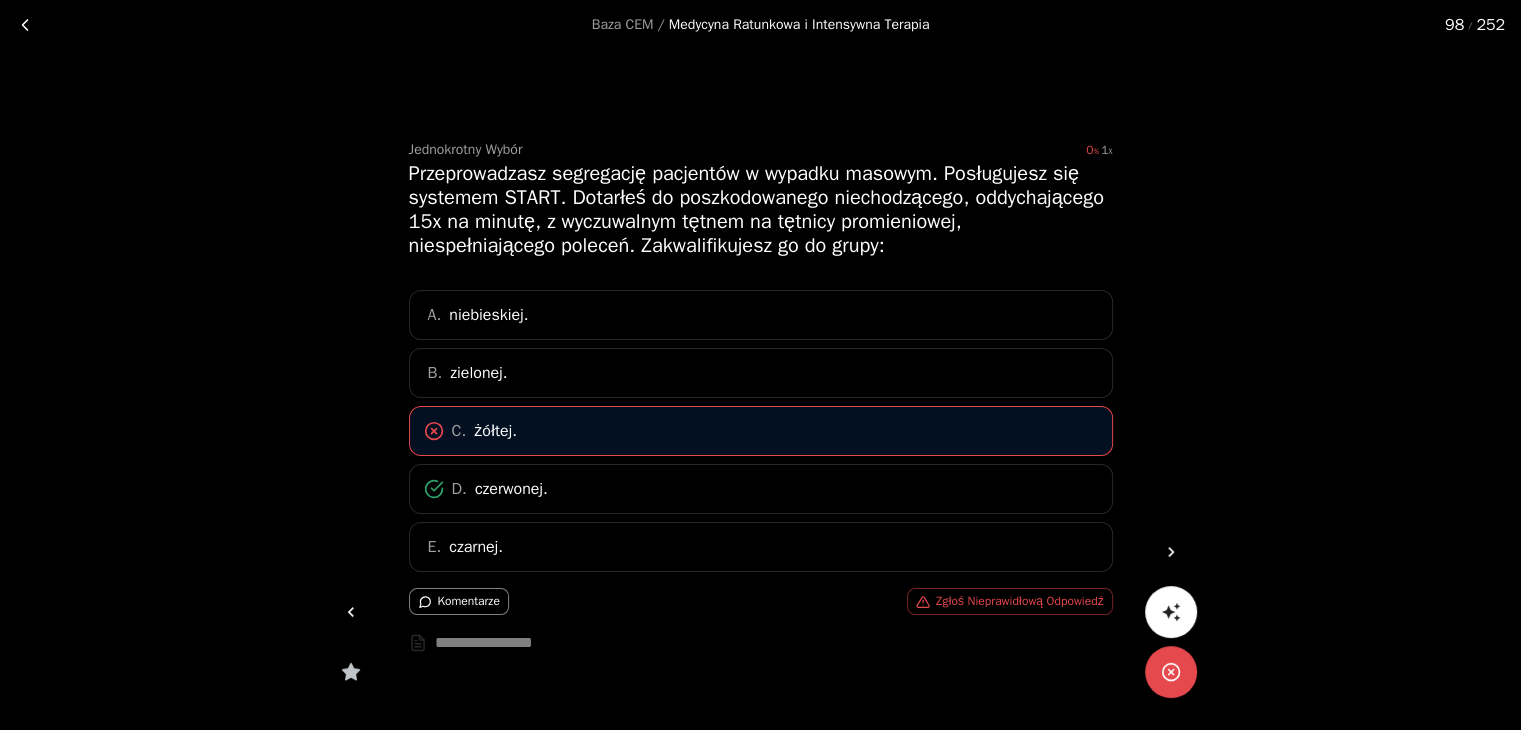 click 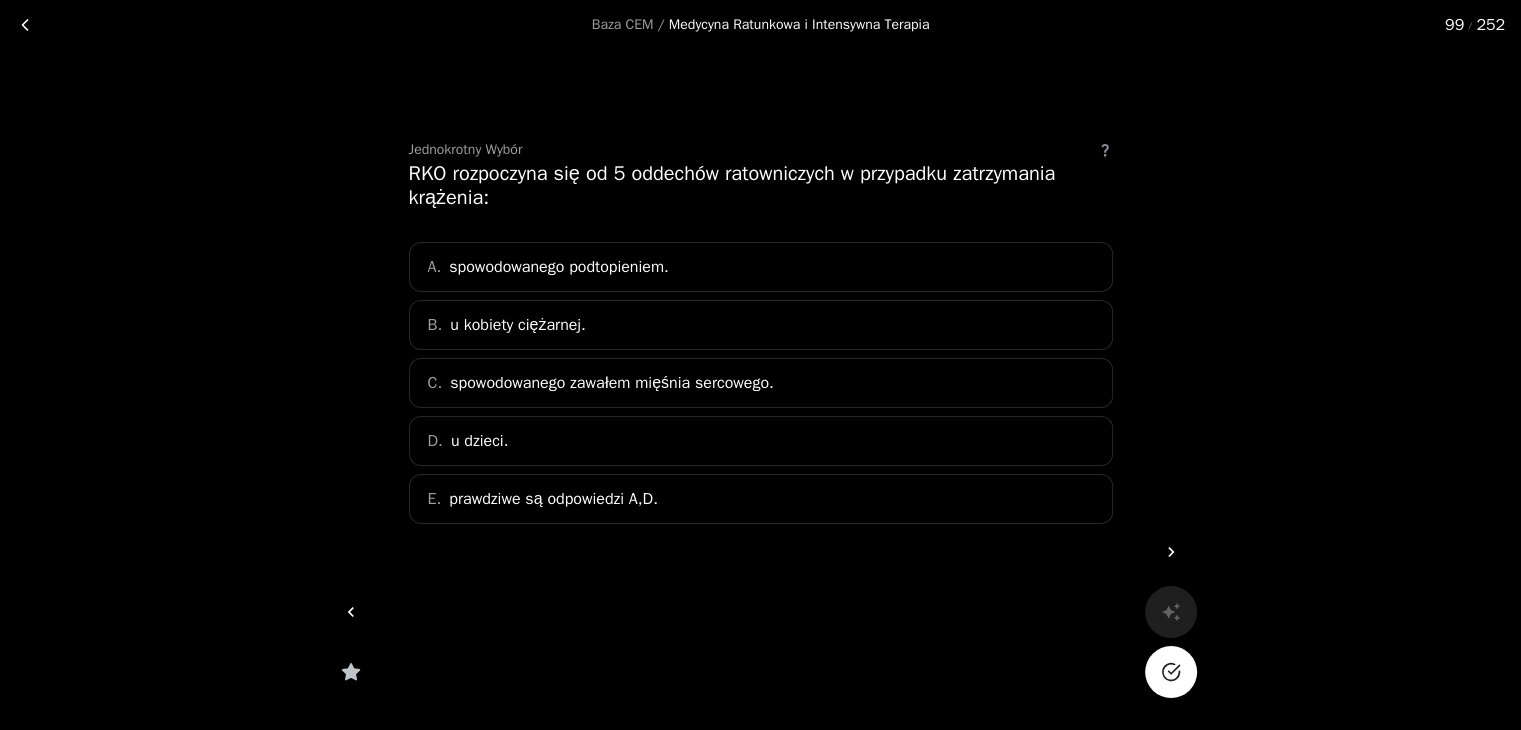 click on "prawdziwe są odpowiedzi A,D." at bounding box center [553, 499] 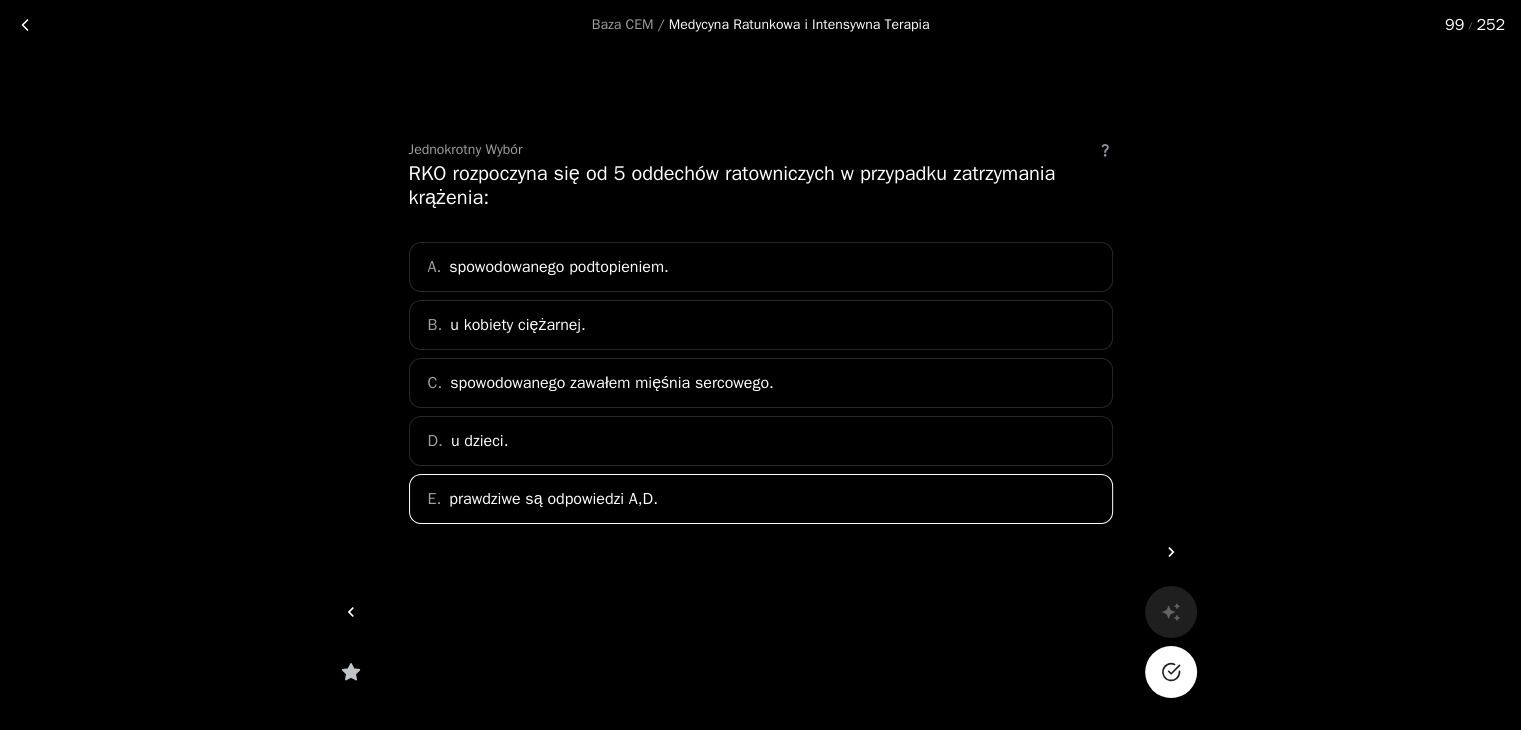 click 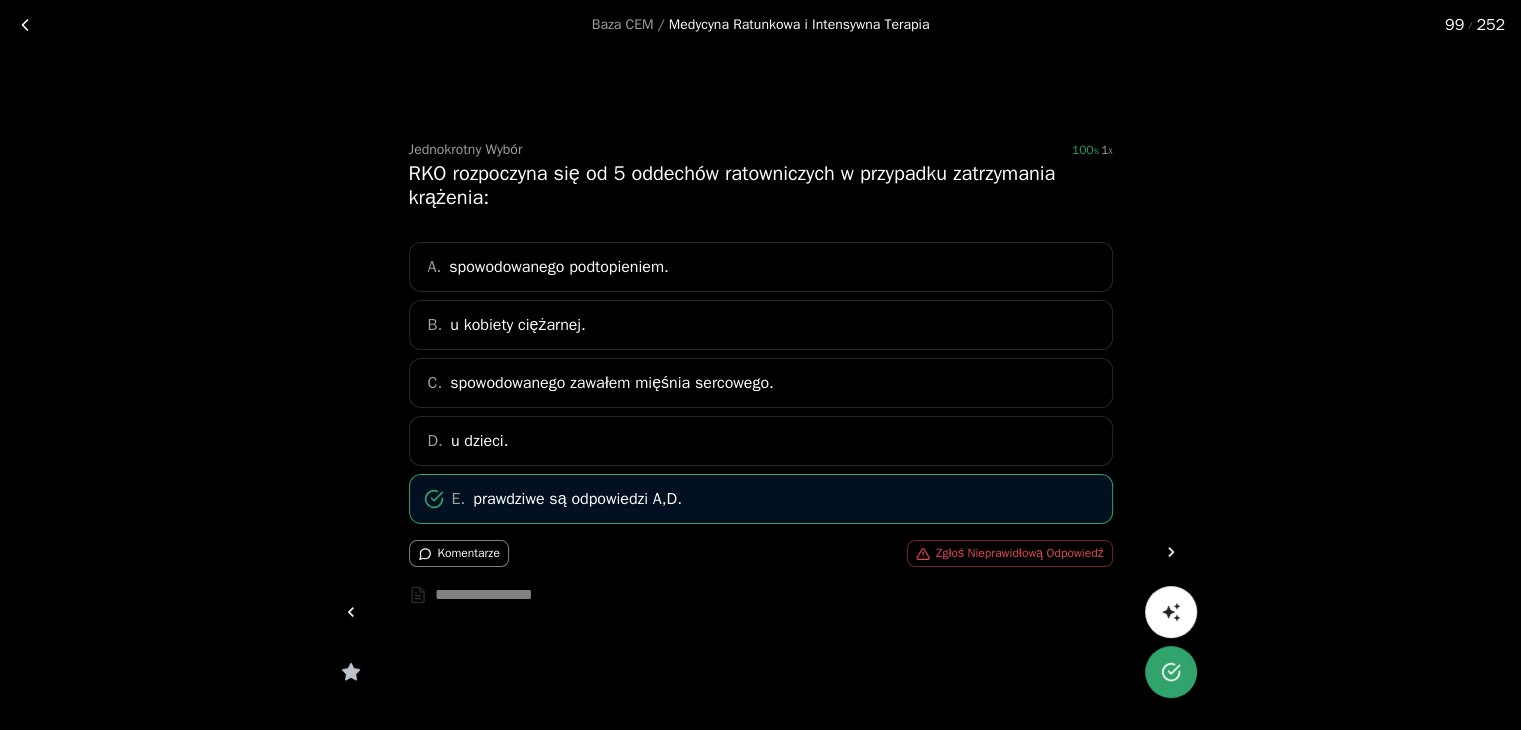 click 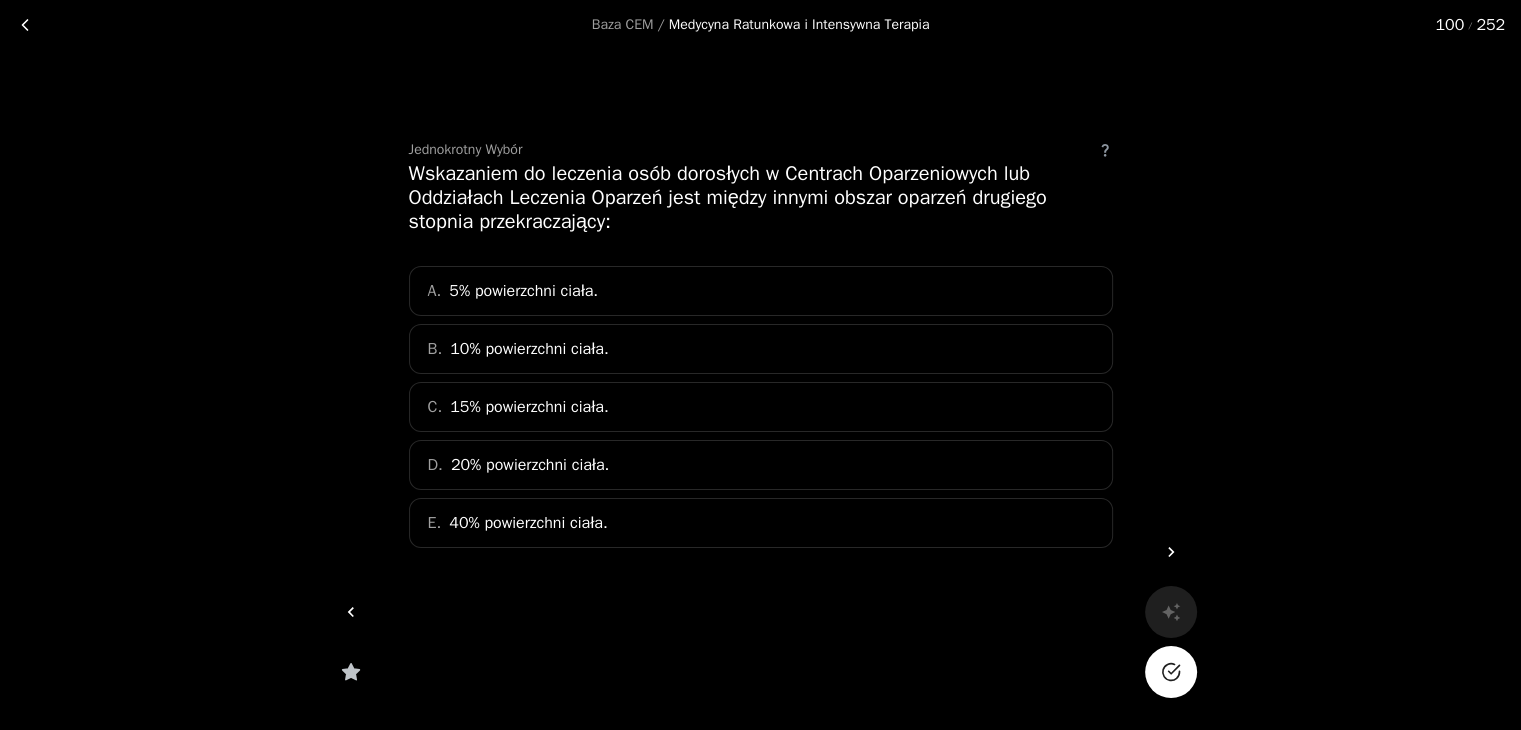 click on "D.   20% powierzchni ciała." at bounding box center (761, 465) 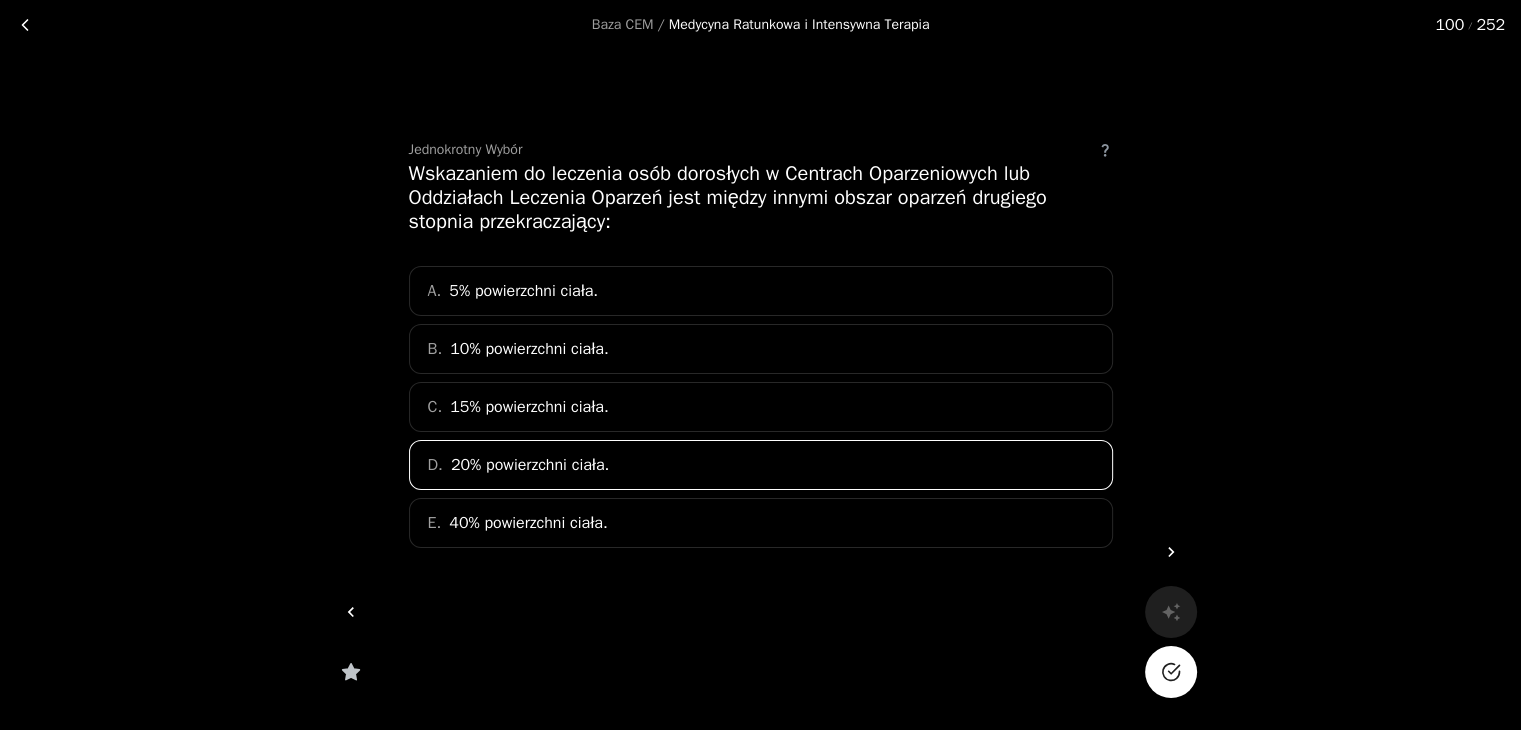 click at bounding box center (1171, 672) 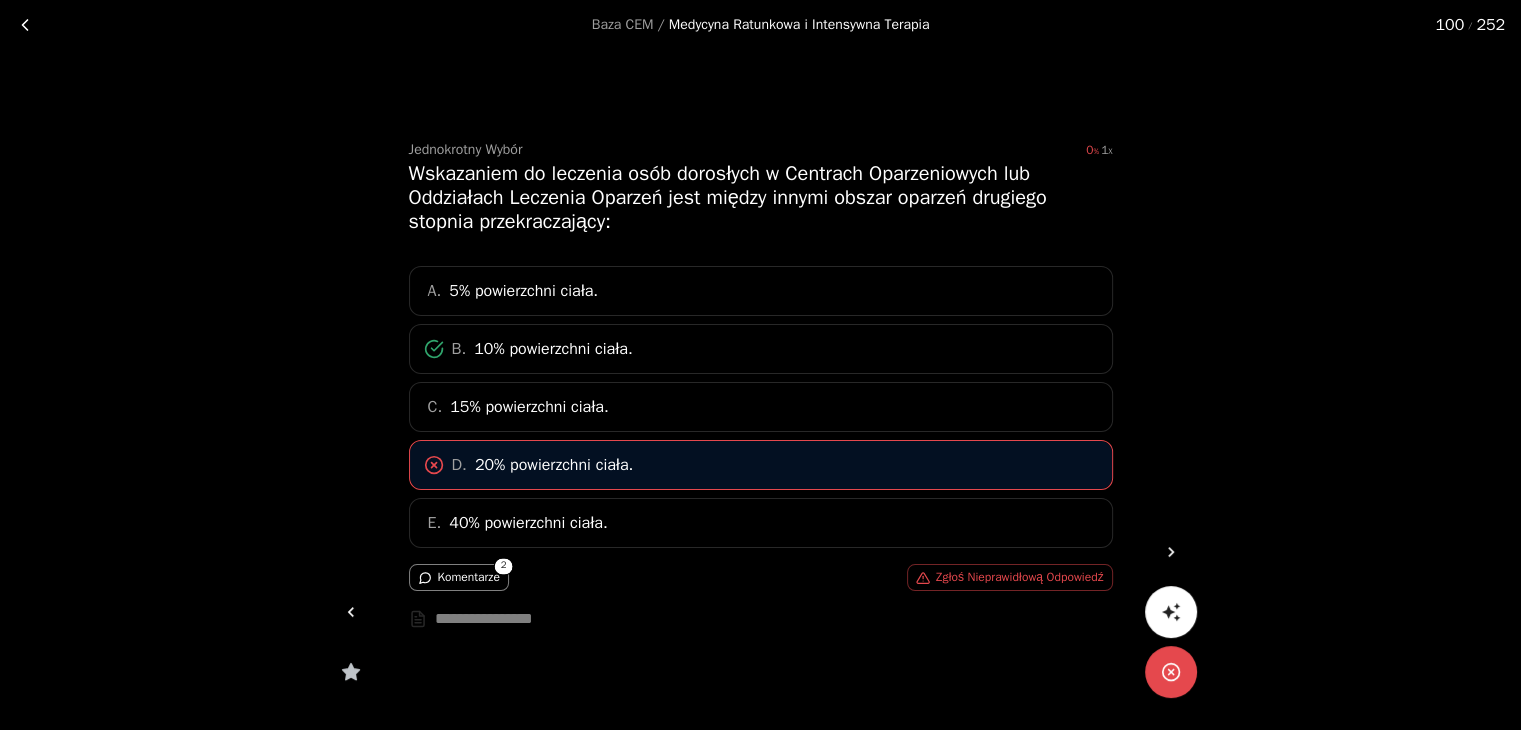 click at bounding box center (1171, 552) 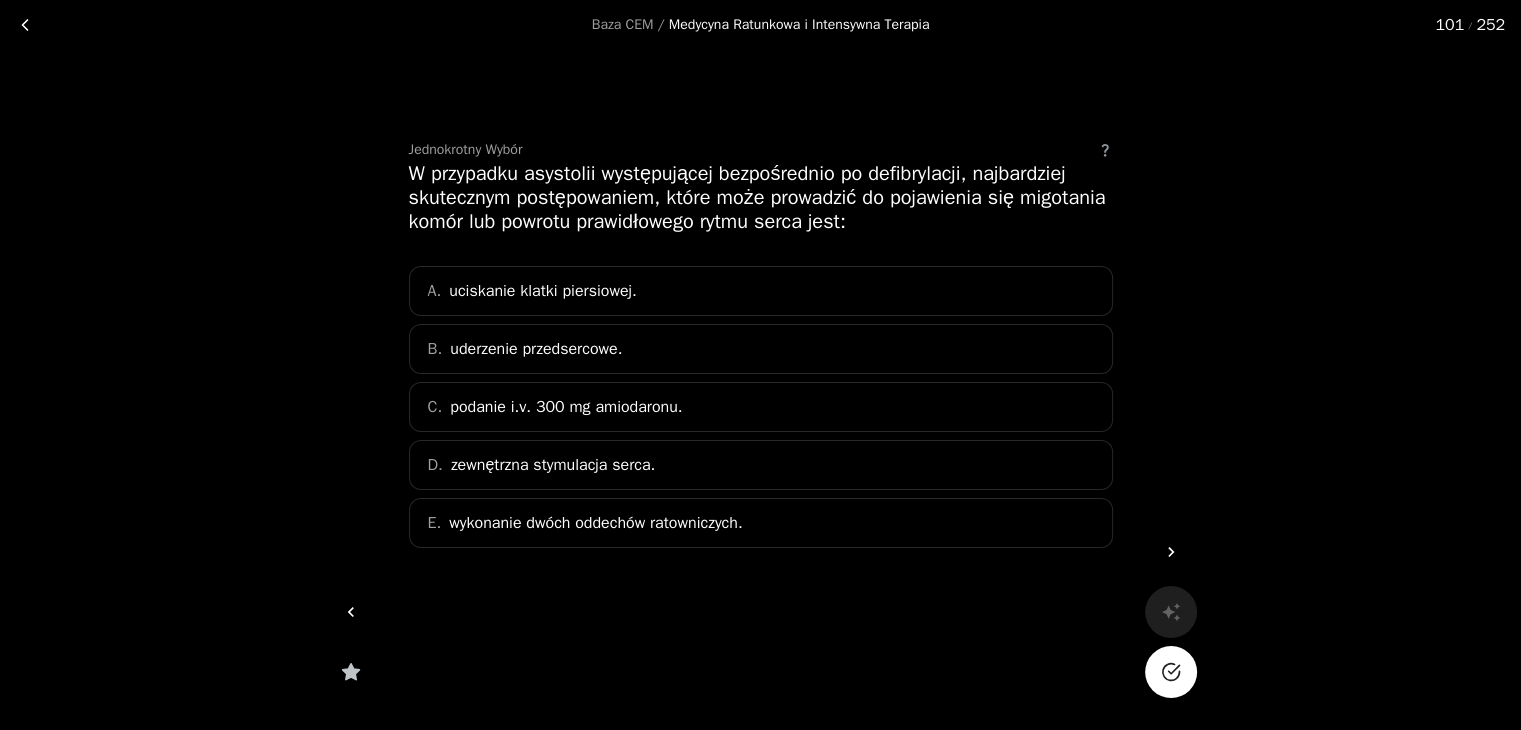 click on "uciskanie klatki piersiowej." at bounding box center (543, 291) 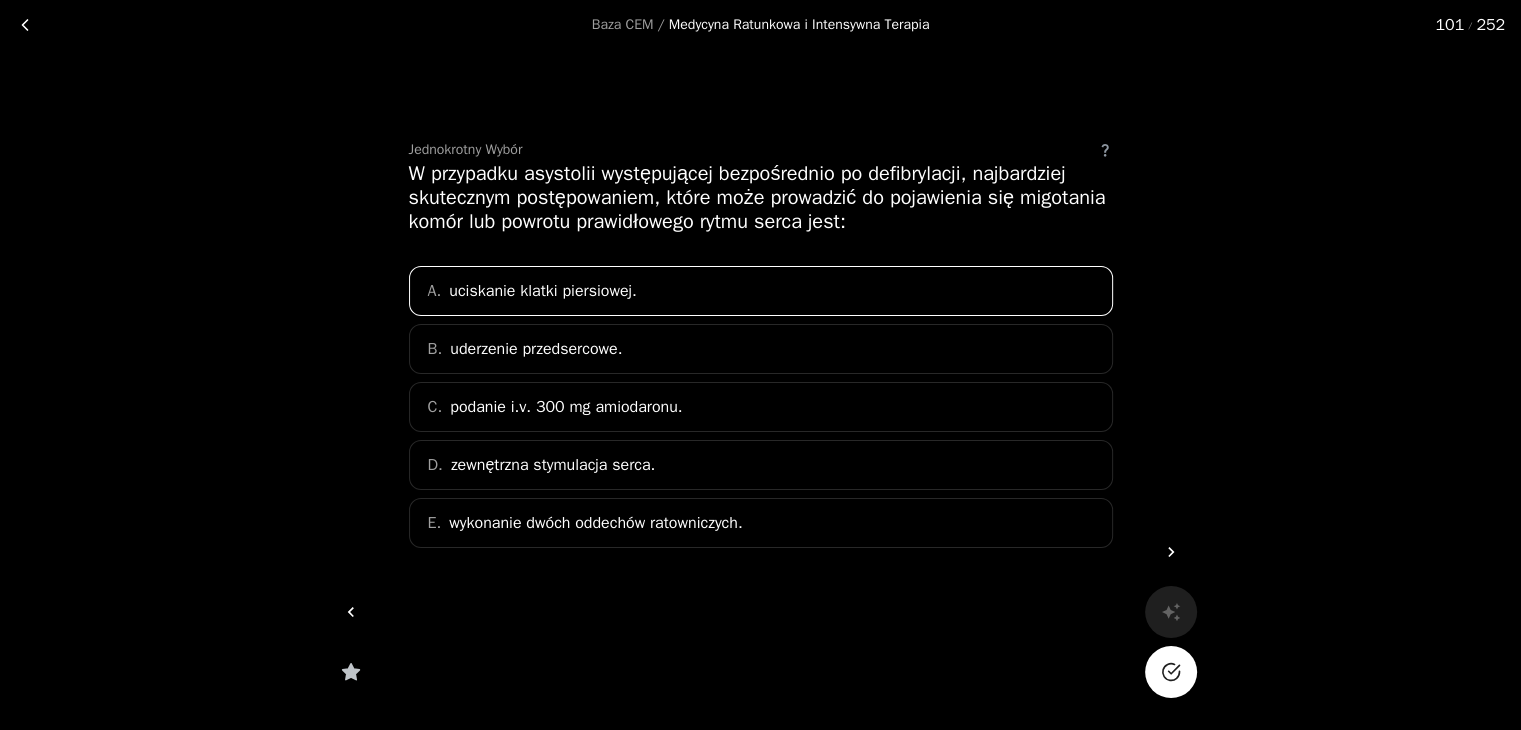 click 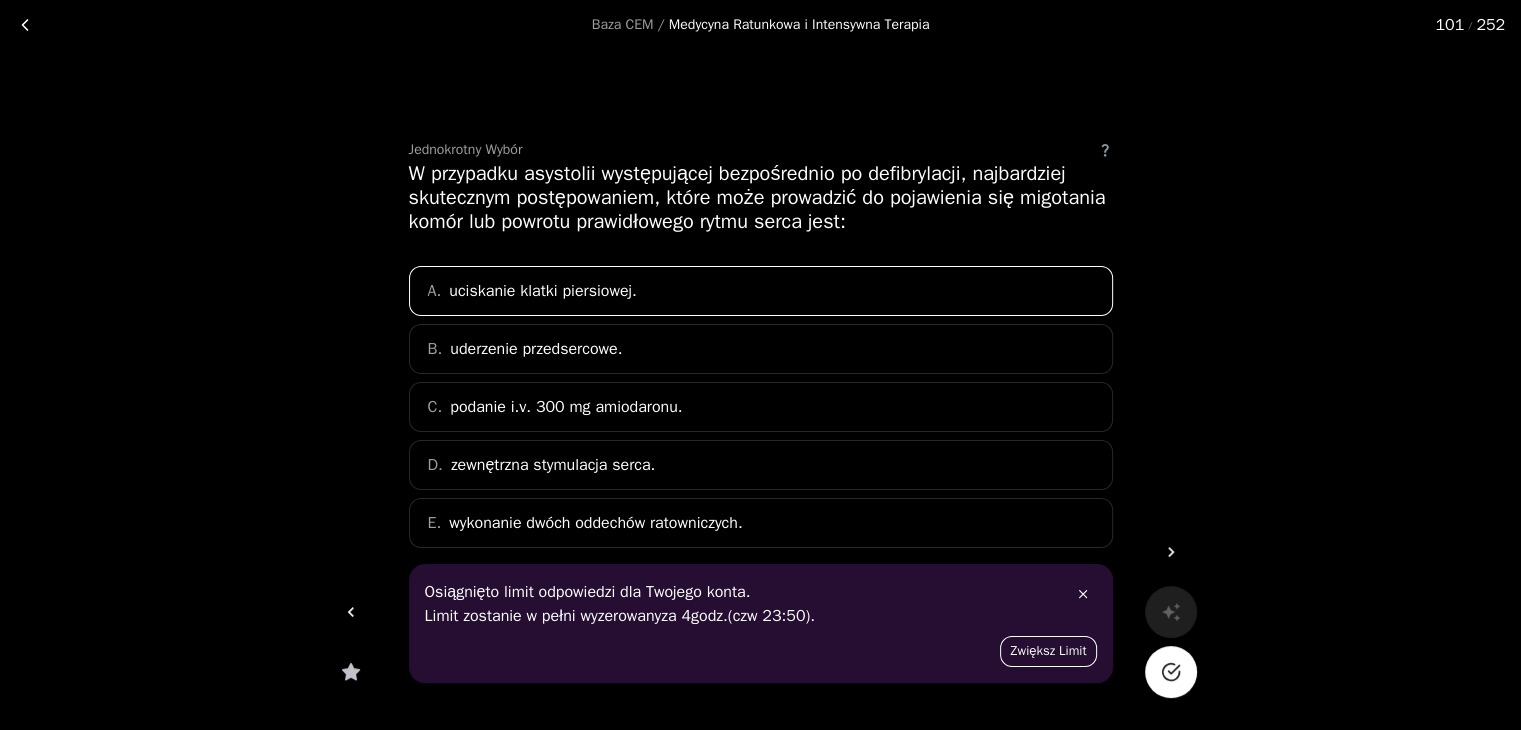 click on "Zwiększ Limit" at bounding box center [1048, 651] 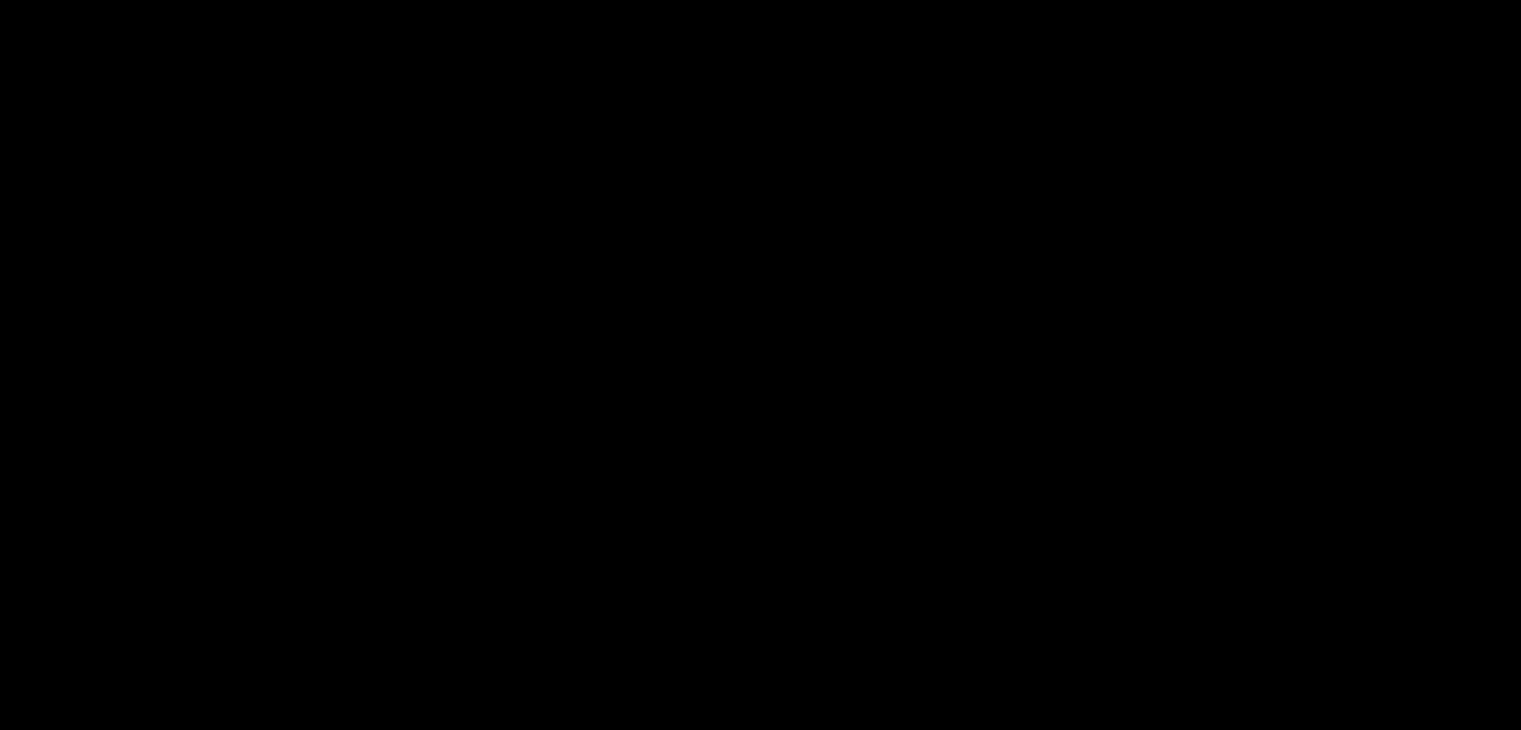 scroll, scrollTop: 0, scrollLeft: 0, axis: both 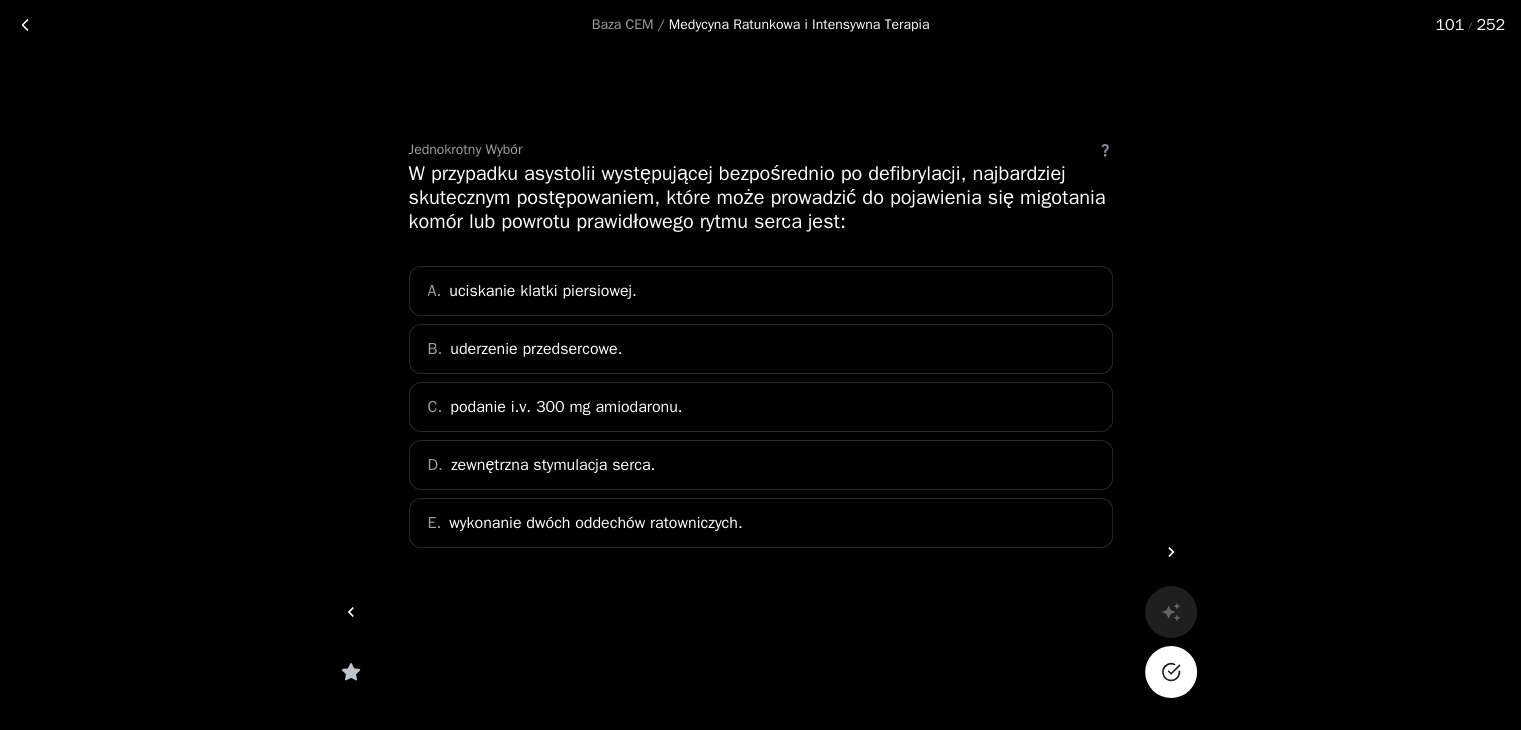 click on "uciskanie klatki piersiowej." at bounding box center [543, 291] 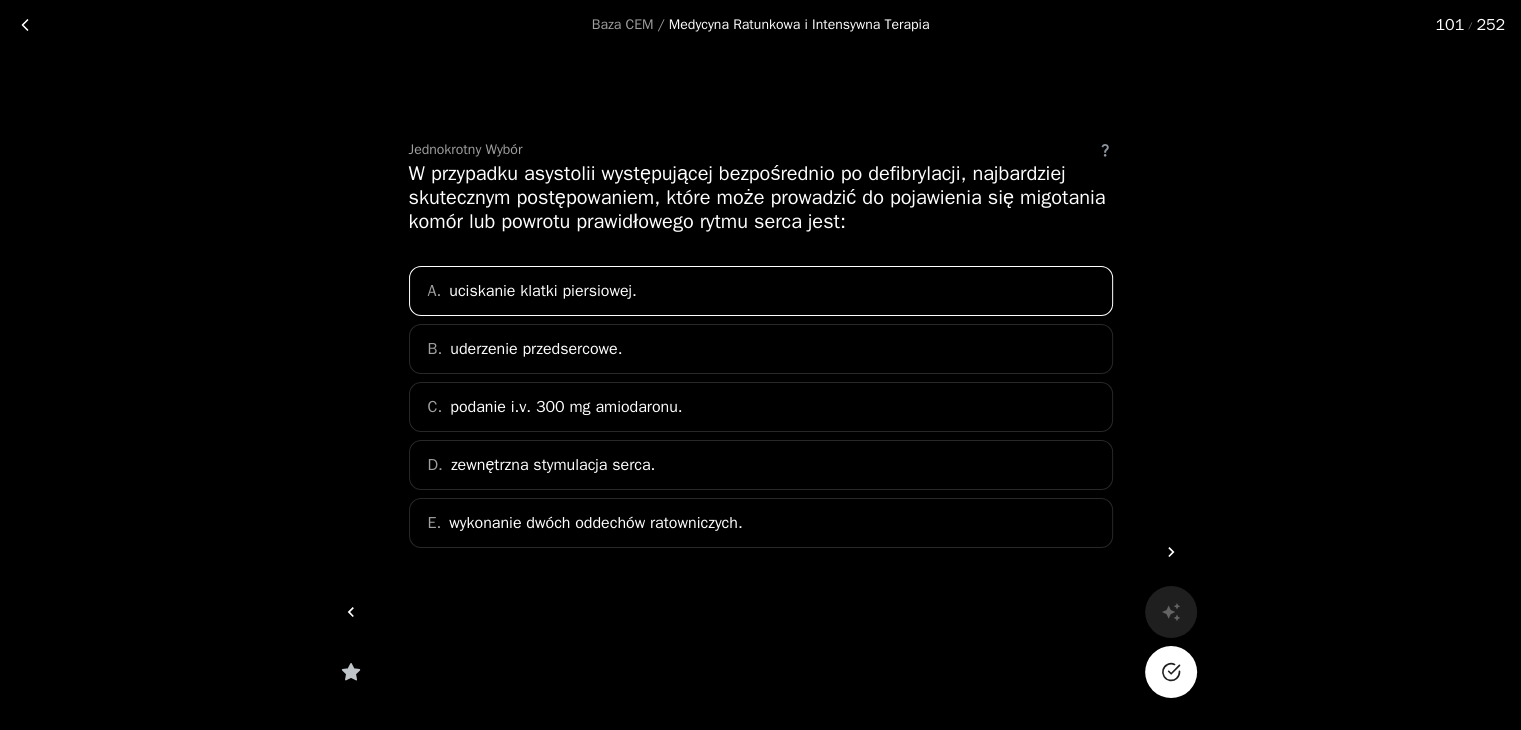 click 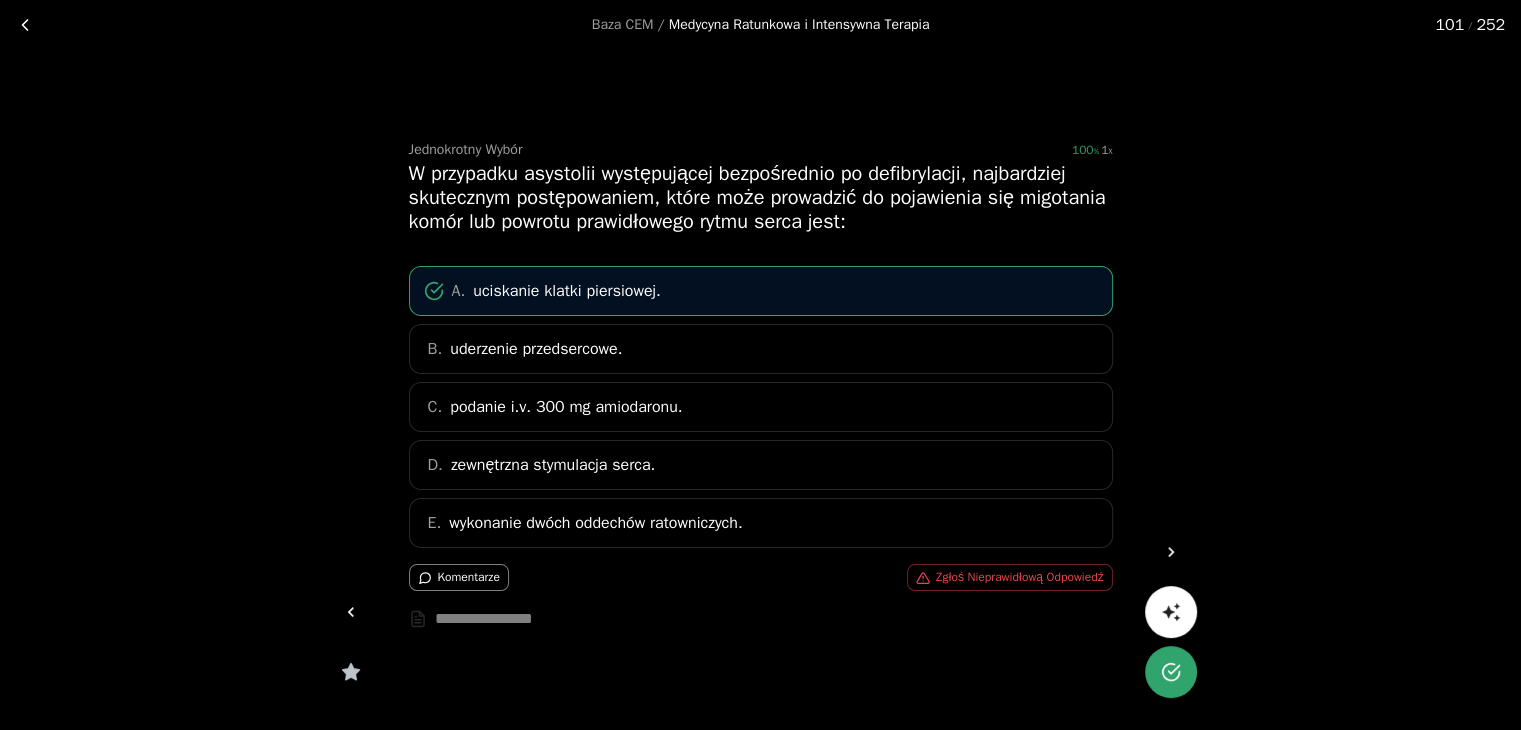 click at bounding box center (1171, 552) 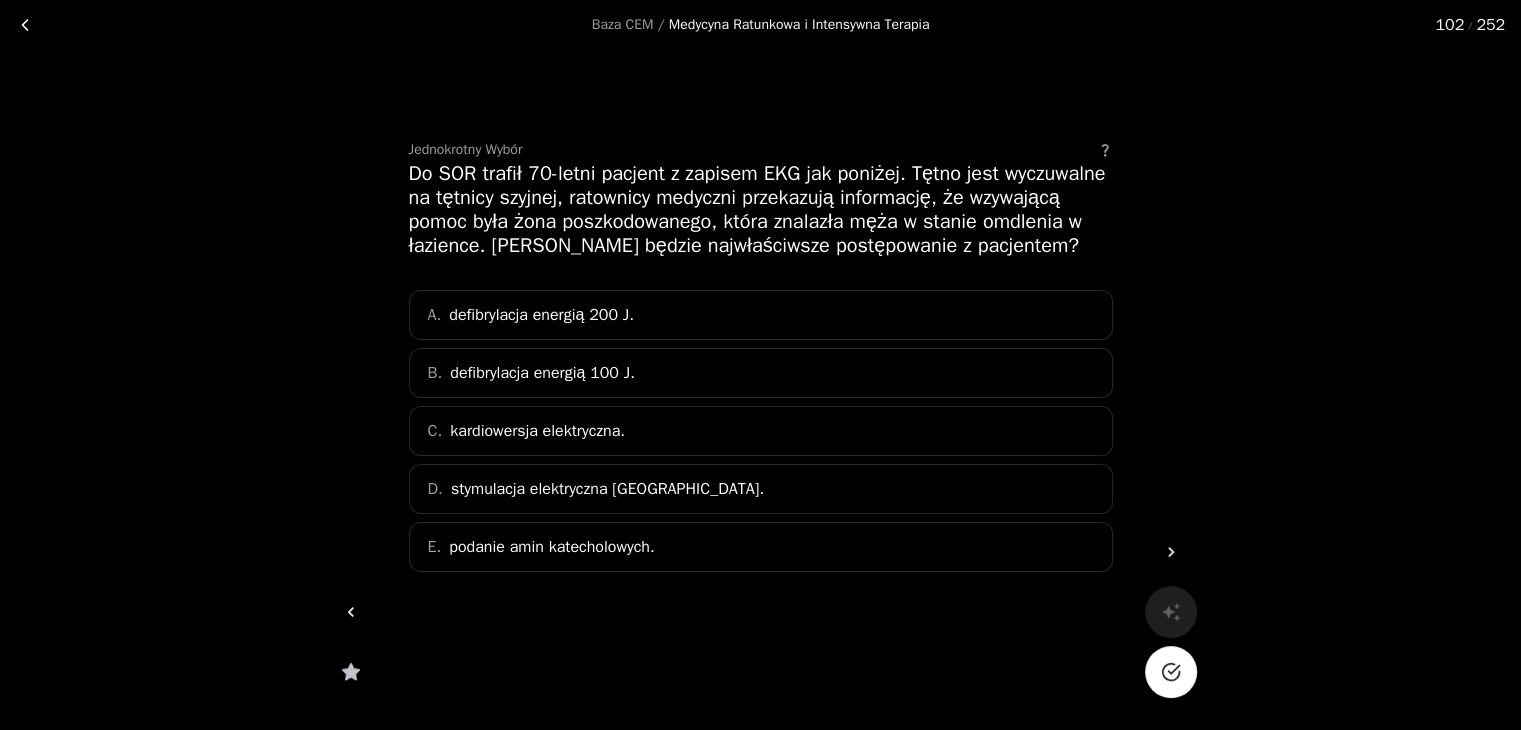 click on "stymulacja elektryczna [GEOGRAPHIC_DATA]." at bounding box center (607, 489) 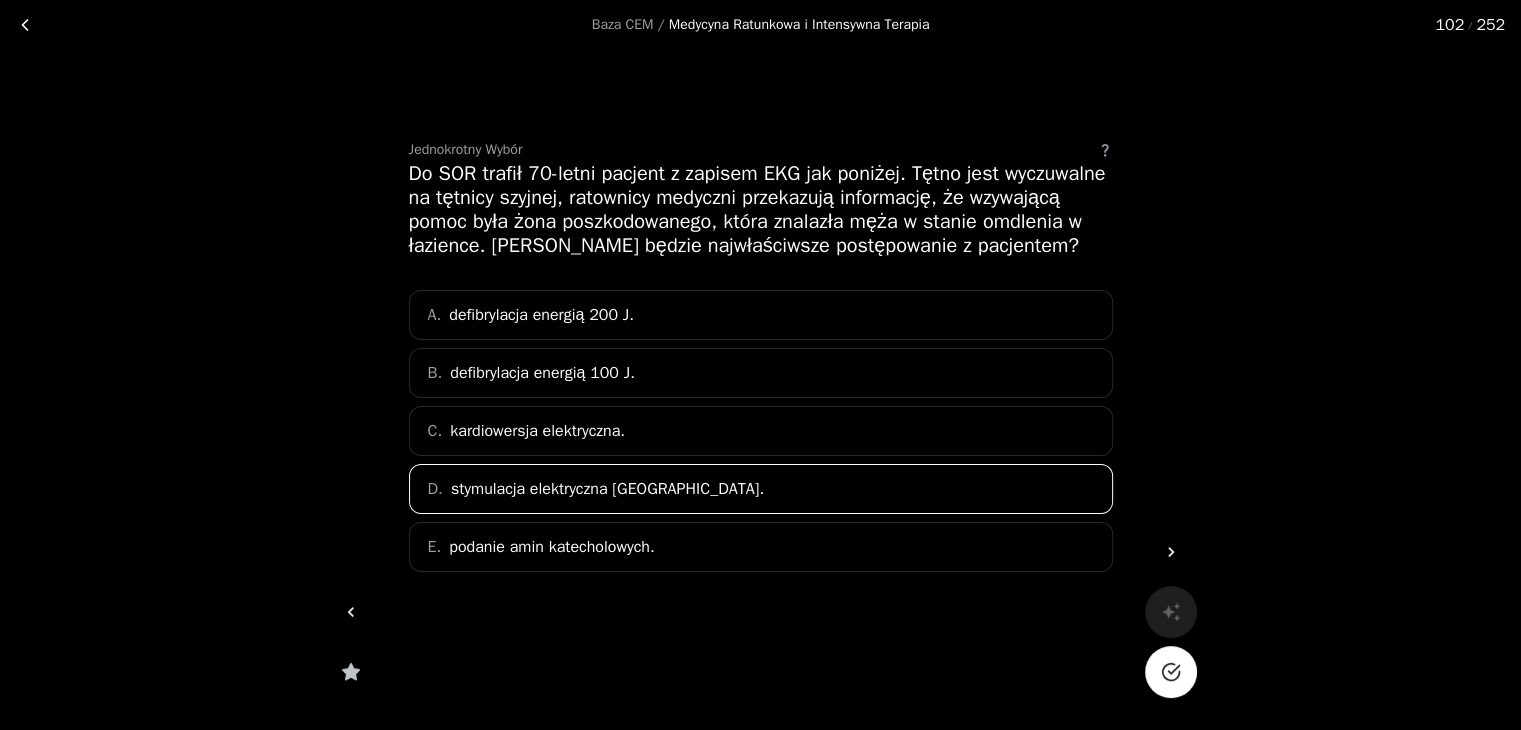 click at bounding box center (1171, 672) 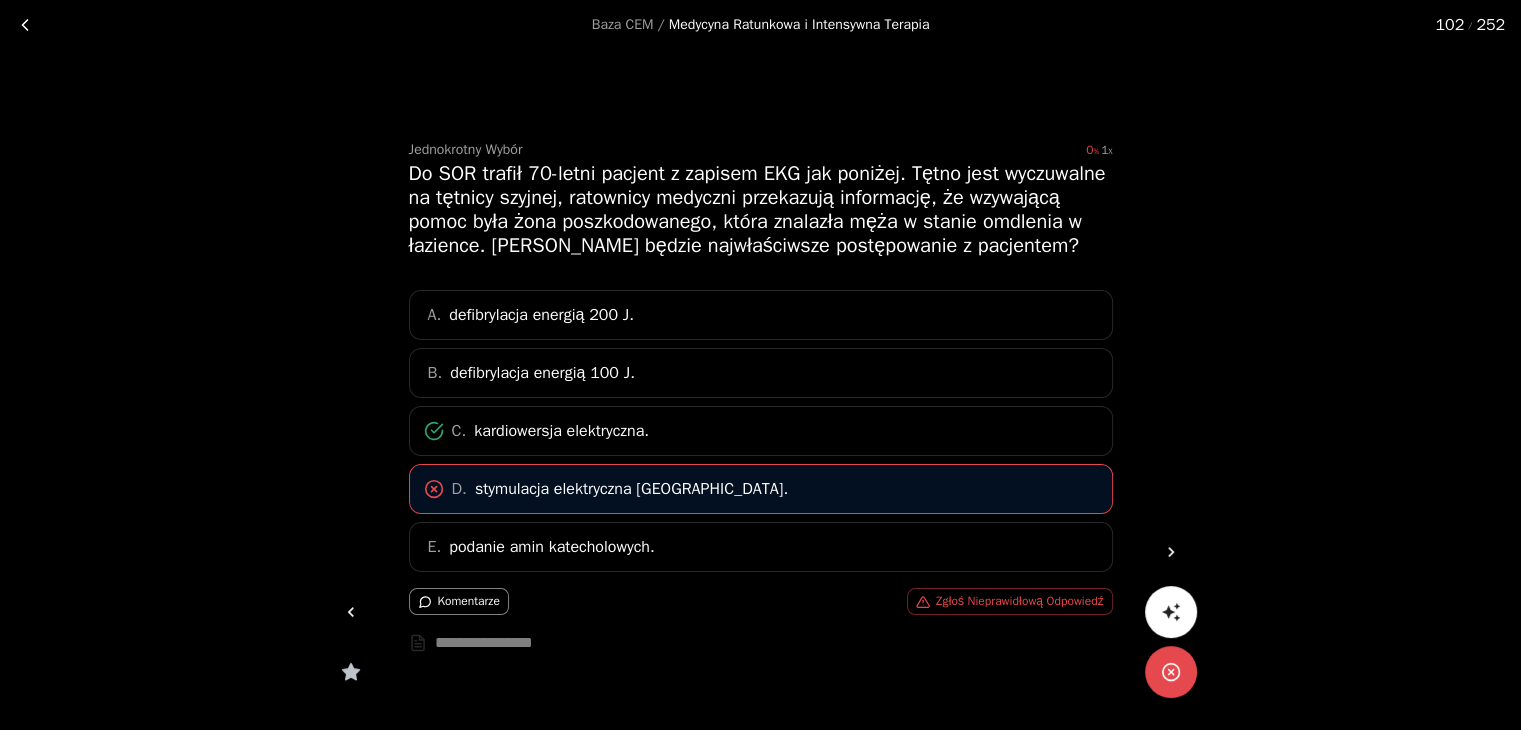 click 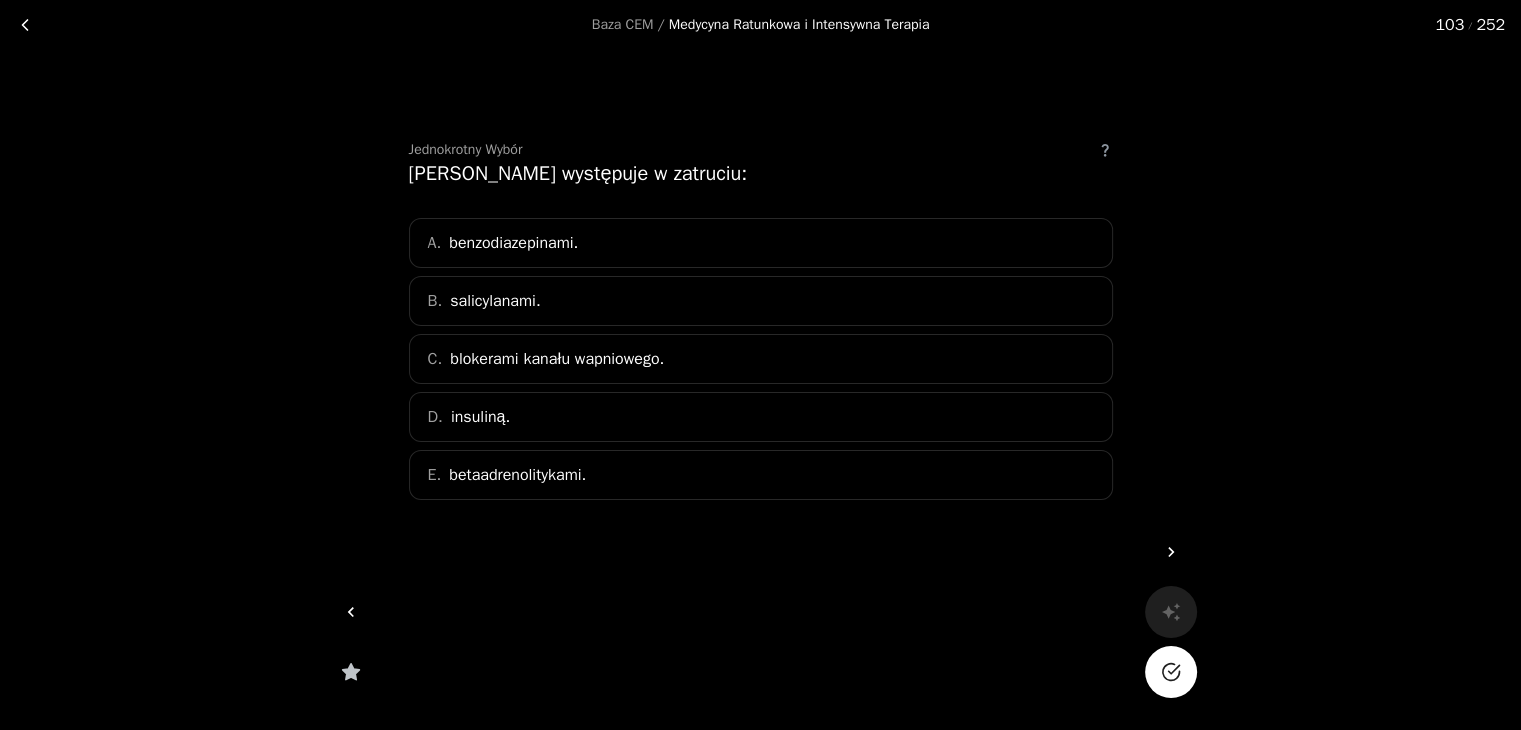 click 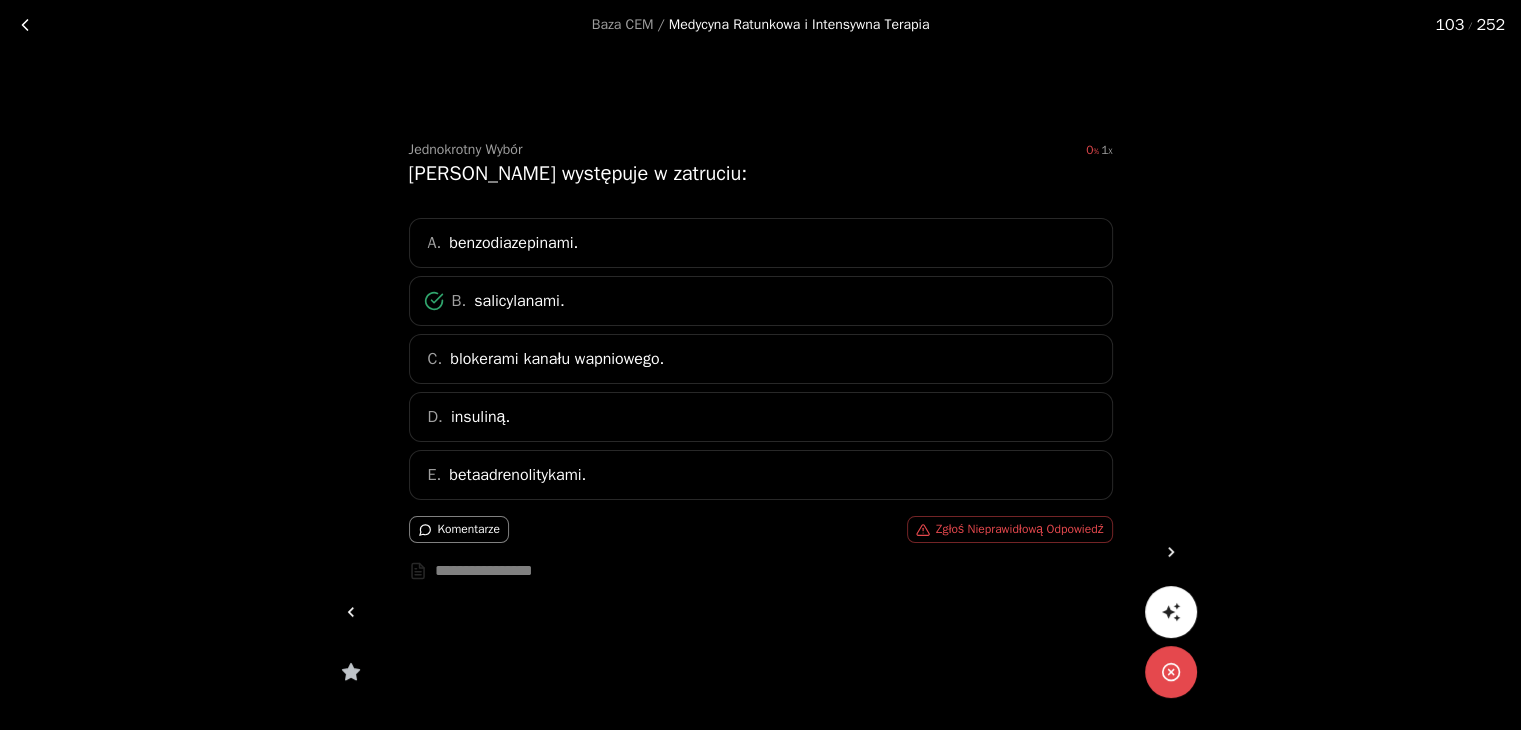 click 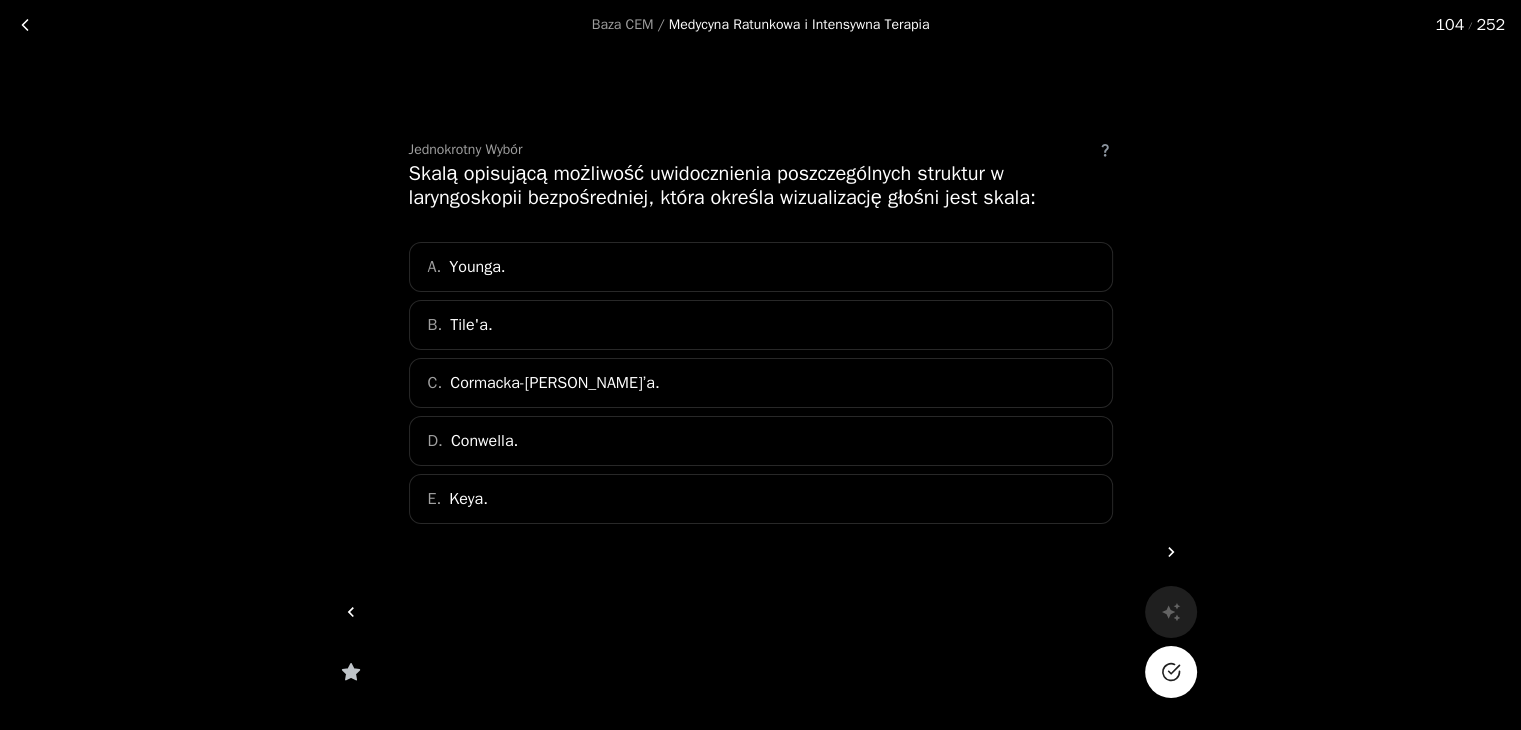 click 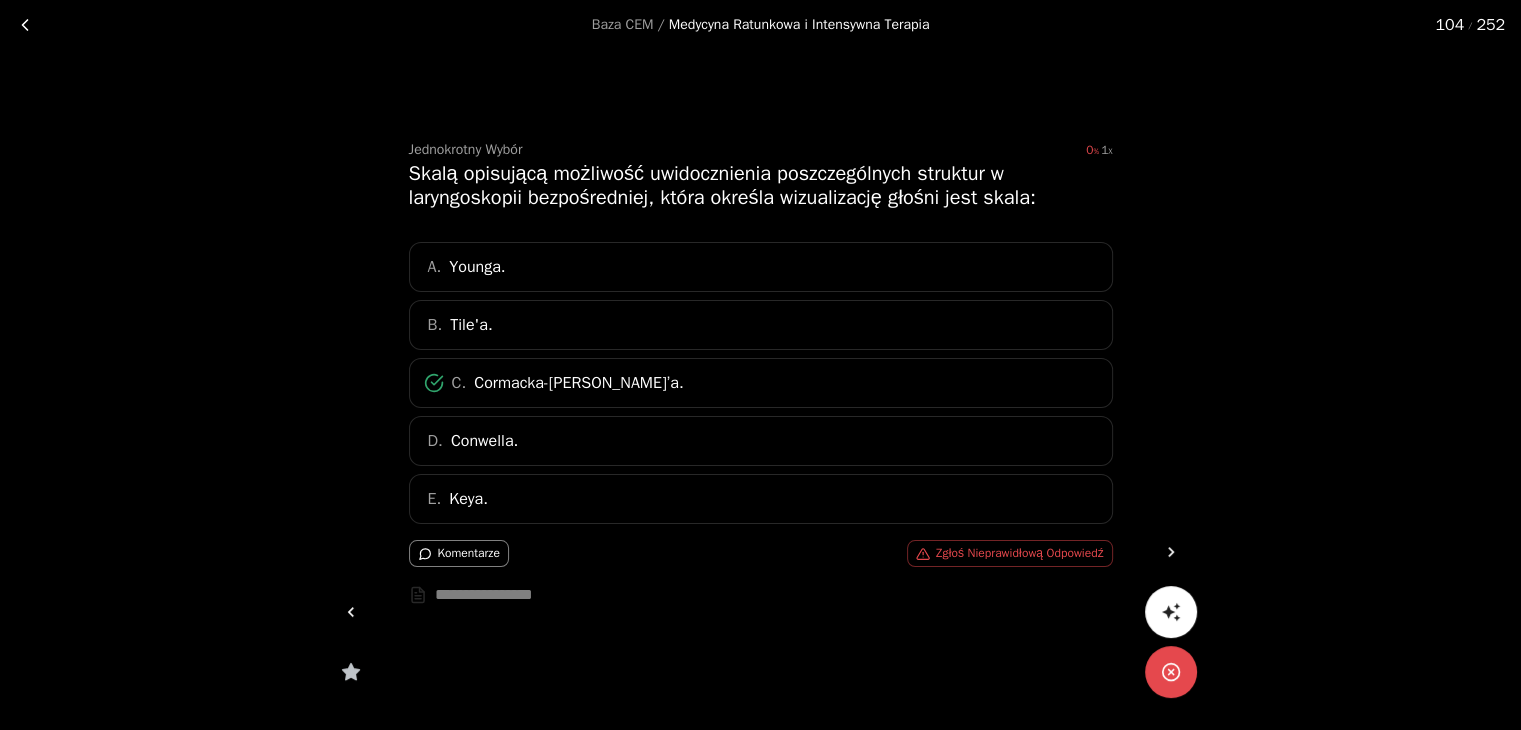 click 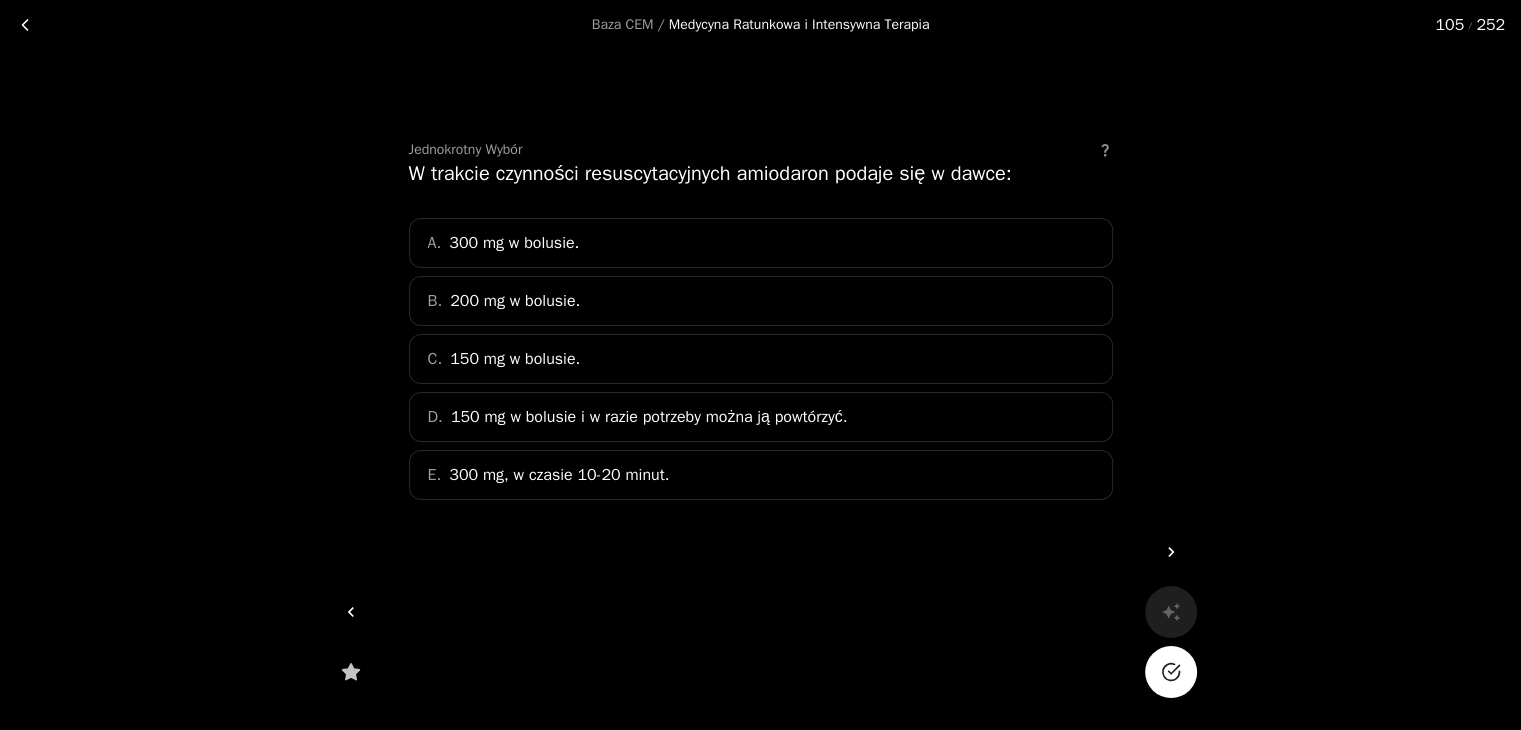 click on "A.   300 mg w bolusie." at bounding box center (761, 243) 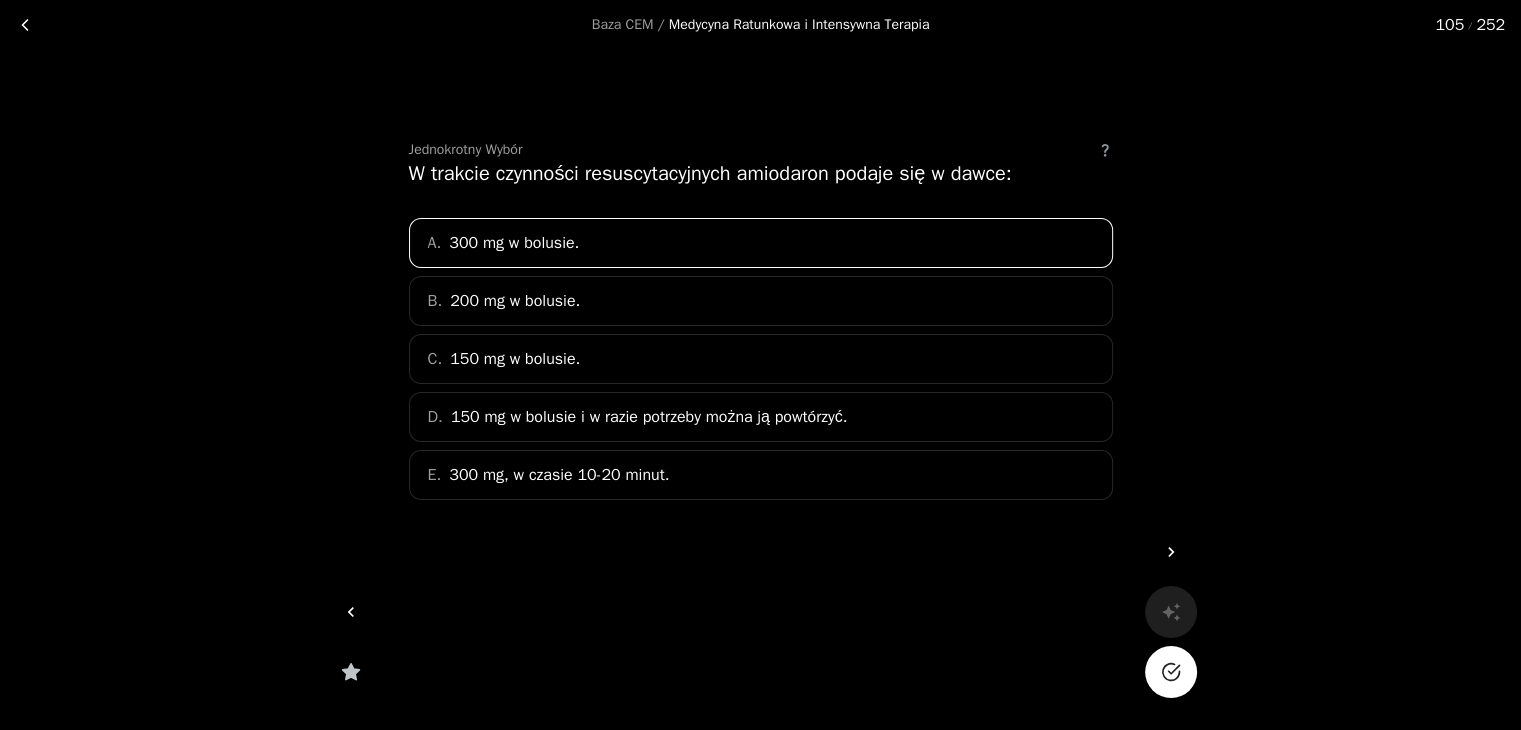 click 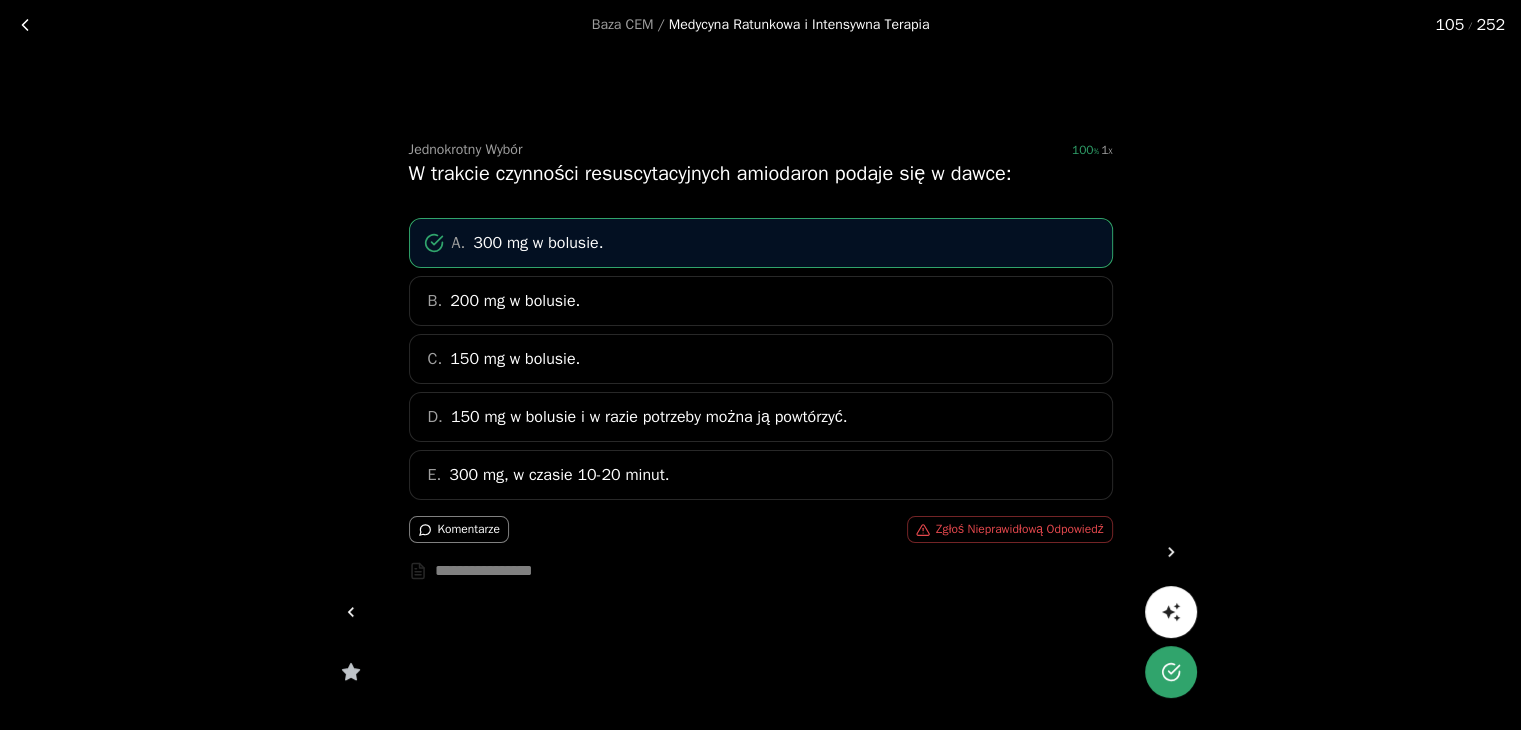 click 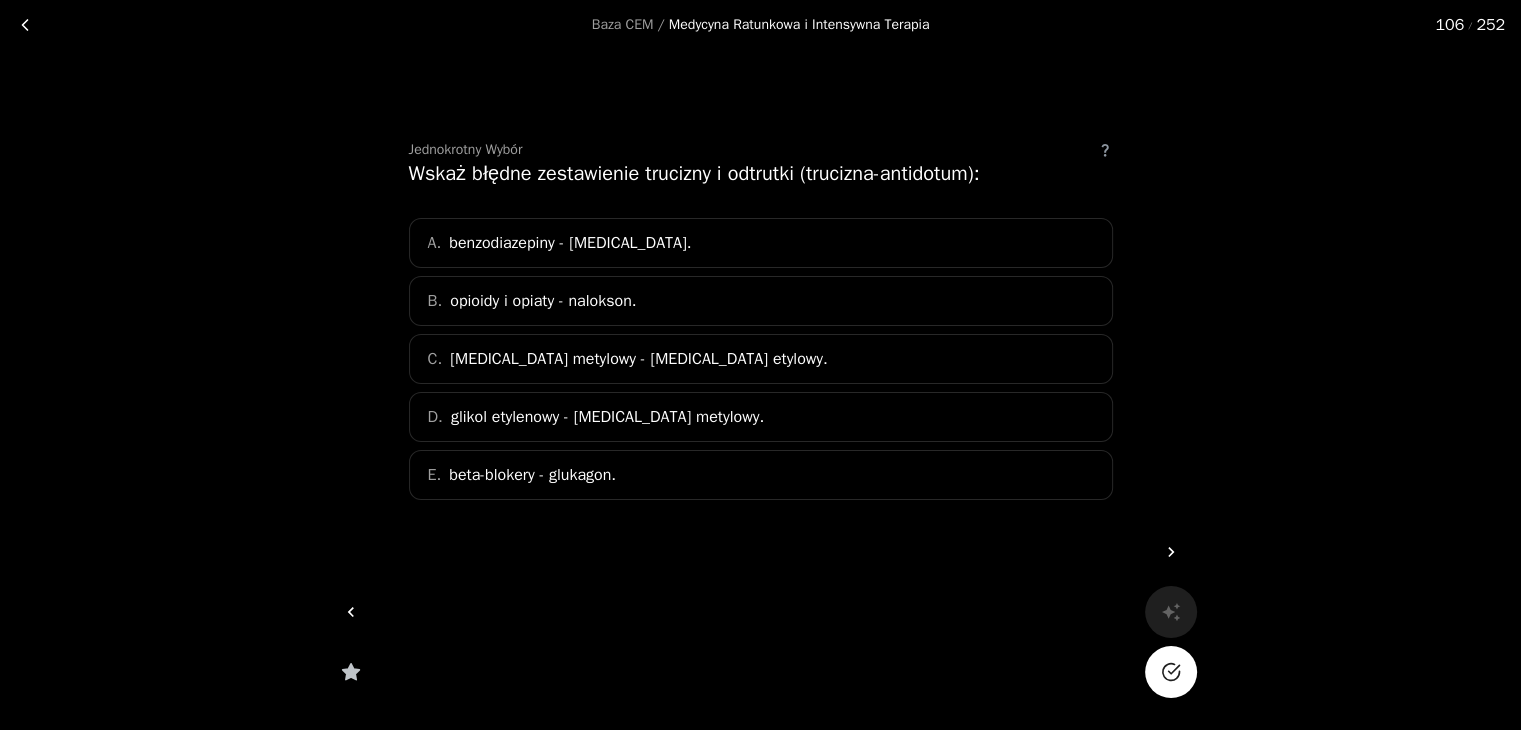 click on "glikol etylenowy - [MEDICAL_DATA] metylowy." at bounding box center (607, 417) 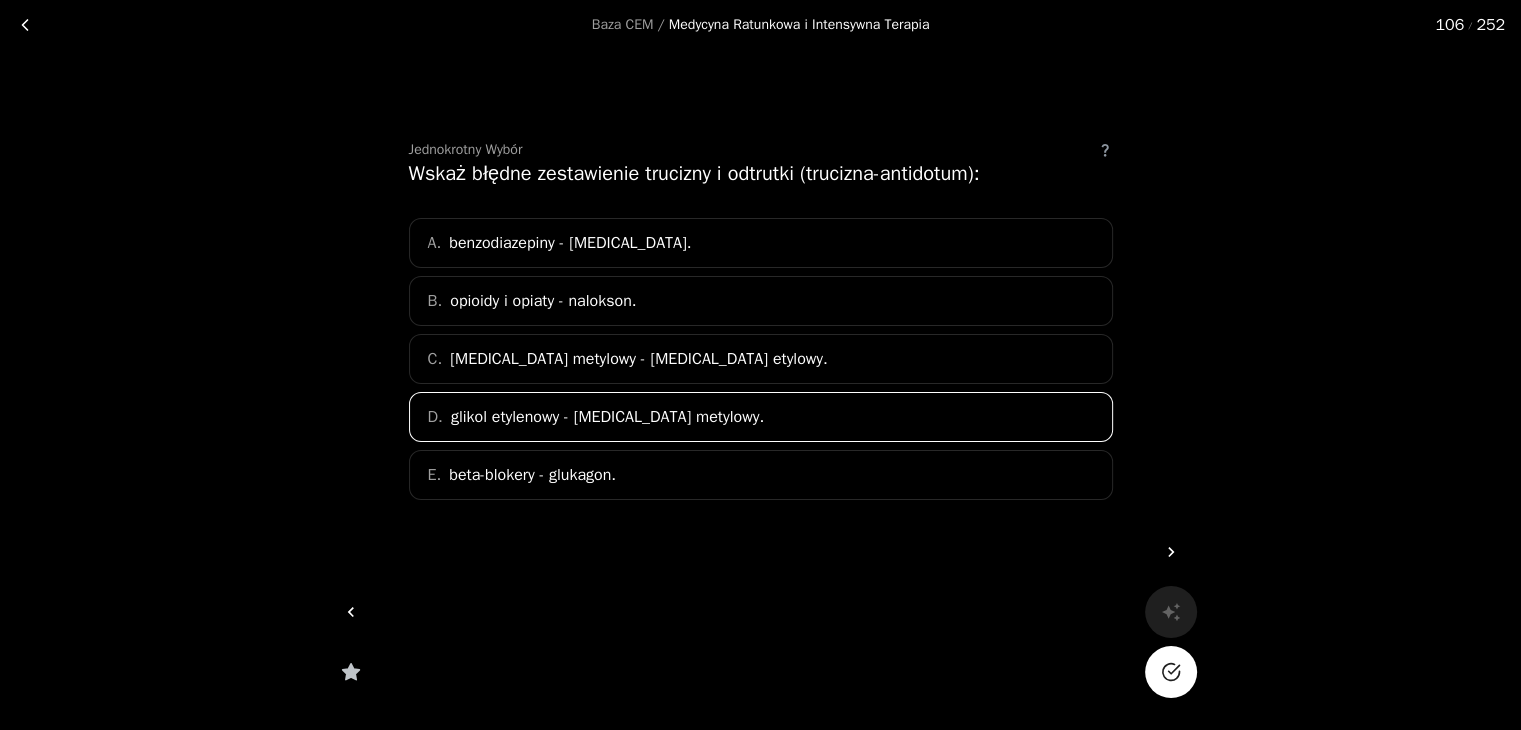 click 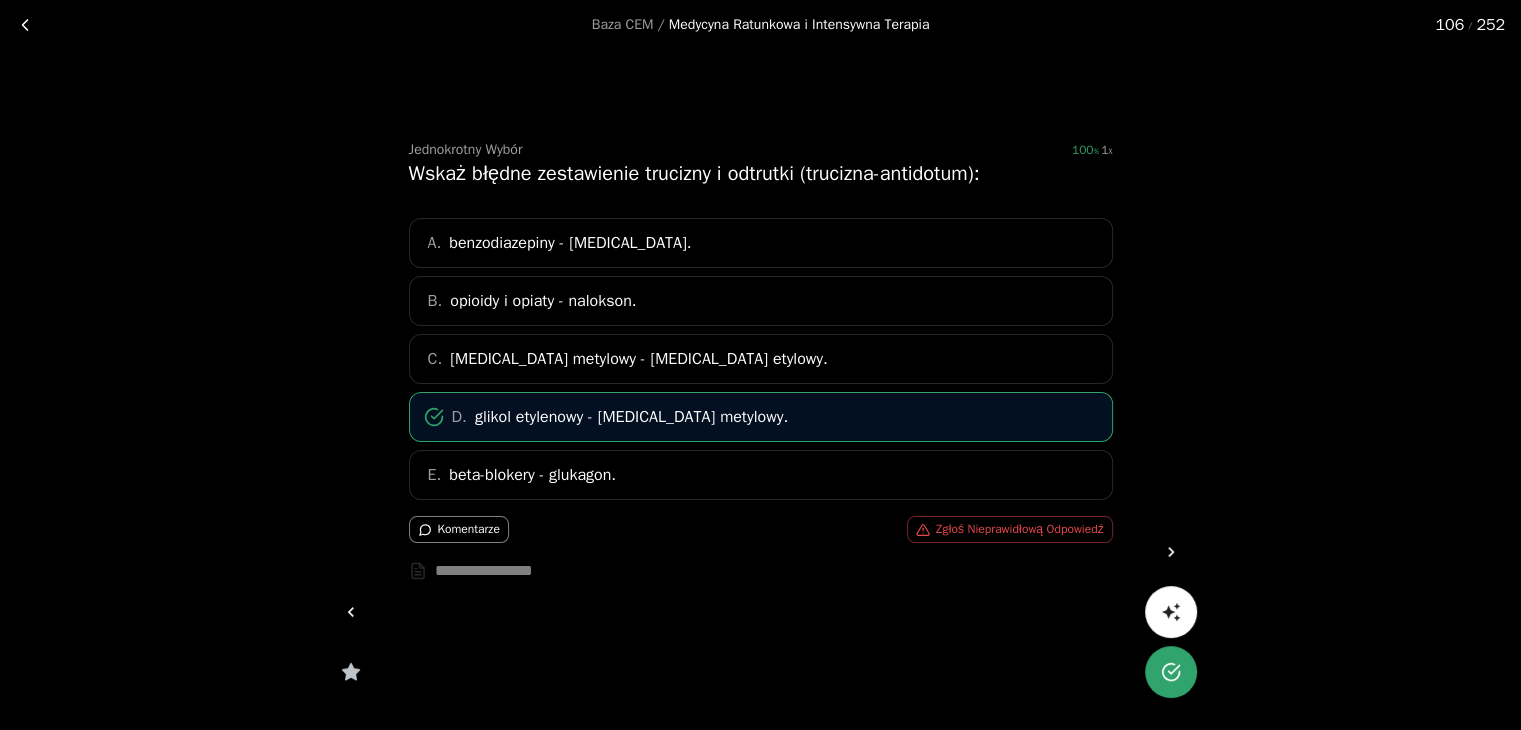 click 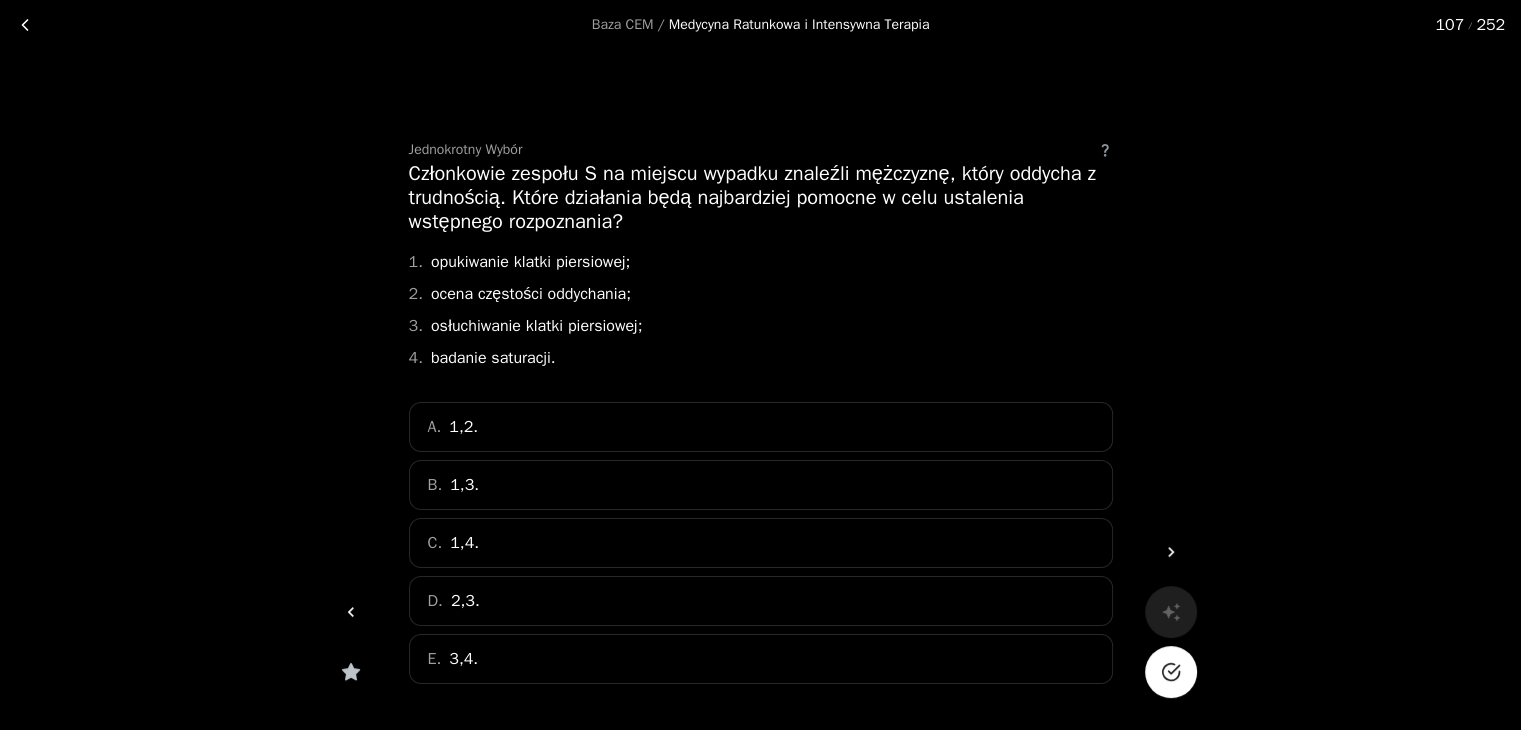 click on "E.   3,4." at bounding box center (761, 659) 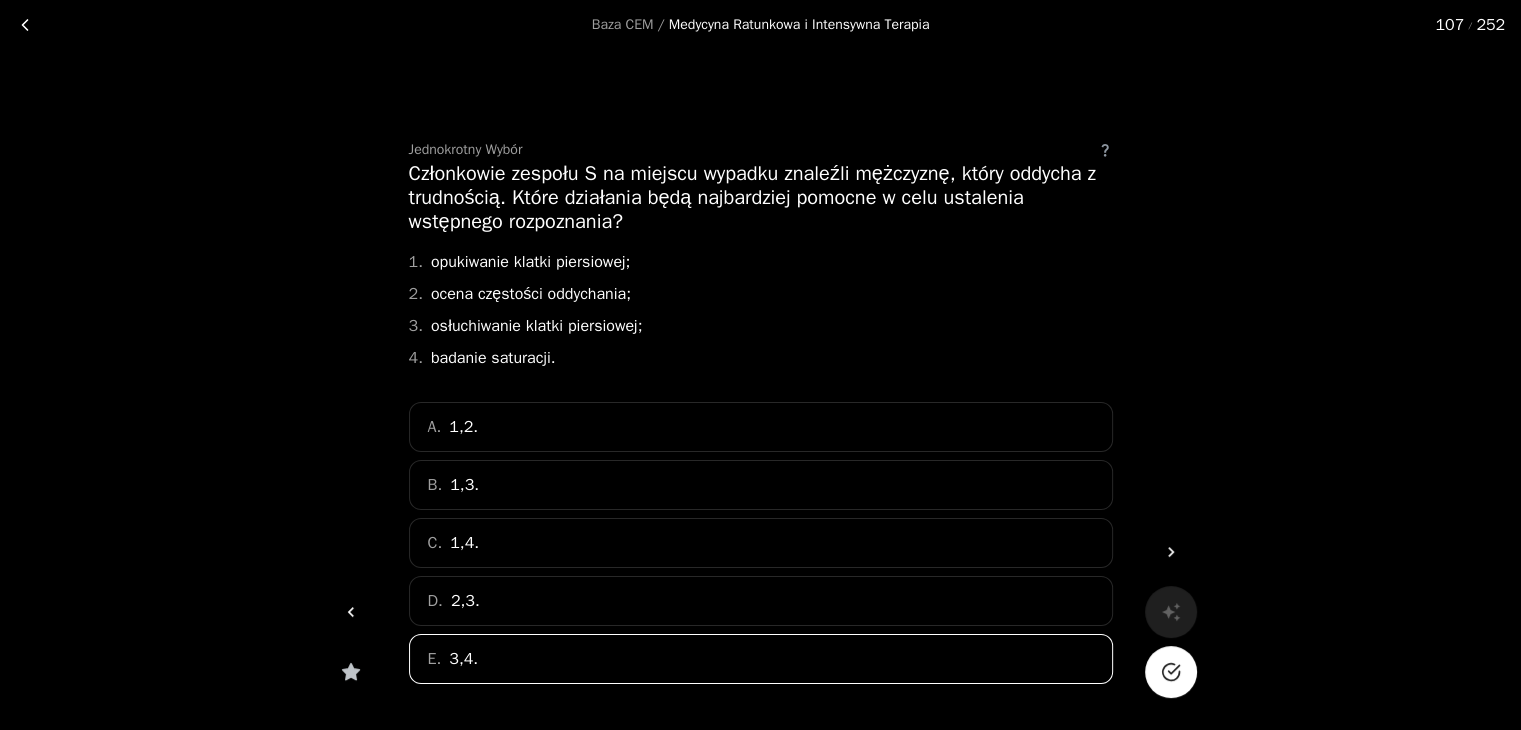 click 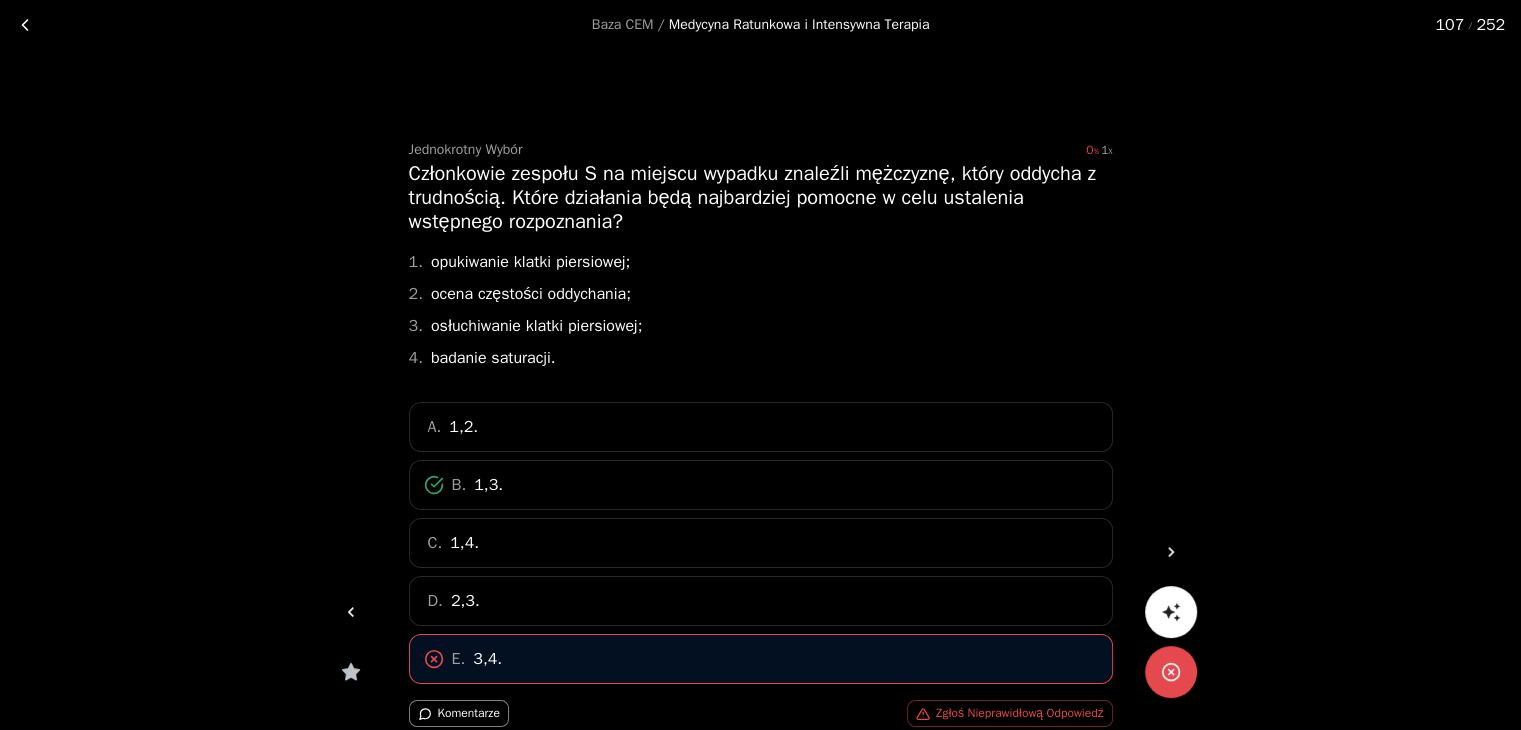 click 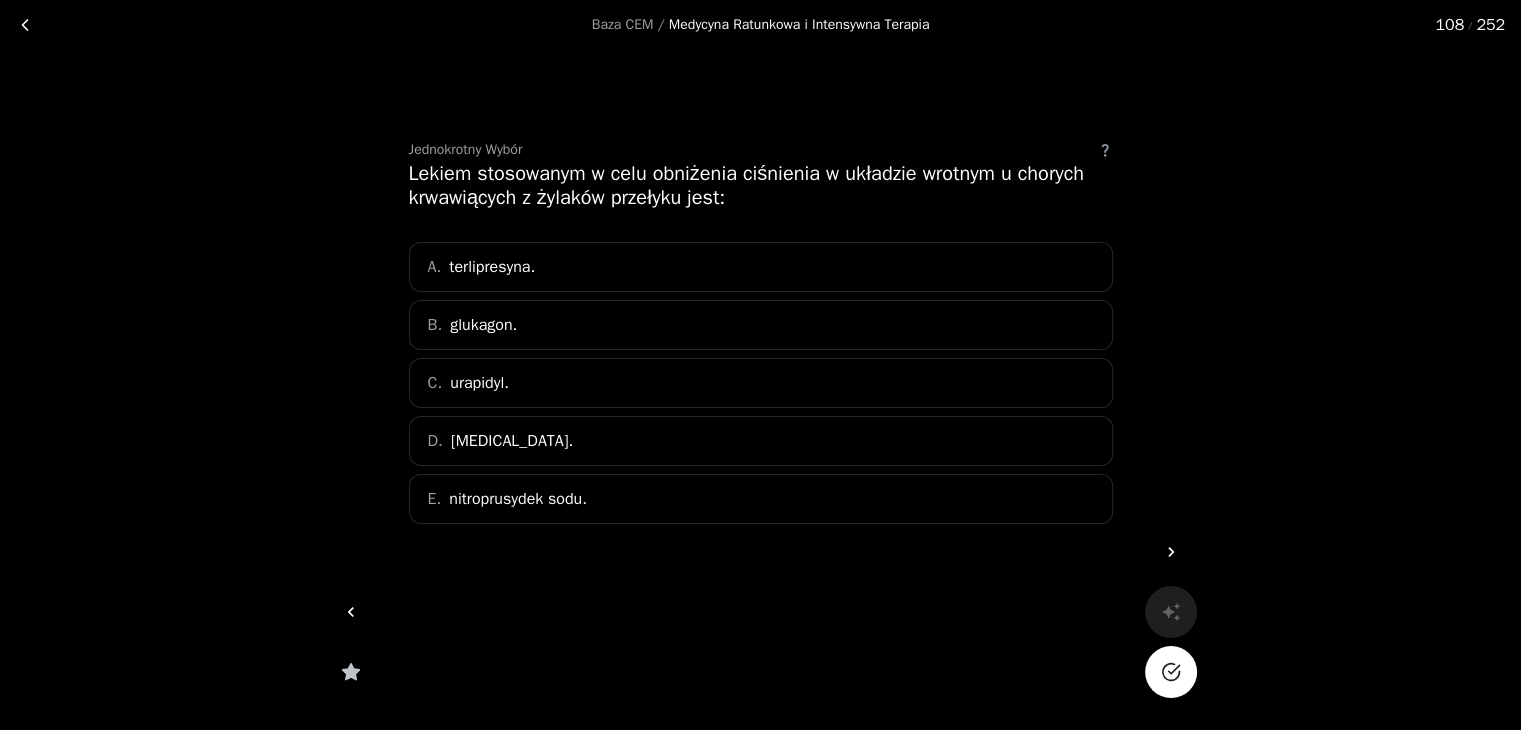 click on "C.   urapidyl." at bounding box center [761, 383] 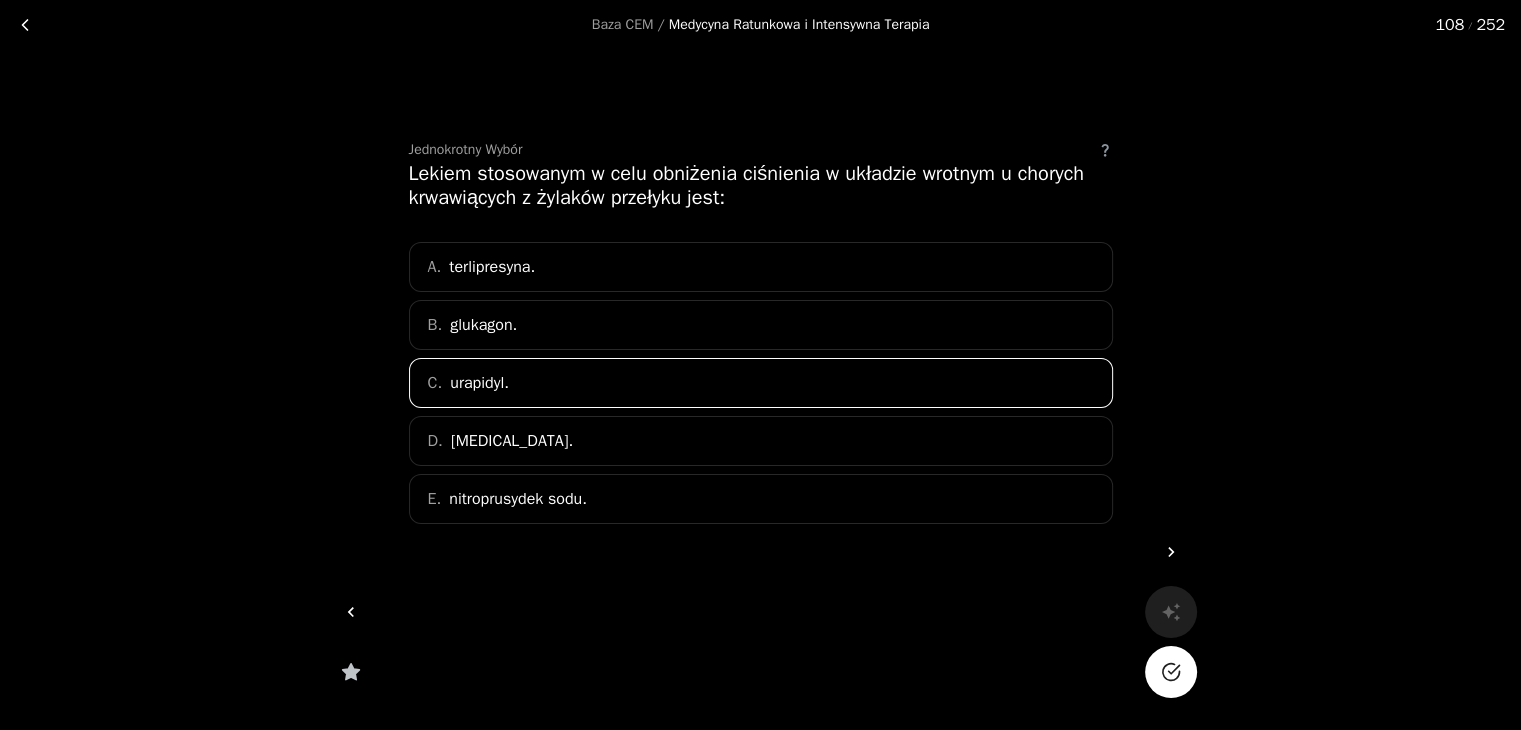 click 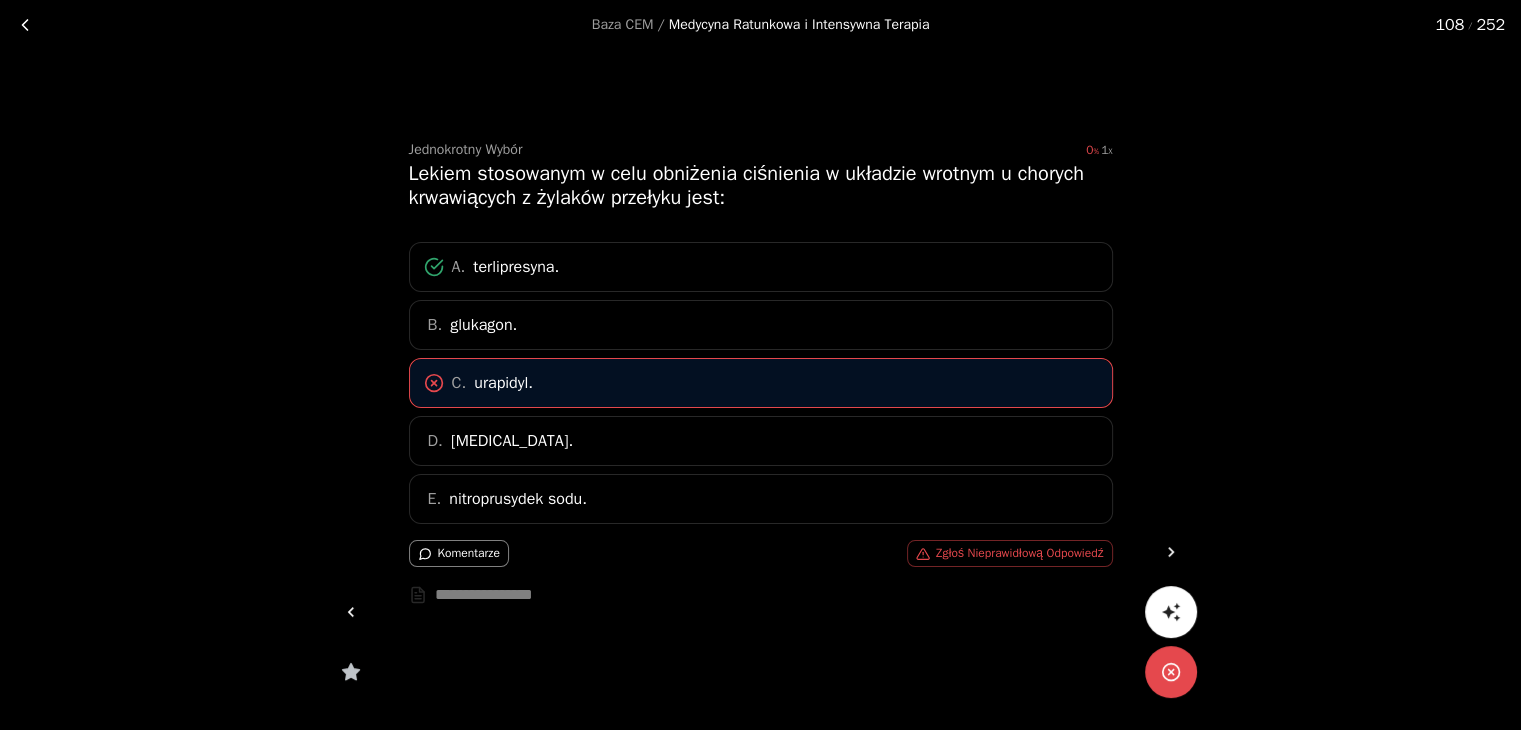 click 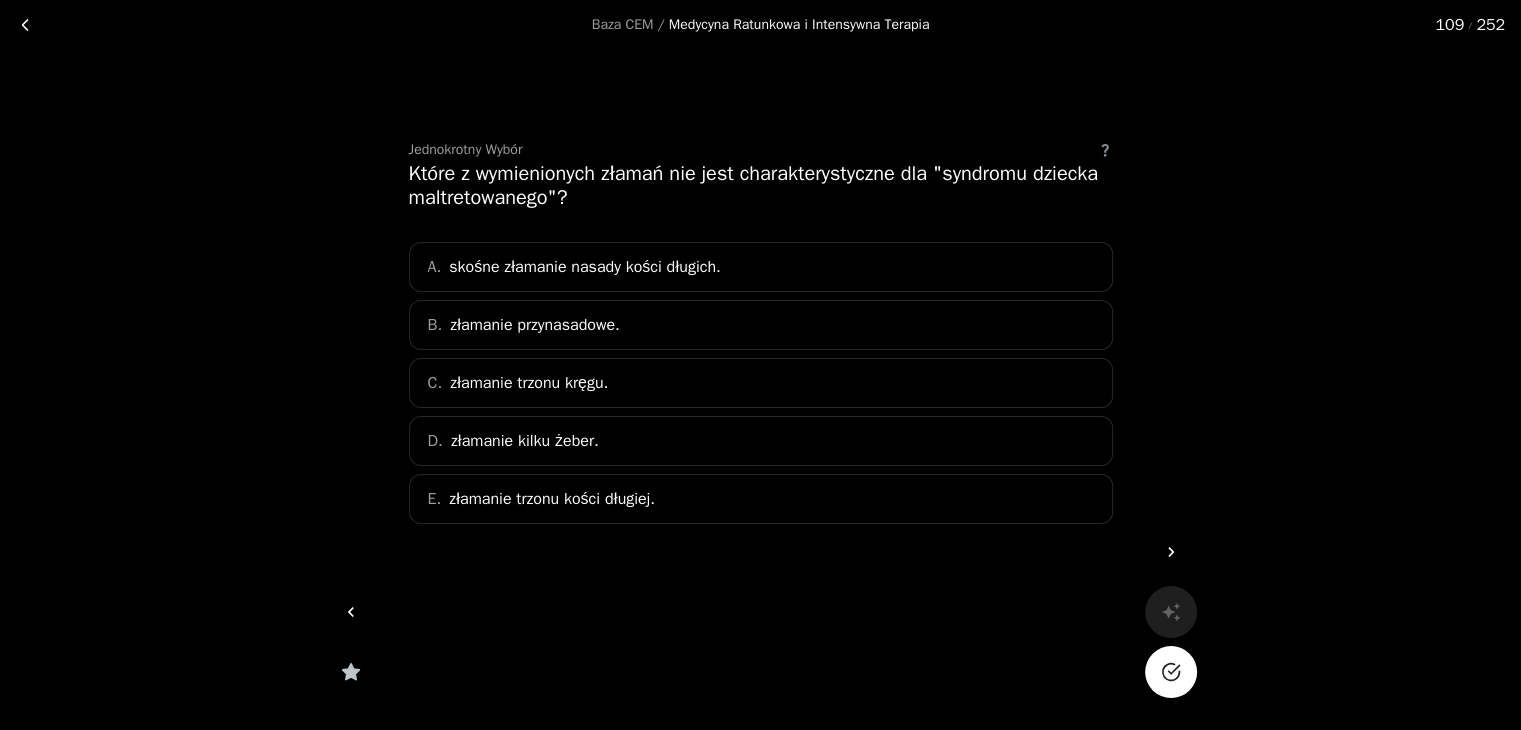 click on "złamanie trzonu kości długiej." at bounding box center (552, 499) 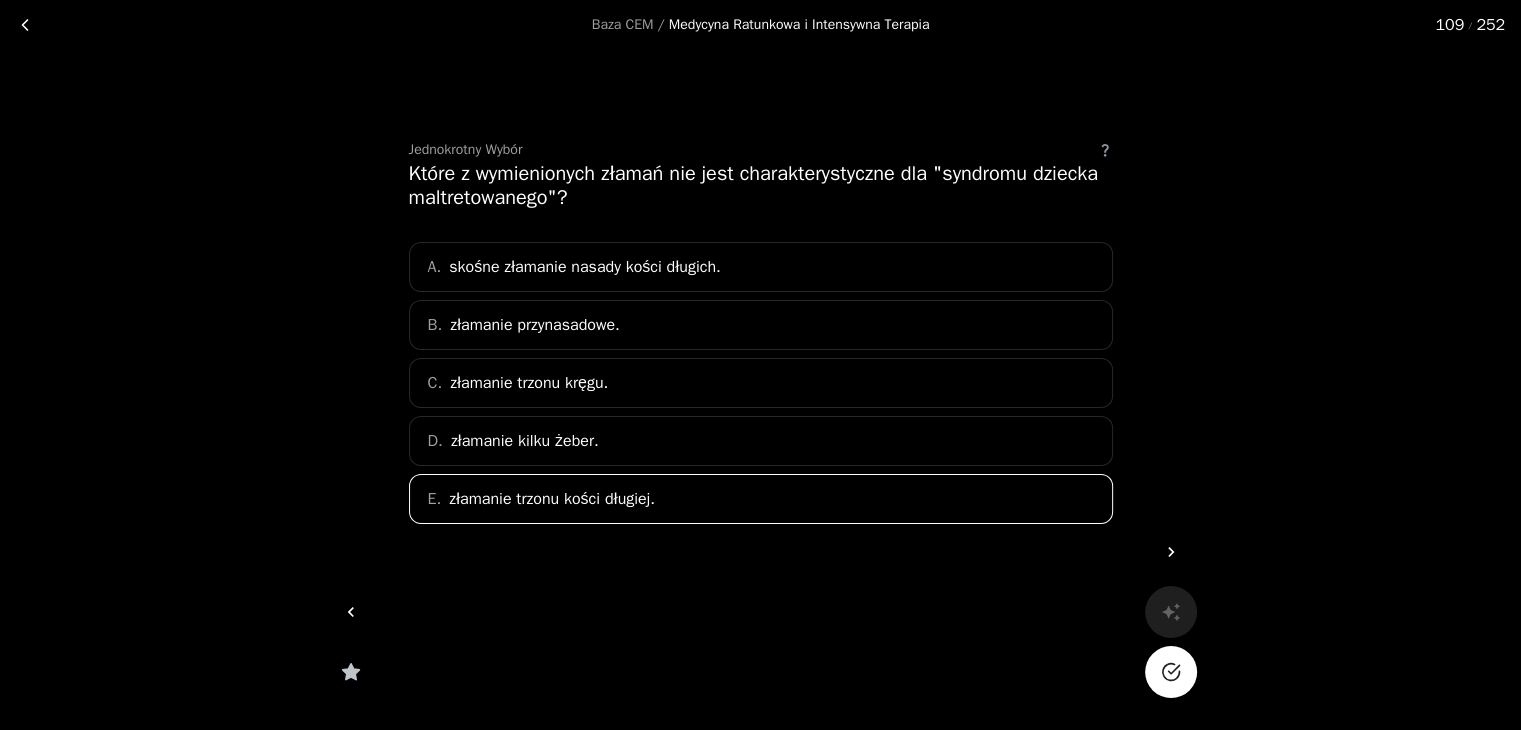 click 